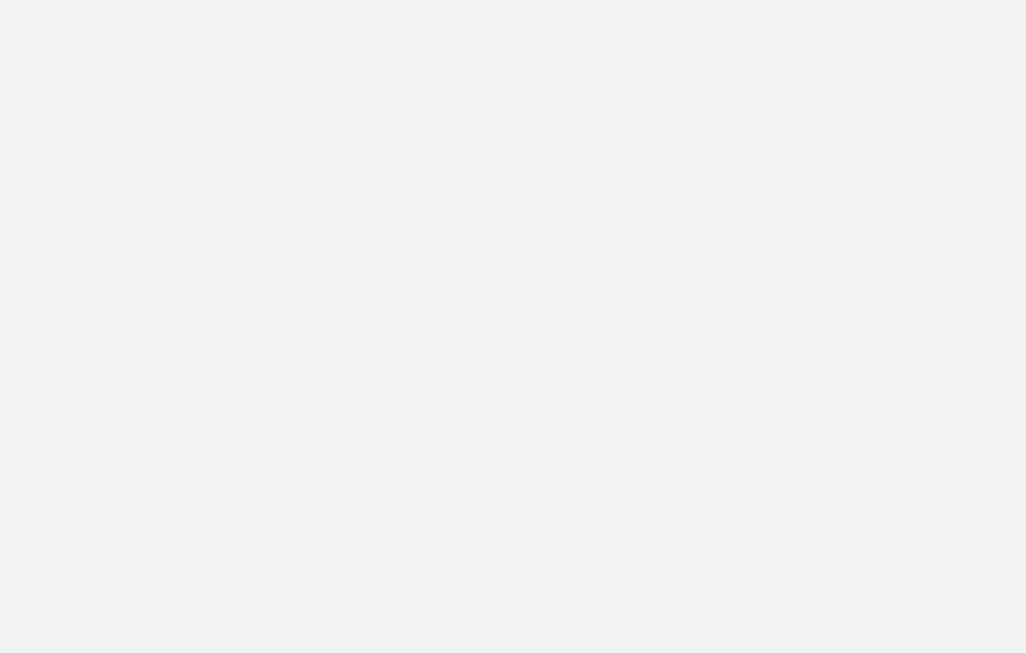 scroll, scrollTop: 0, scrollLeft: 0, axis: both 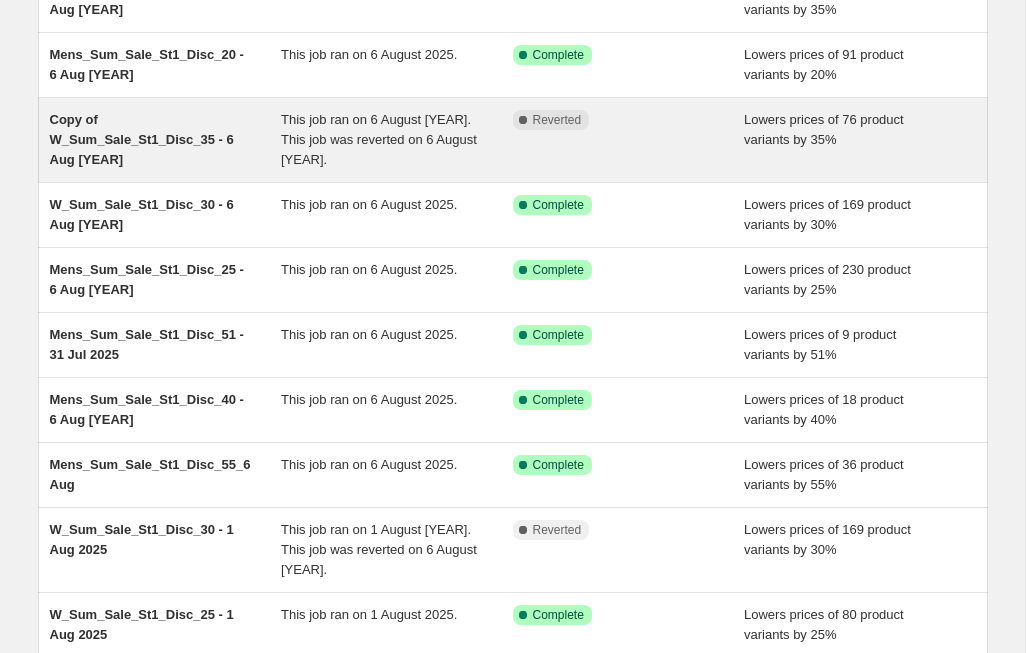 click on "Copy of W_Sum_Sale_St1_Disc_35 - 6 Aug [YEAR]" at bounding box center (166, 140) 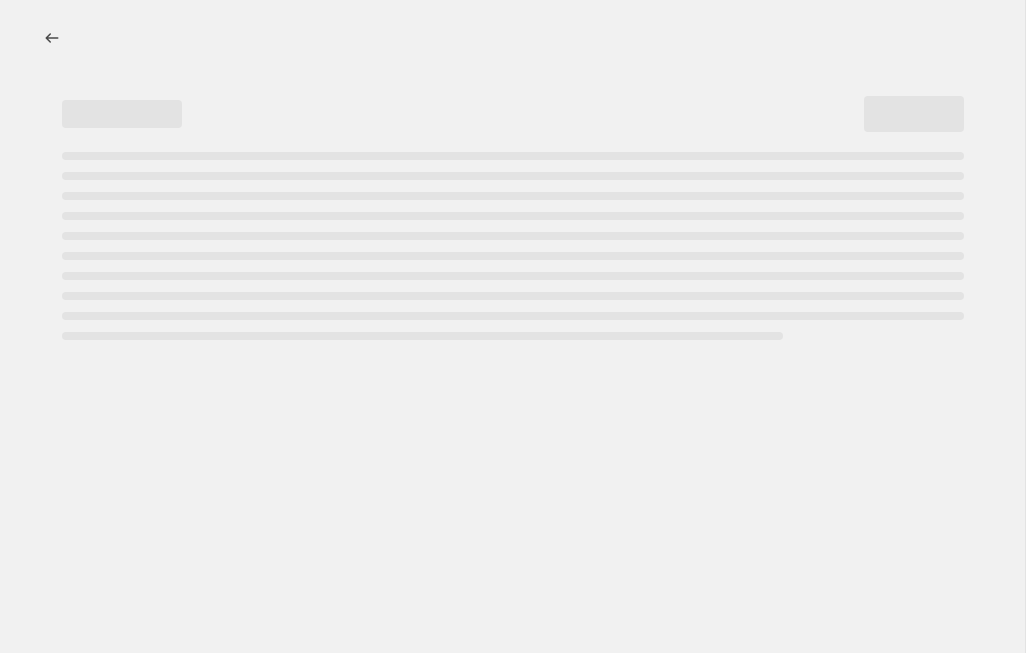 select on "percentage" 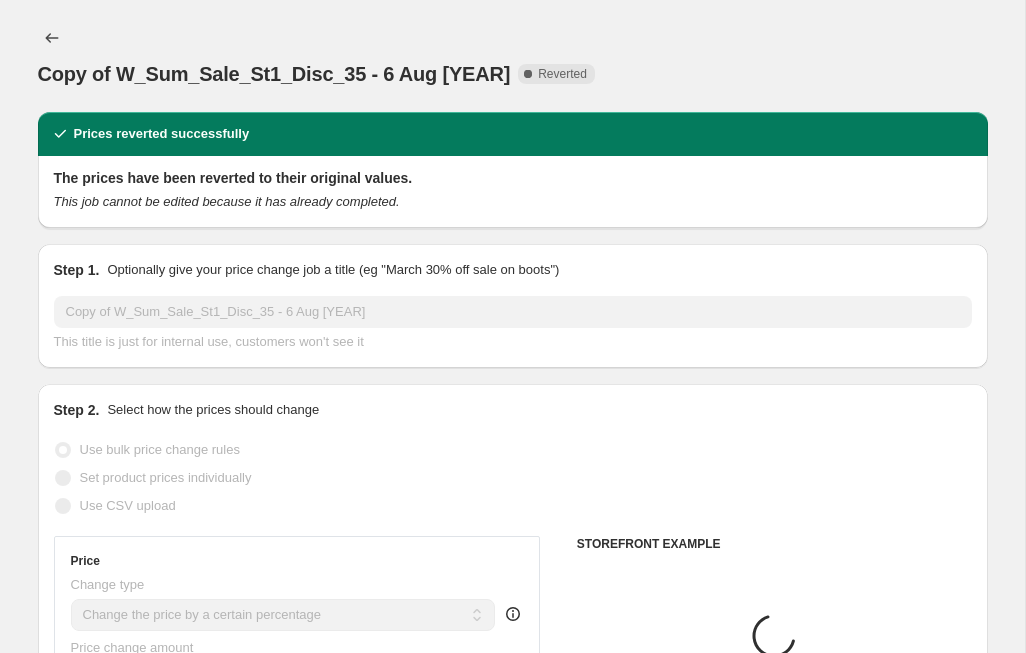 select on "tag" 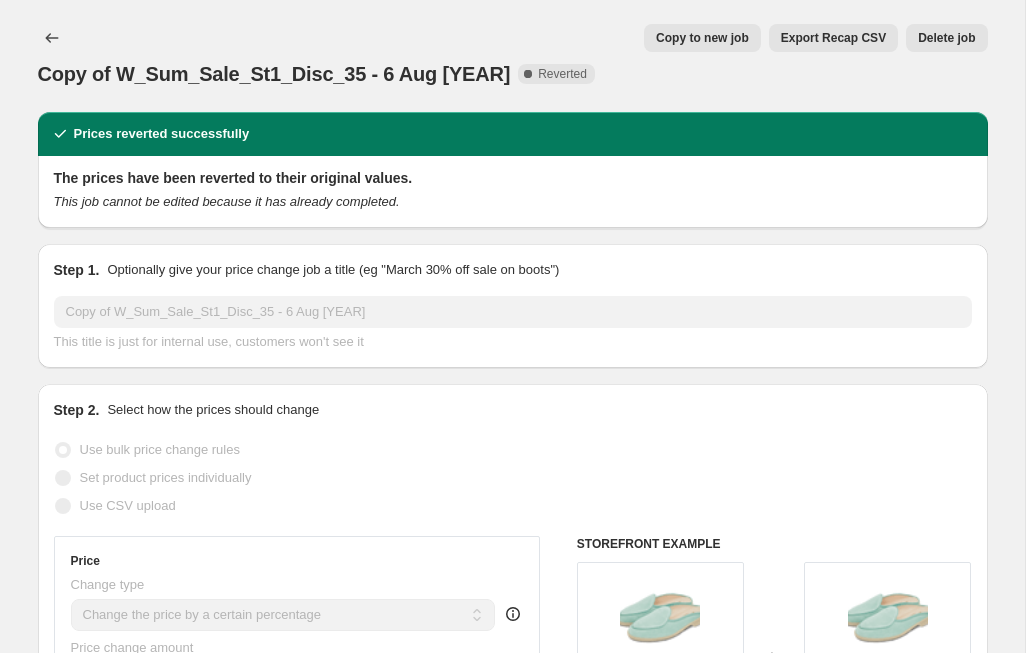 click on "Delete job" at bounding box center (946, 38) 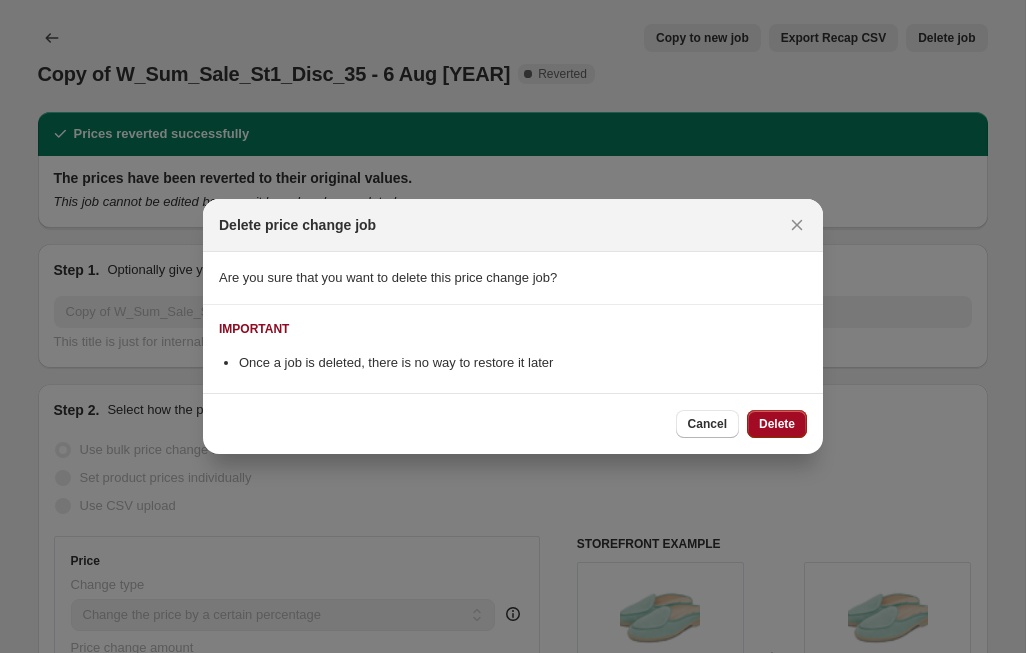 click on "Delete" at bounding box center (777, 424) 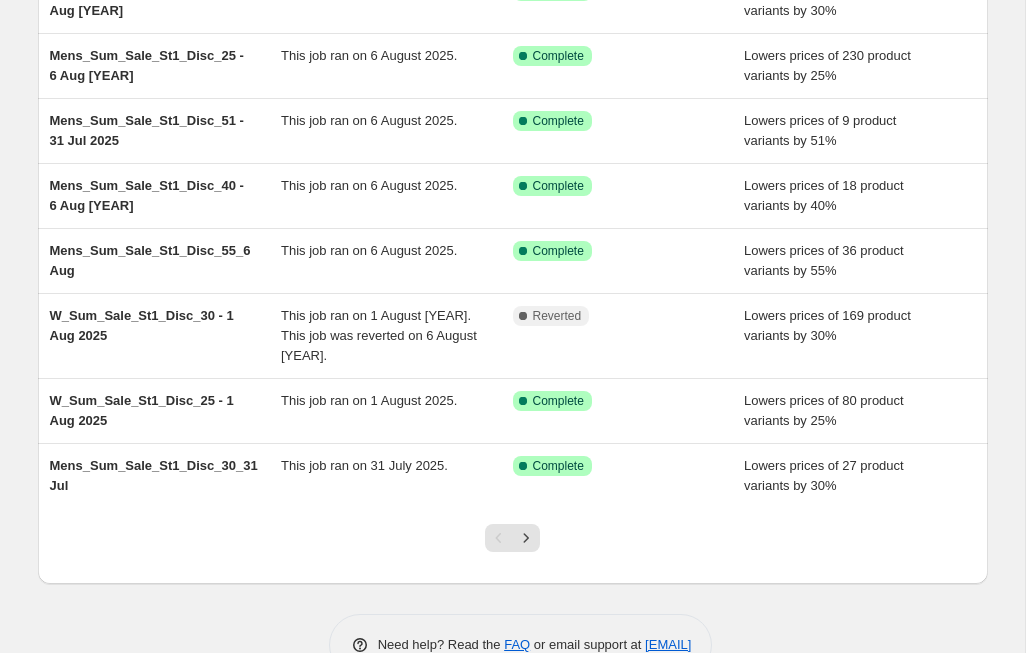 scroll, scrollTop: 346, scrollLeft: 0, axis: vertical 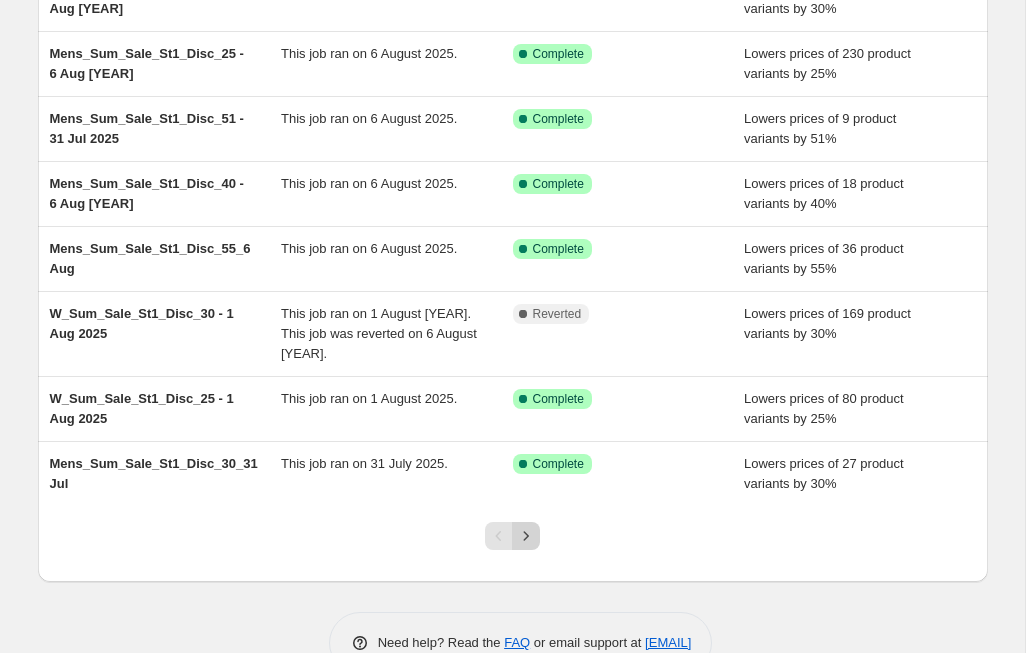 click 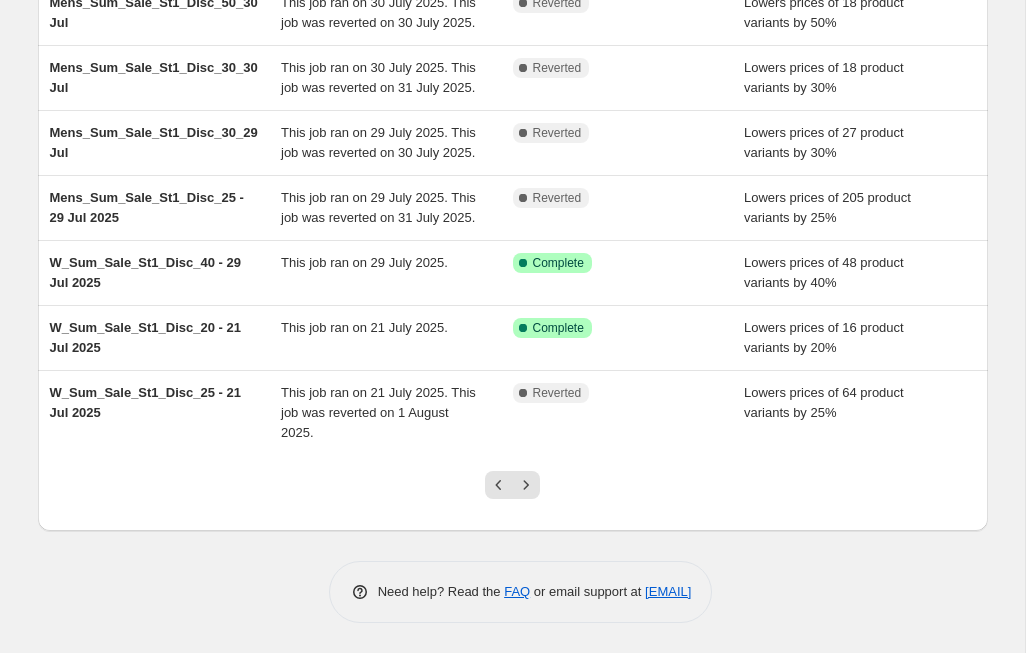 scroll, scrollTop: 537, scrollLeft: 0, axis: vertical 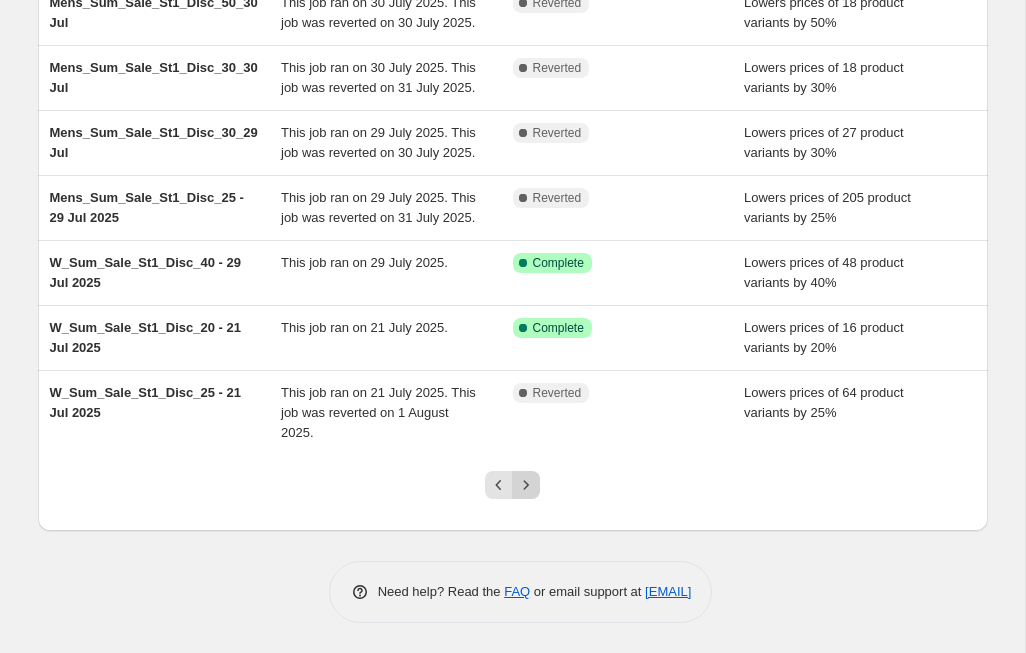 click 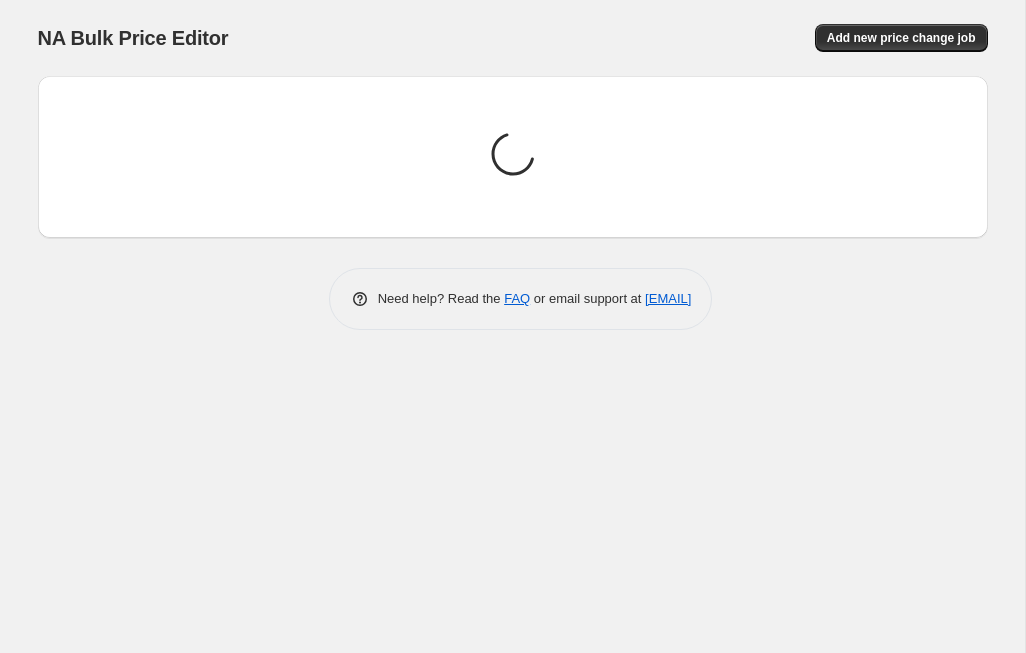 scroll, scrollTop: 0, scrollLeft: 0, axis: both 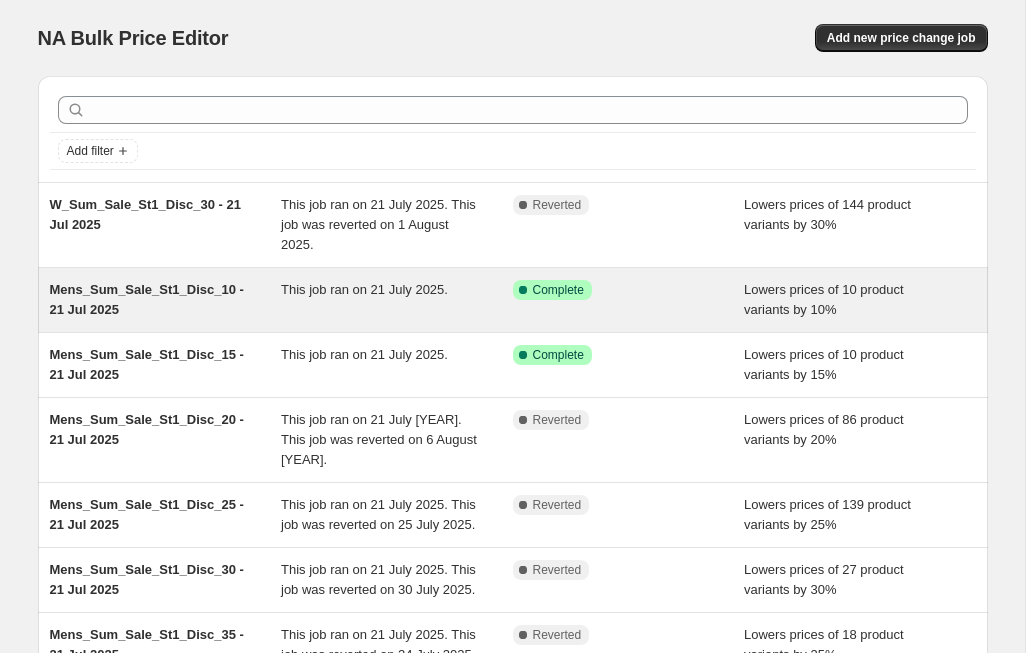 click on "Mens_Sum_Sale_St1_Disc_10 - 21 Jul 2025" at bounding box center (147, 299) 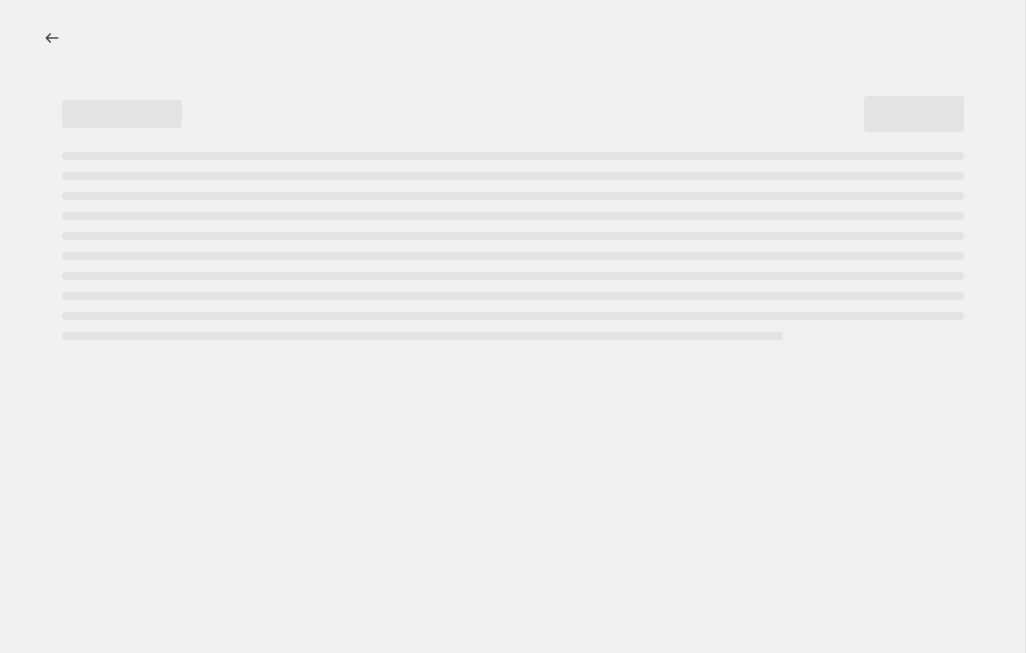 select on "percentage" 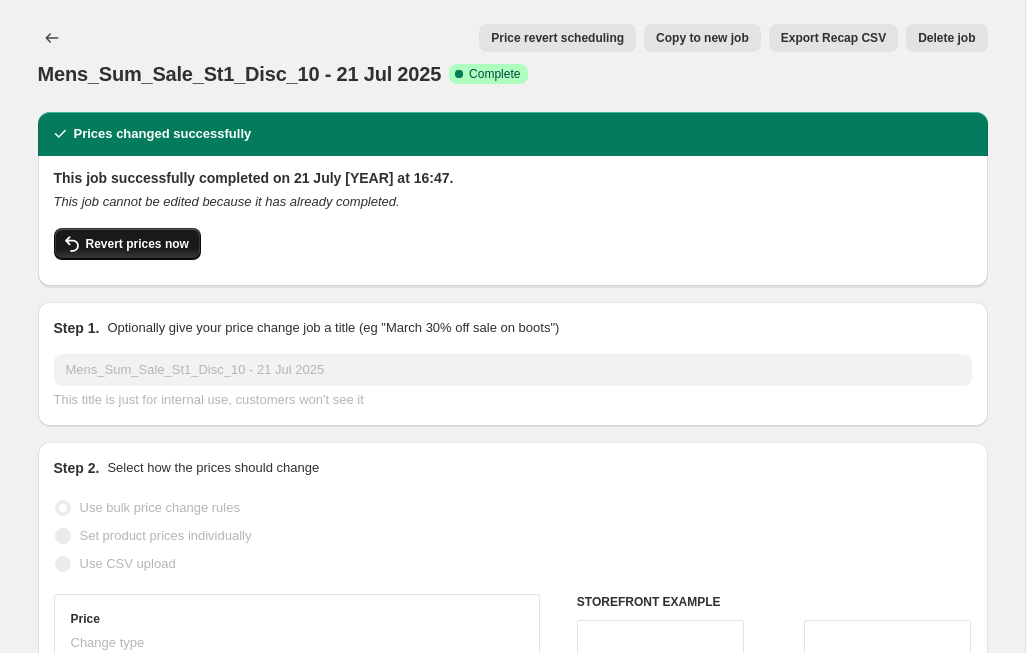 click on "Revert prices now" at bounding box center (137, 244) 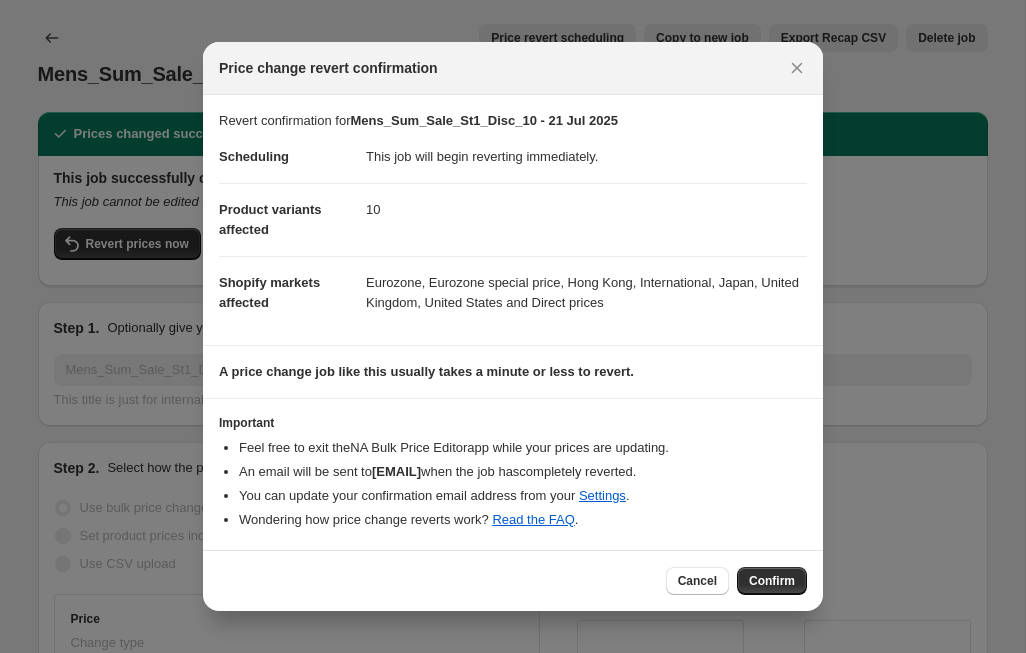 click on "Confirm" at bounding box center [772, 581] 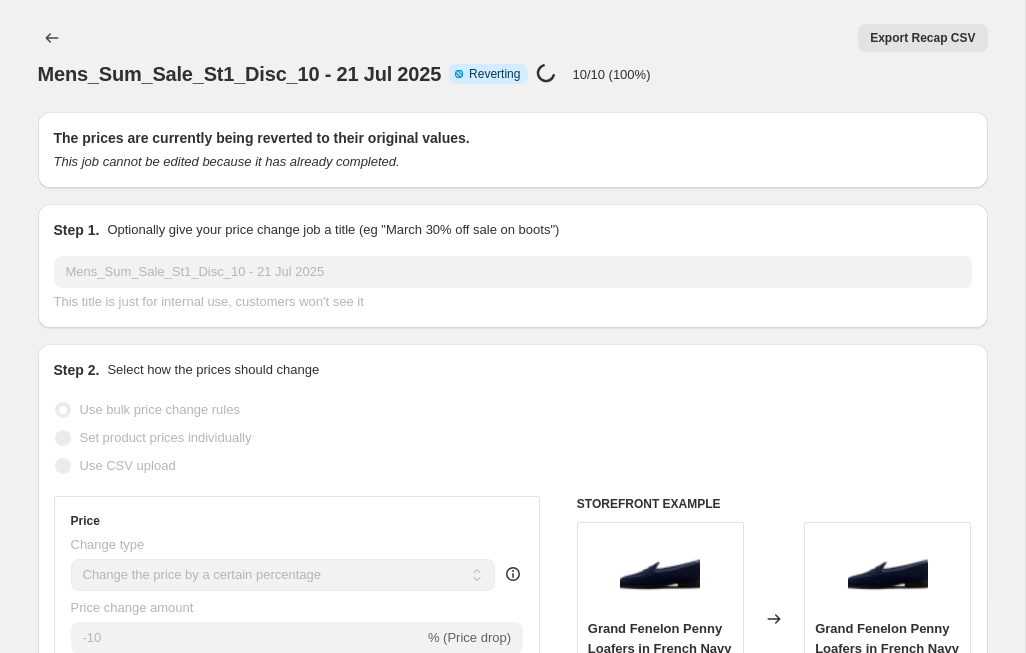 select on "percentage" 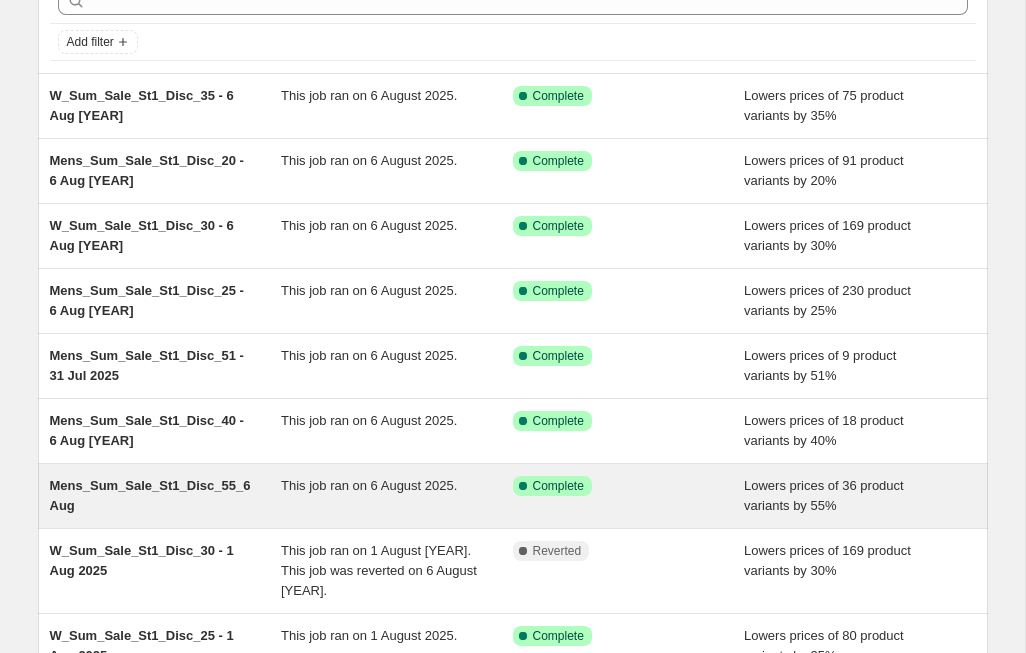 scroll, scrollTop: 88, scrollLeft: 0, axis: vertical 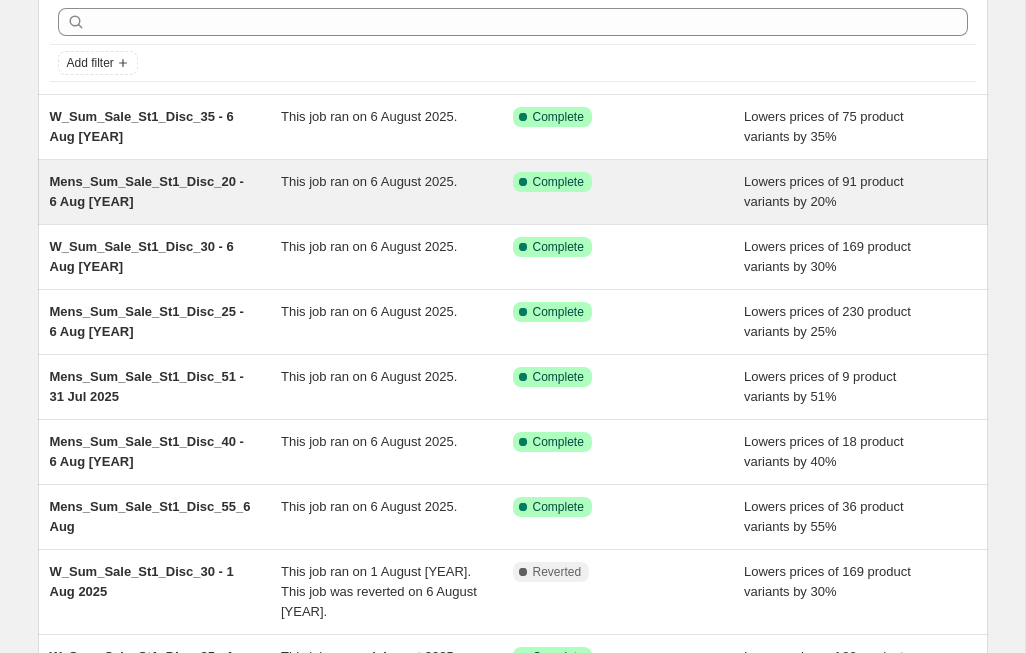 click on "Mens_Sum_Sale_St1_Disc_20 - 6 Aug [YEAR]" at bounding box center (147, 191) 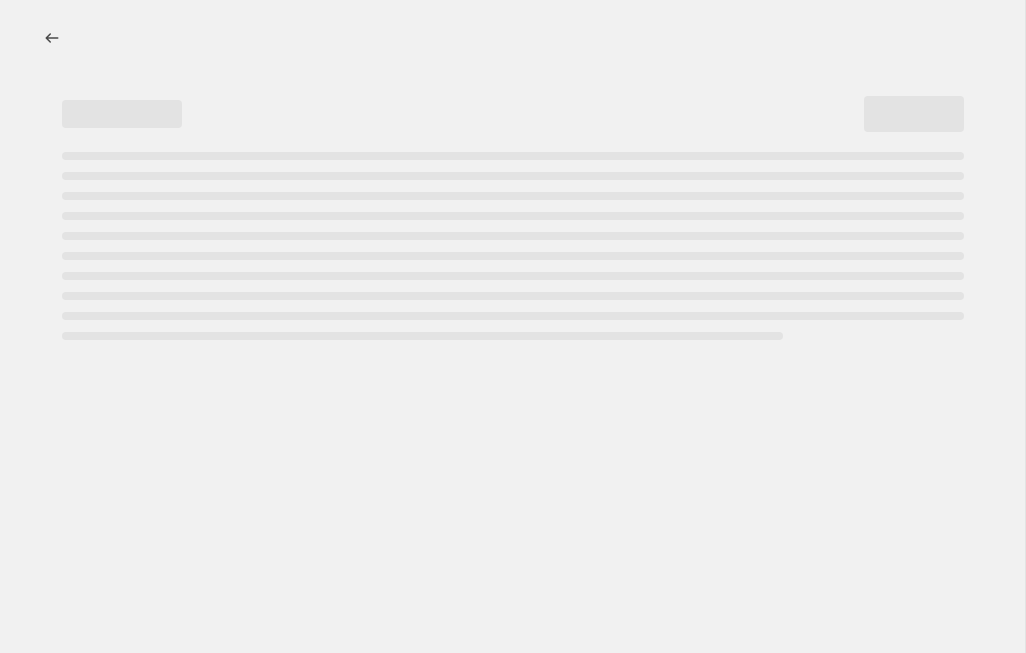 scroll, scrollTop: 0, scrollLeft: 0, axis: both 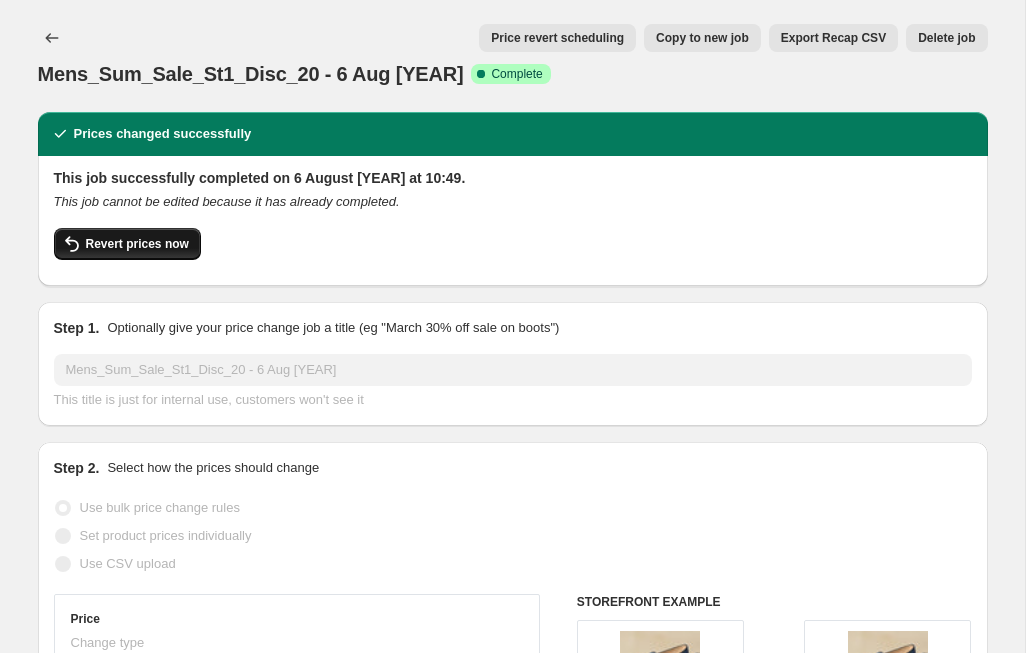click on "Revert prices now" at bounding box center (137, 244) 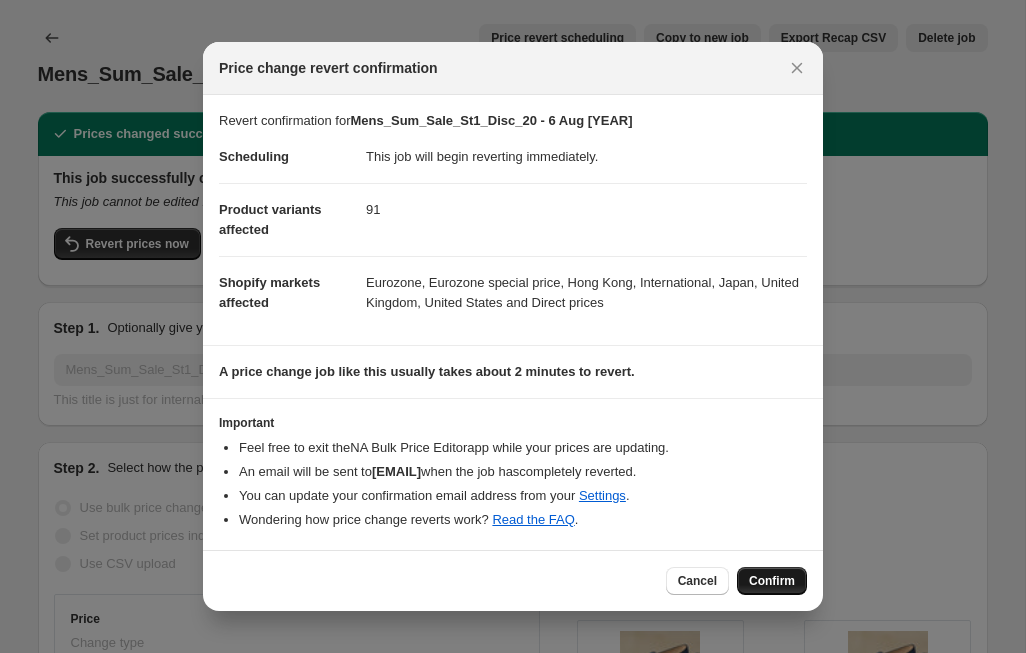 click on "Confirm" at bounding box center [772, 581] 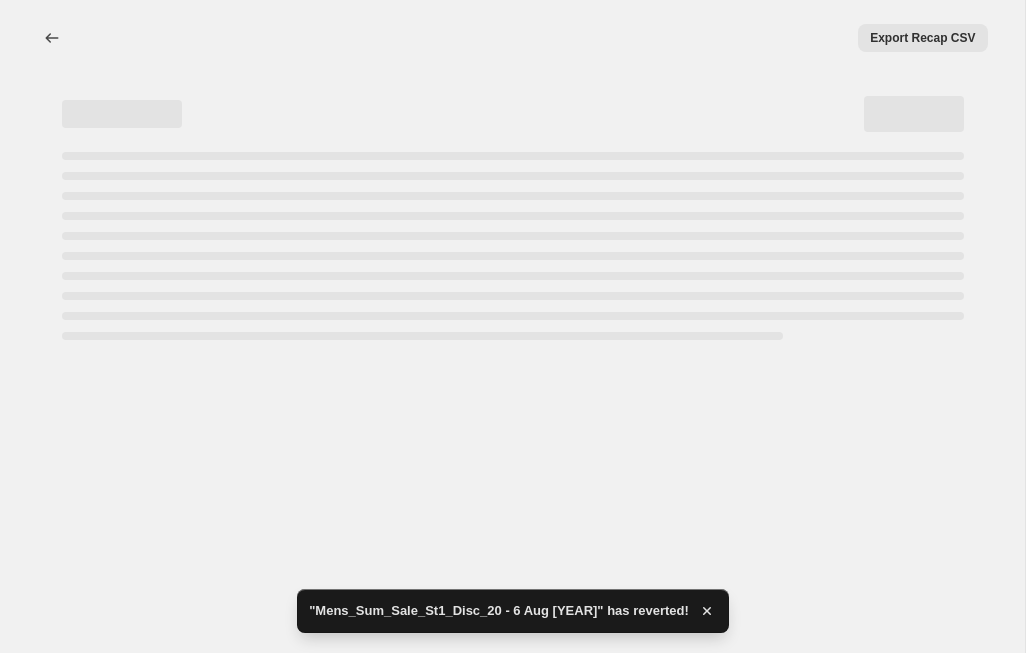 select on "percentage" 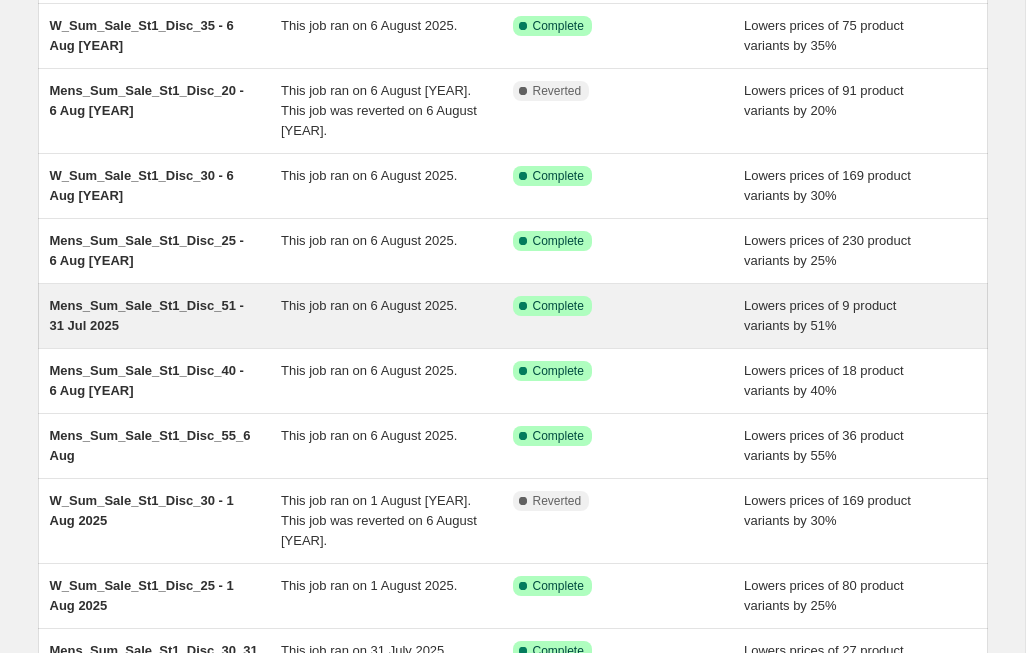 scroll, scrollTop: 190, scrollLeft: 0, axis: vertical 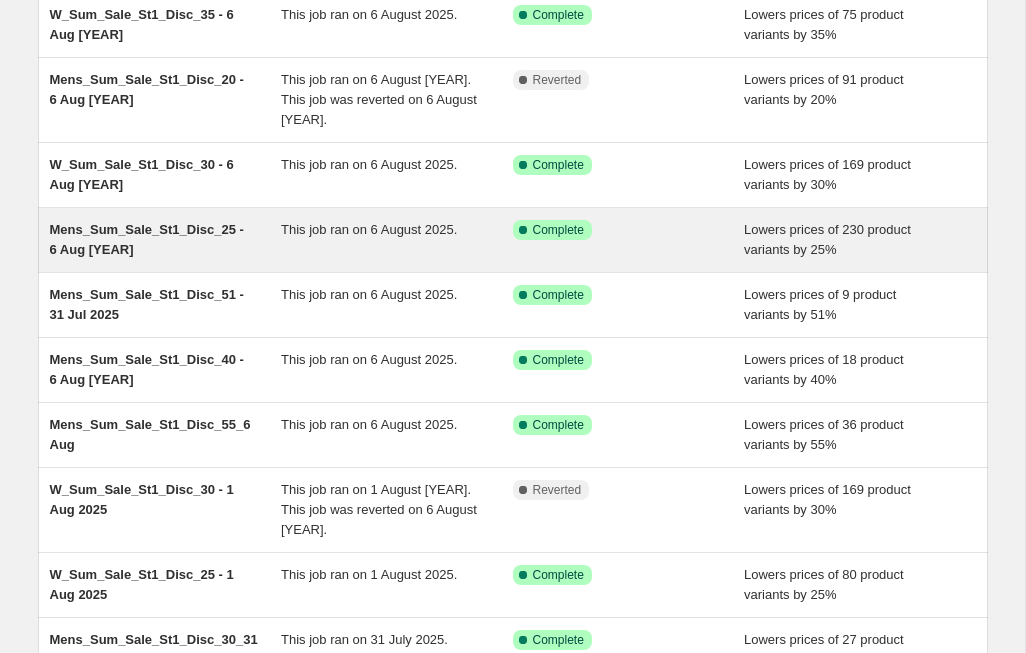 click on "Mens_Sum_Sale_St1_Disc_25 -  6 Aug [YEAR]" at bounding box center [166, 240] 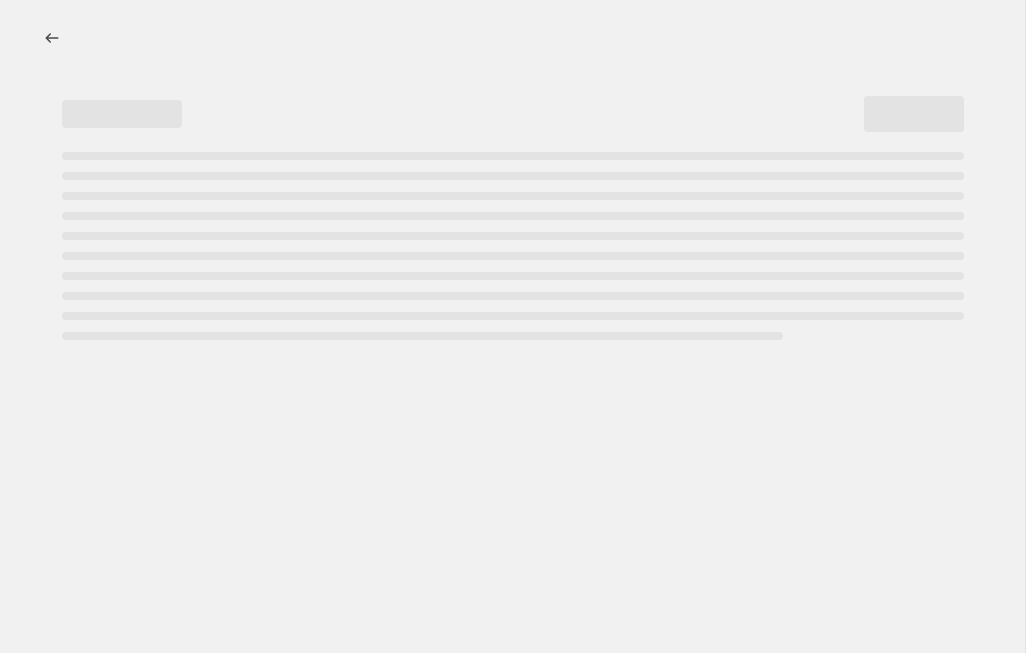 select on "percentage" 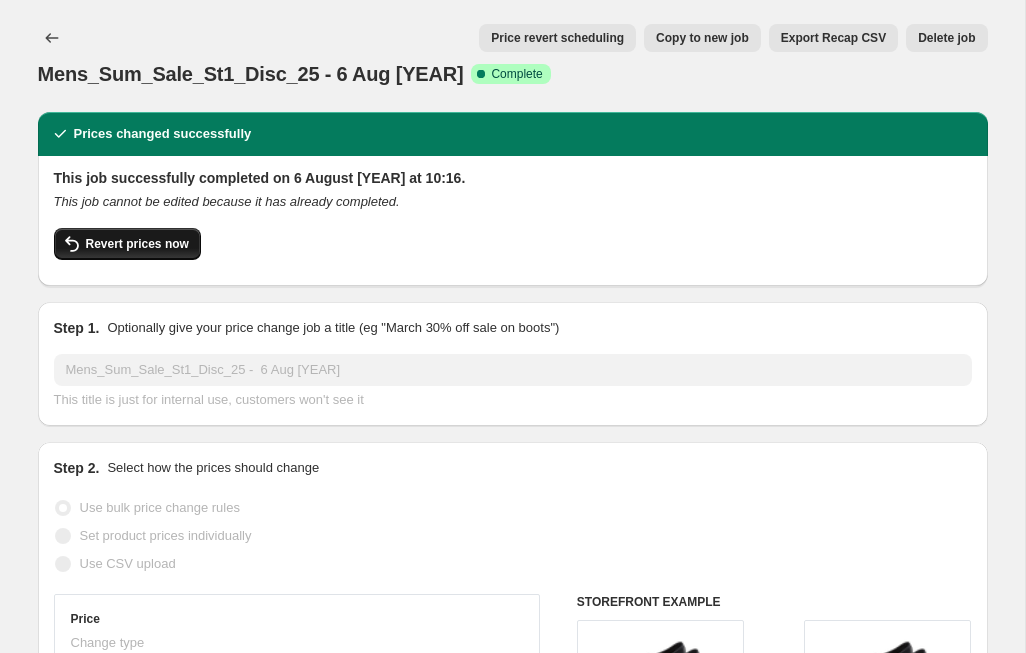 click on "Revert prices now" at bounding box center [137, 244] 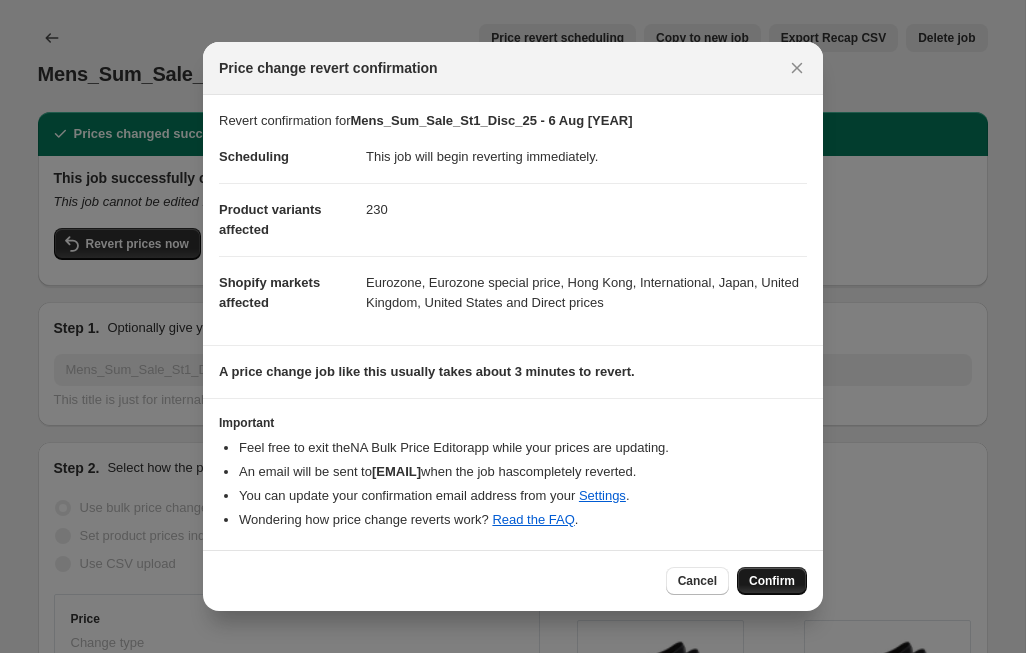 click on "Confirm" at bounding box center [772, 581] 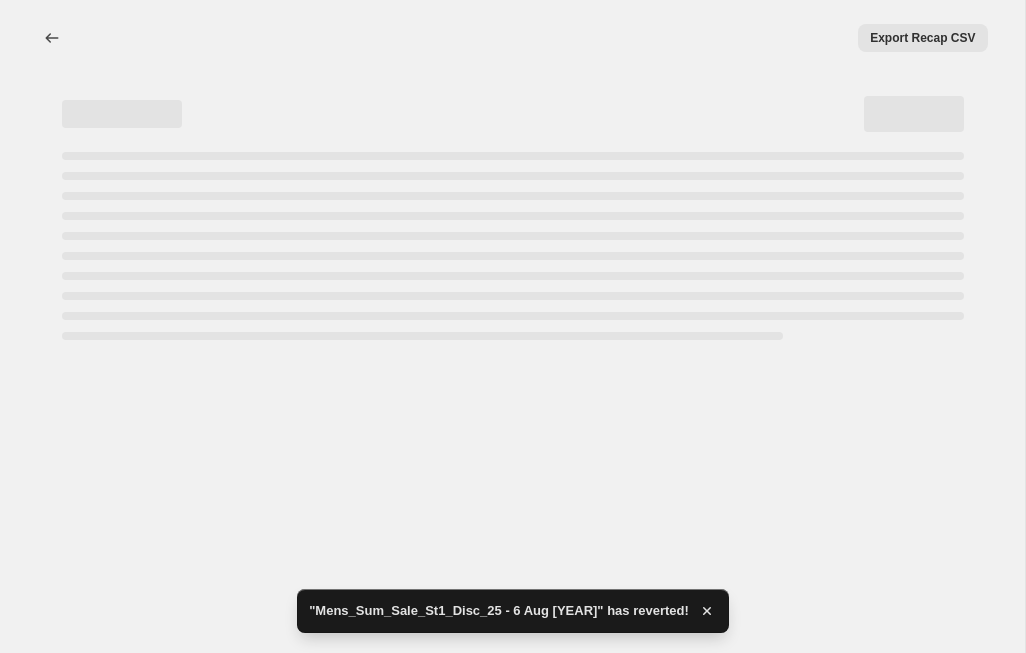 select on "percentage" 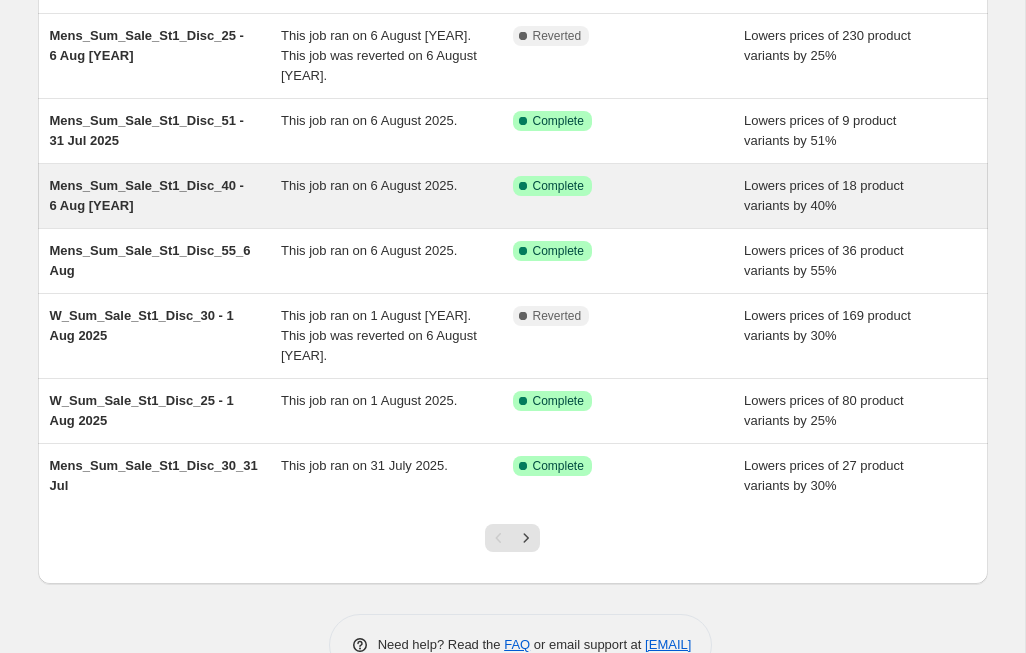scroll, scrollTop: 426, scrollLeft: 0, axis: vertical 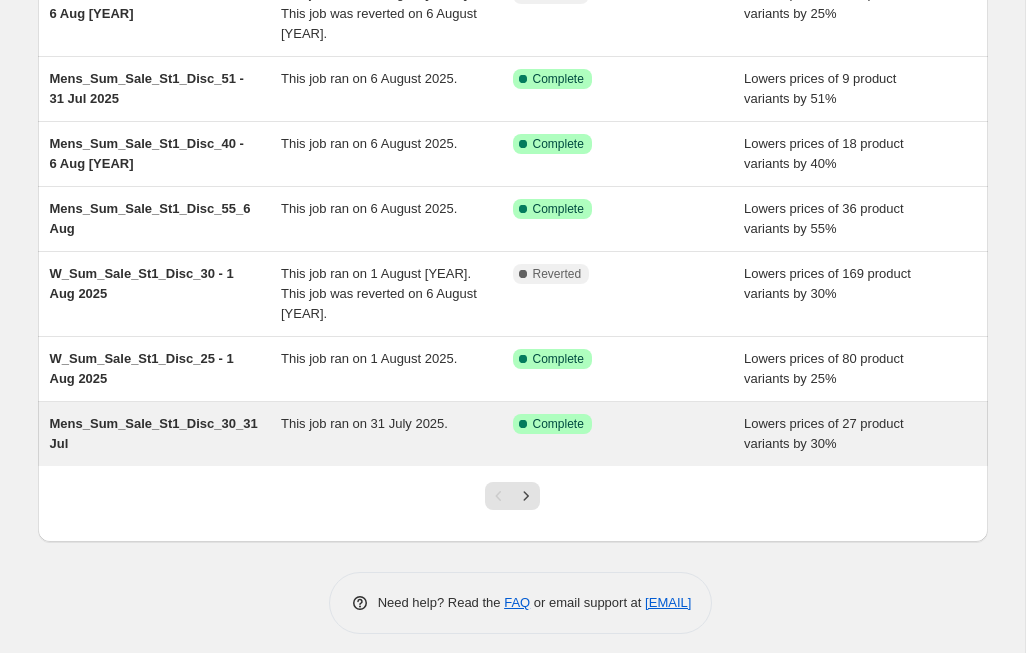 click on "Mens_Sum_Sale_St1_Disc_30_31 Jul" at bounding box center [154, 433] 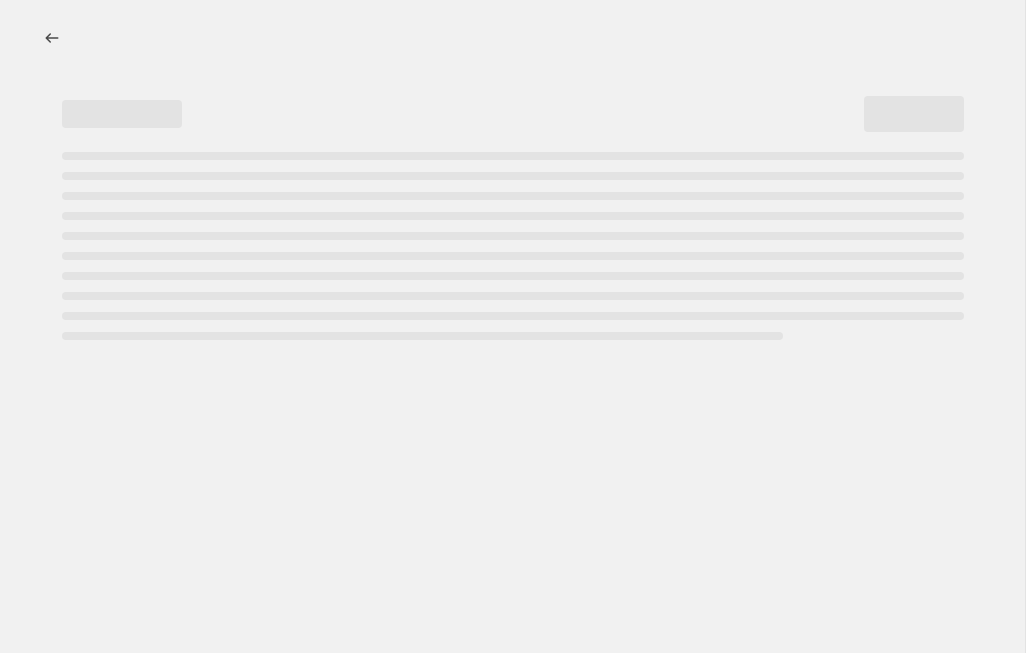 scroll, scrollTop: 0, scrollLeft: 0, axis: both 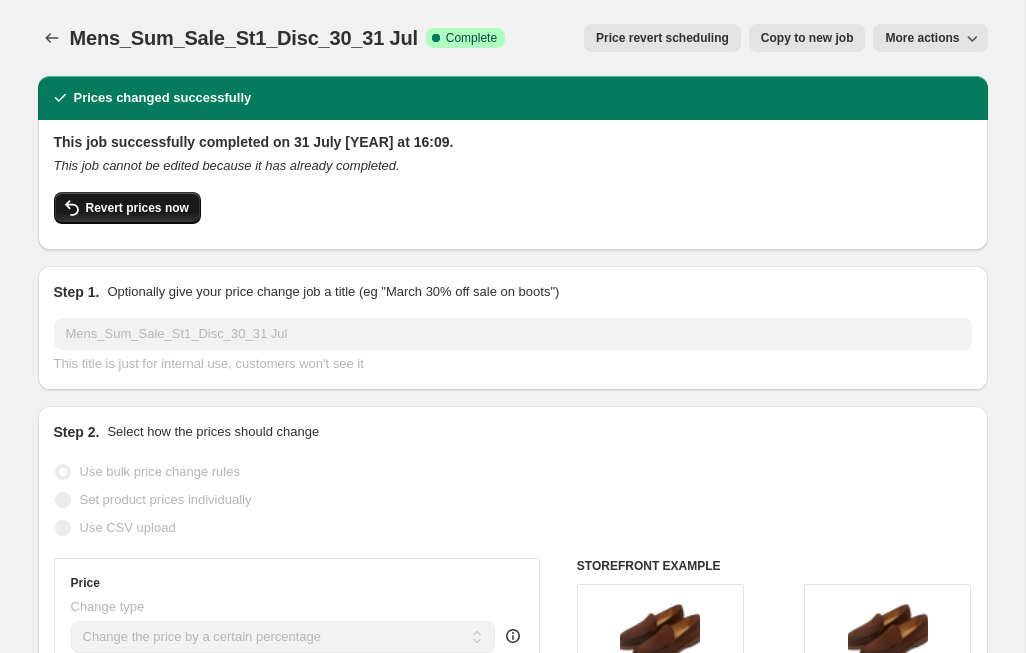 click on "Revert prices now" at bounding box center [137, 208] 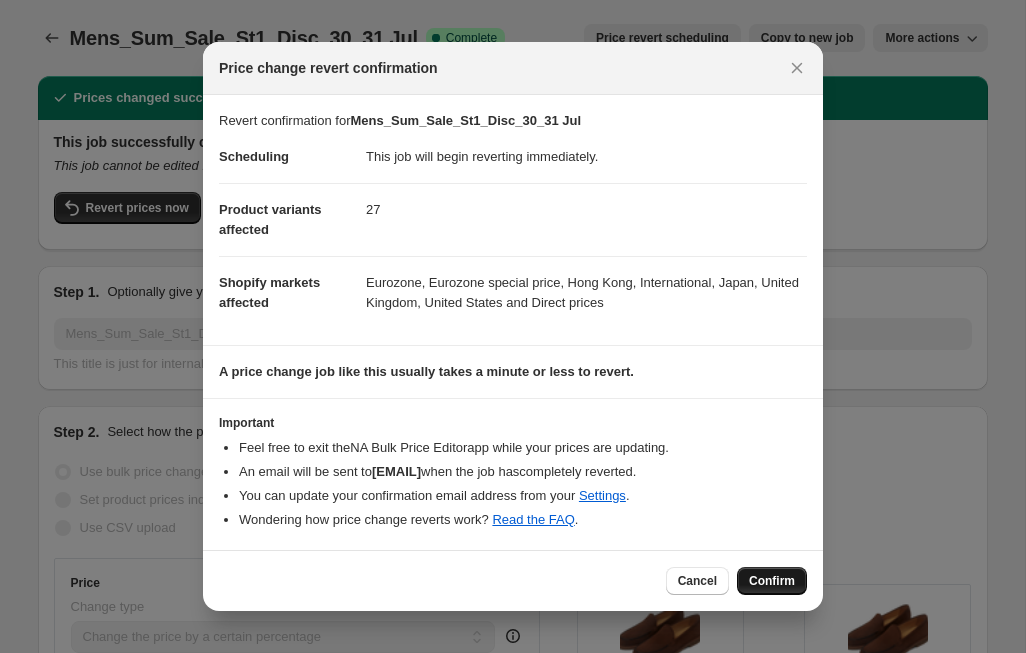 click on "Confirm" at bounding box center [772, 581] 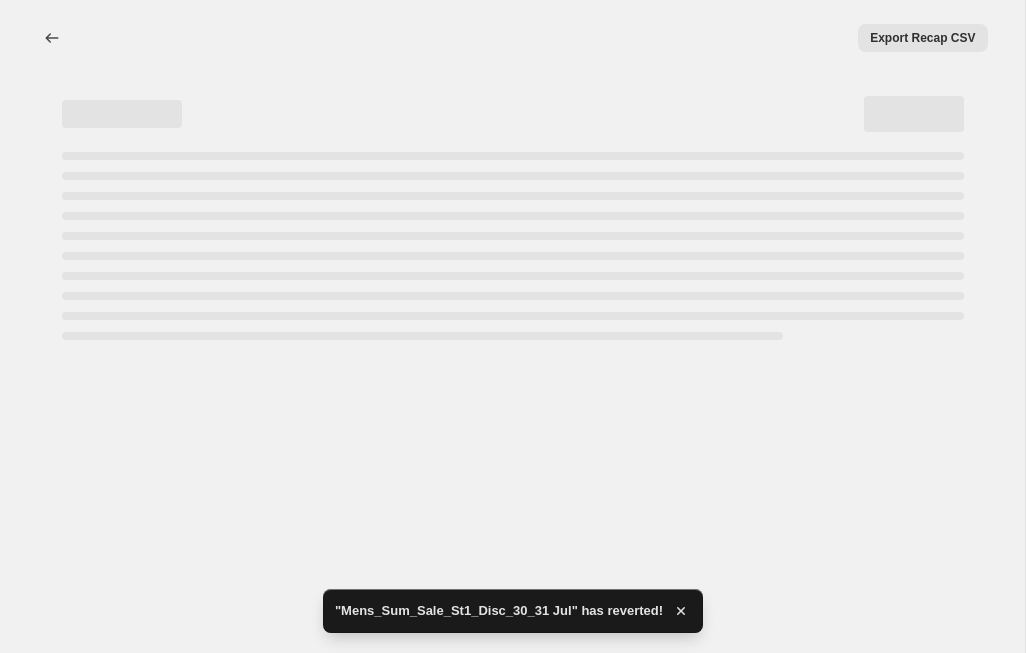 select on "percentage" 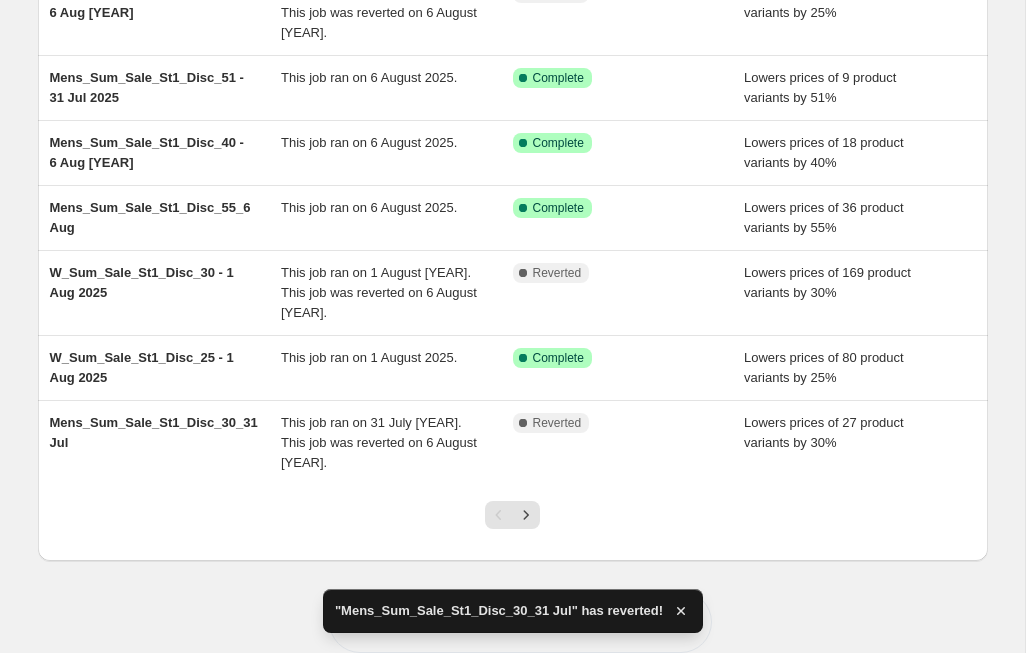 scroll, scrollTop: 428, scrollLeft: 0, axis: vertical 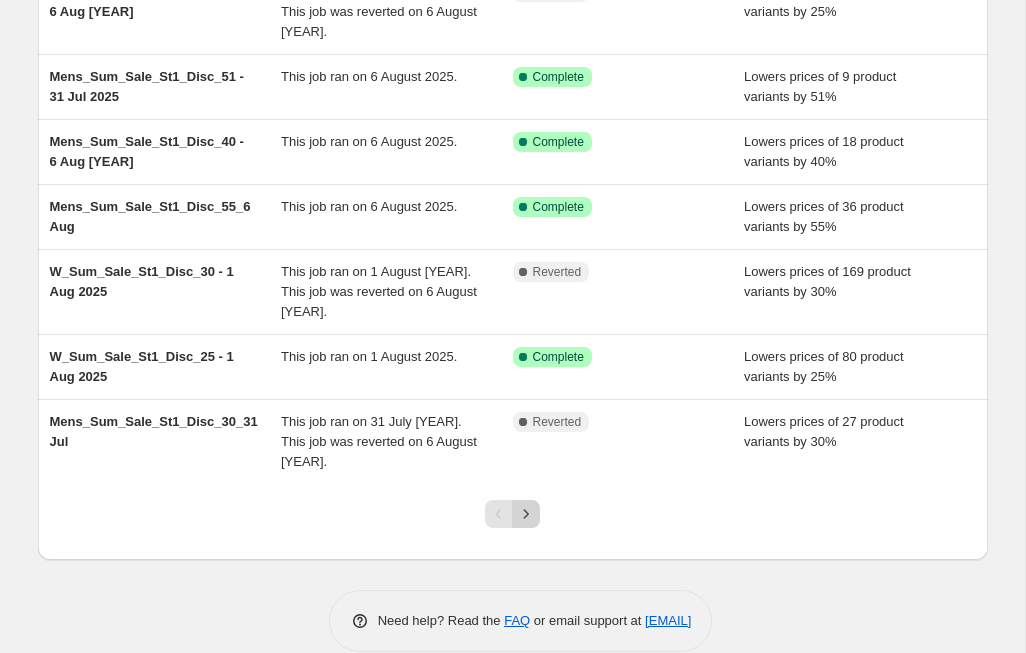click 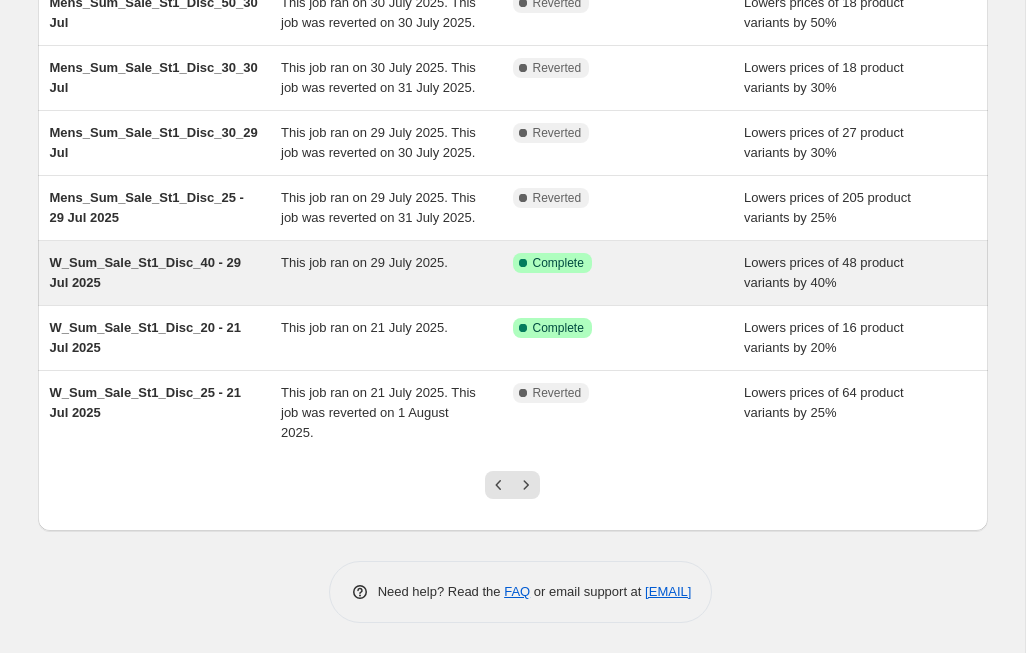 scroll, scrollTop: 514, scrollLeft: 0, axis: vertical 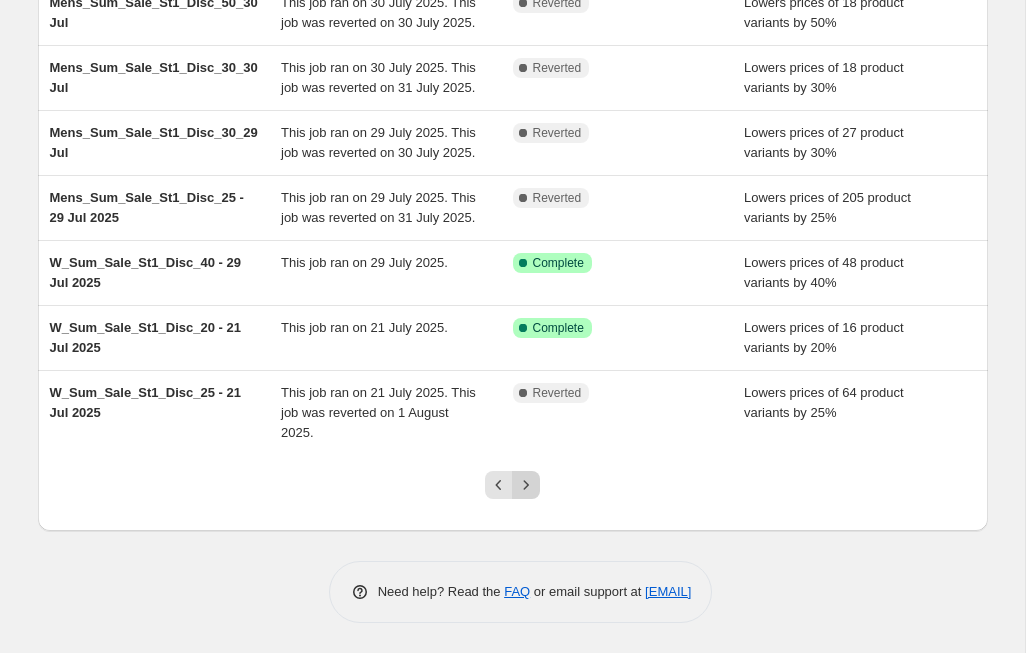 click 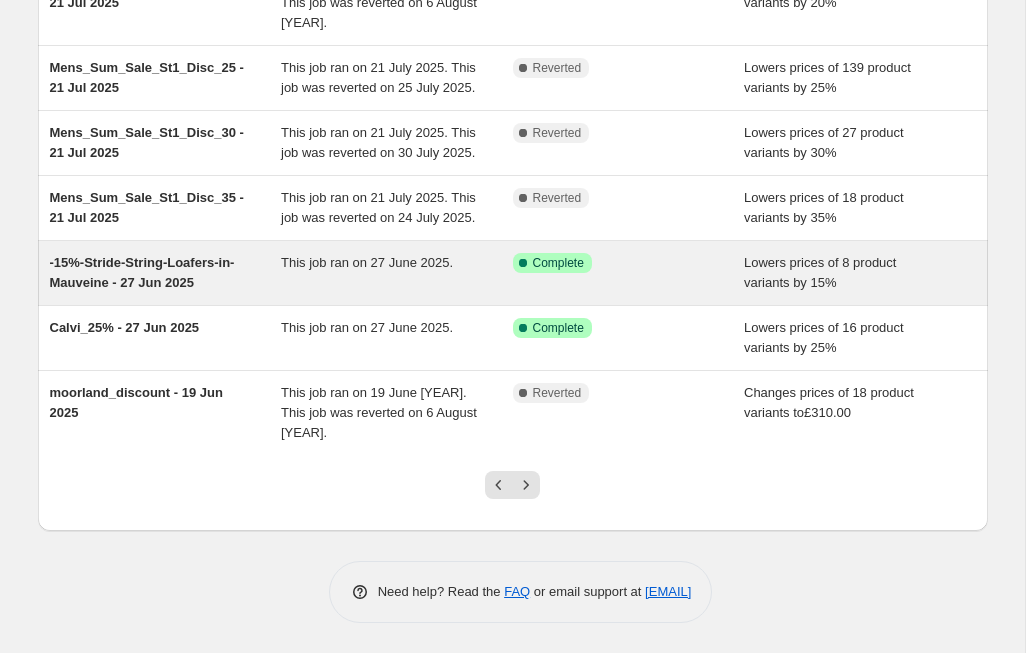scroll, scrollTop: 514, scrollLeft: 0, axis: vertical 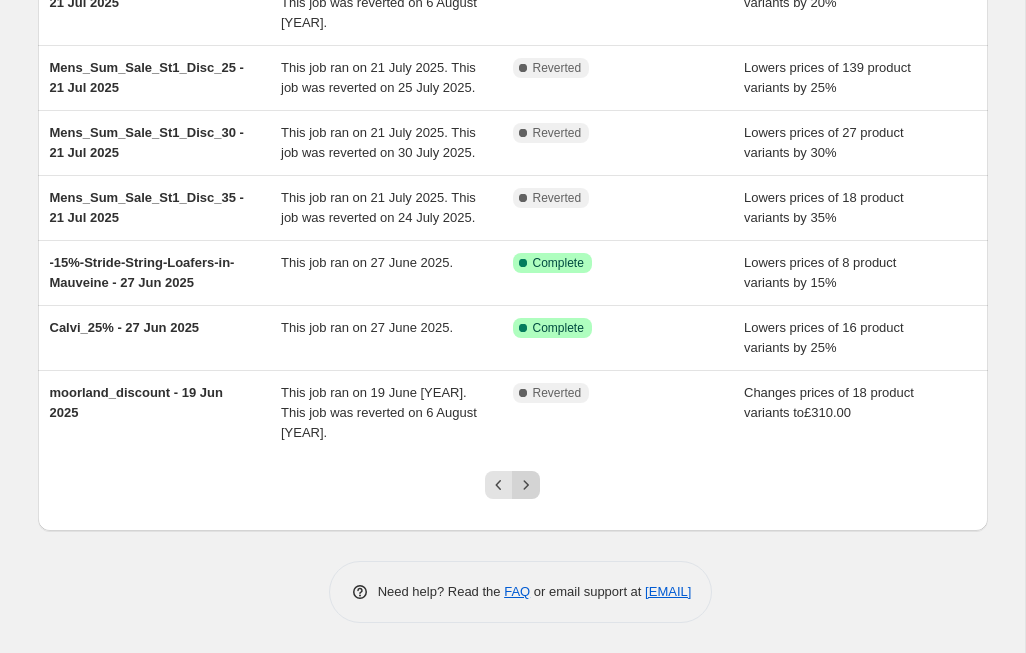 click 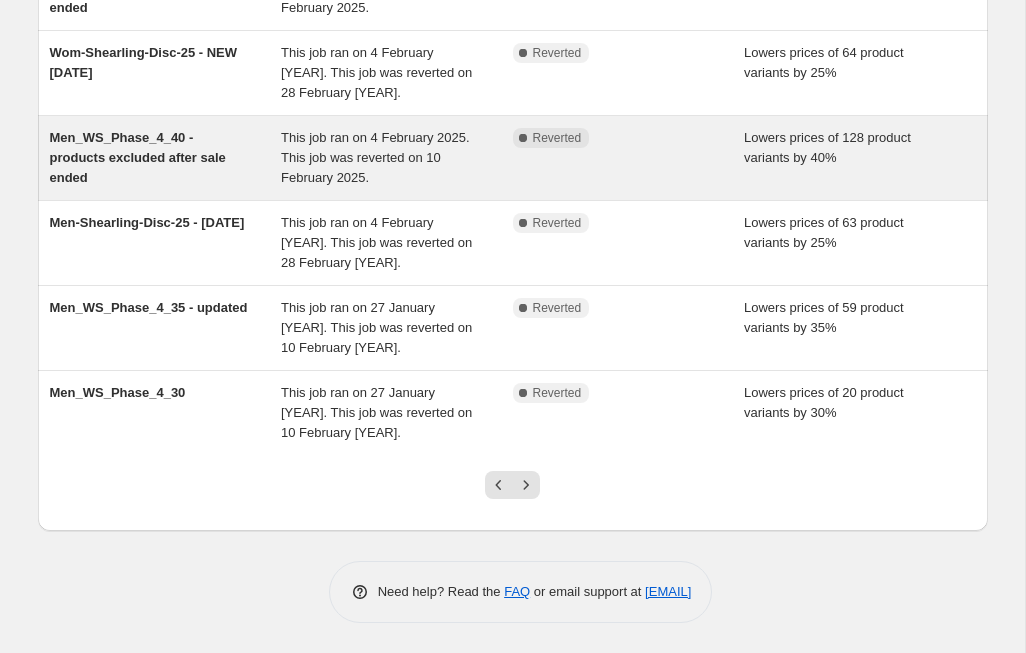 scroll, scrollTop: 577, scrollLeft: 0, axis: vertical 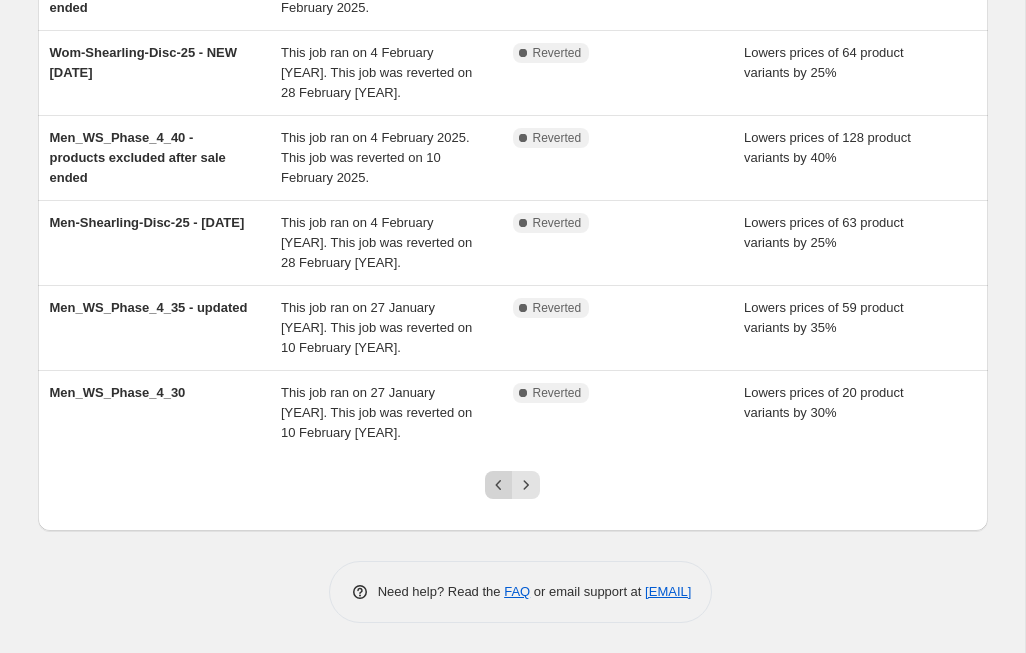 click 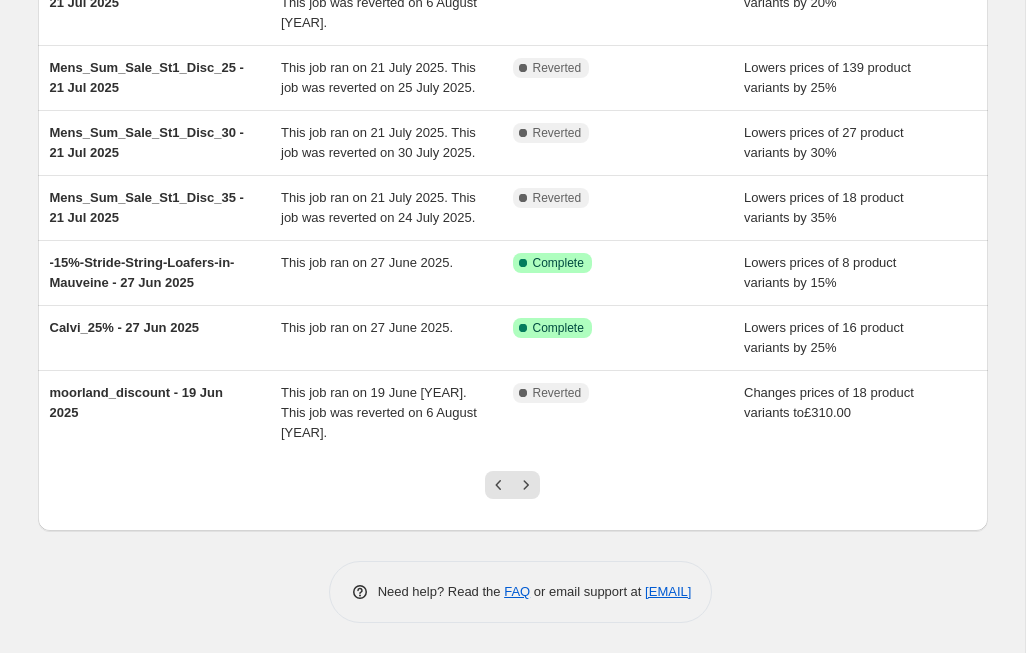 scroll, scrollTop: 517, scrollLeft: 0, axis: vertical 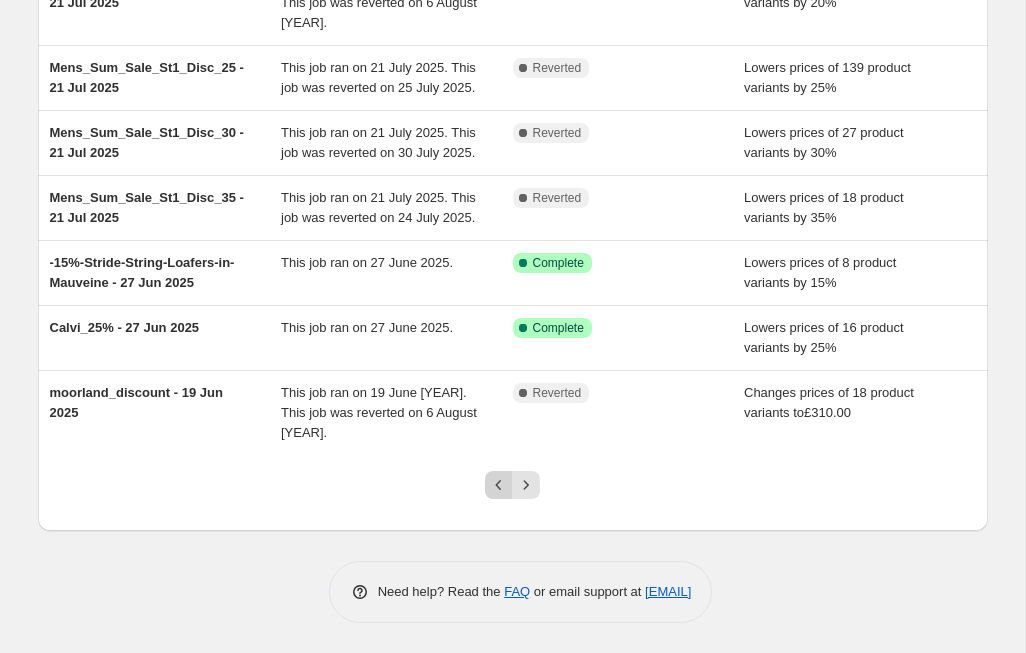 click 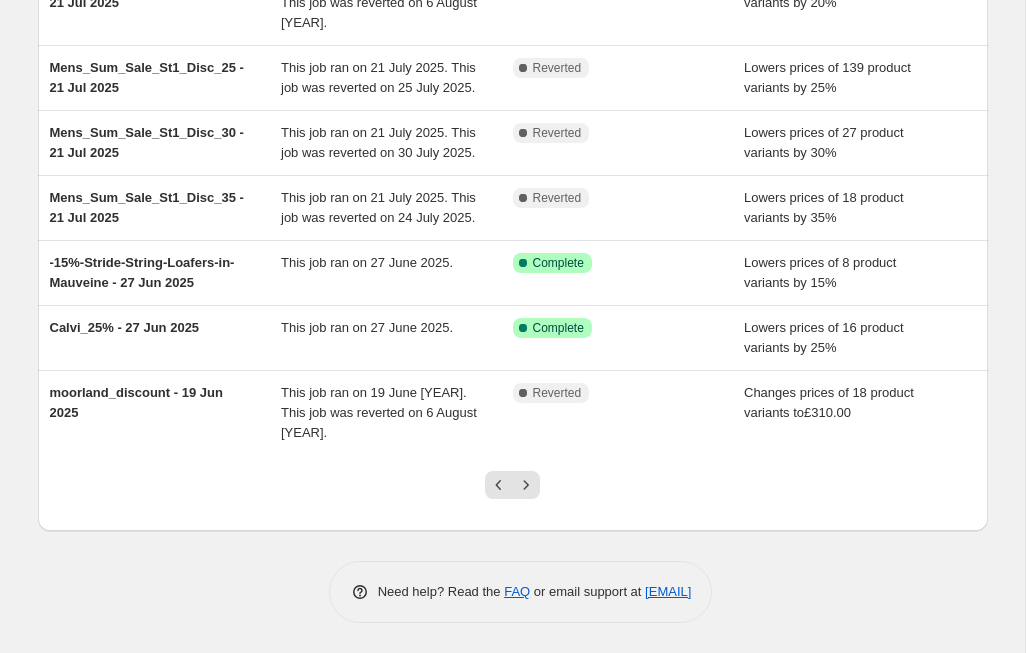 scroll, scrollTop: 0, scrollLeft: 0, axis: both 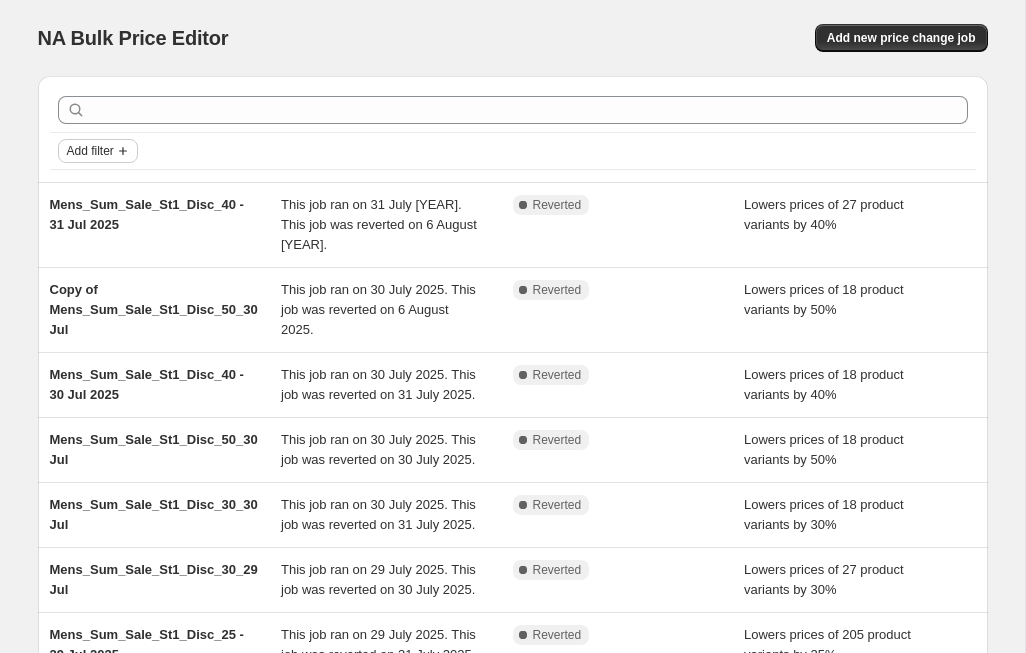 click on "Add filter" at bounding box center (98, 151) 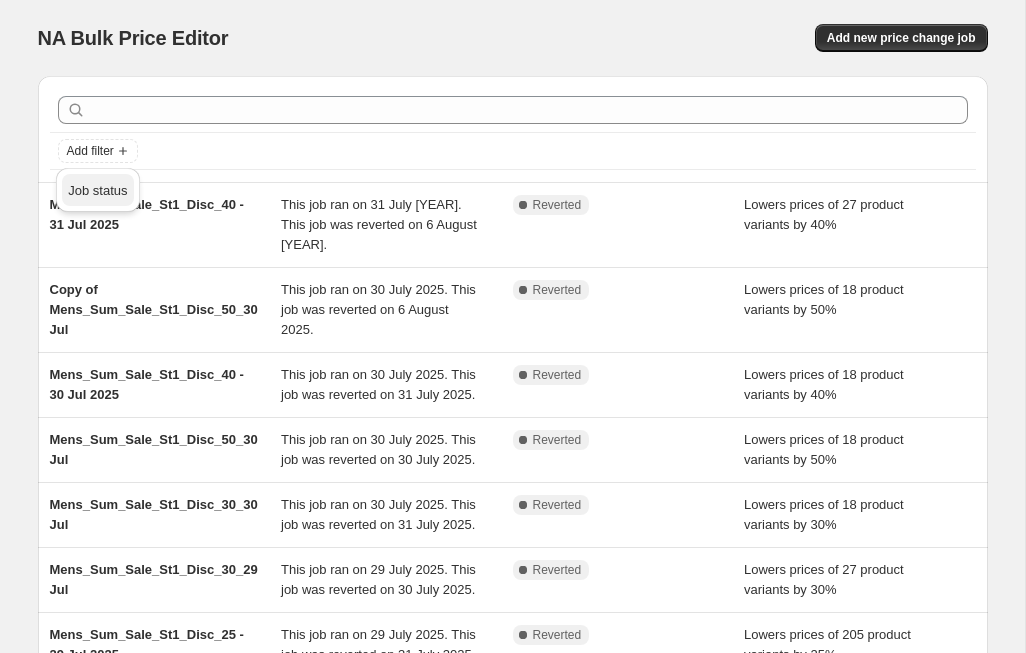 click on "Job status" at bounding box center [97, 190] 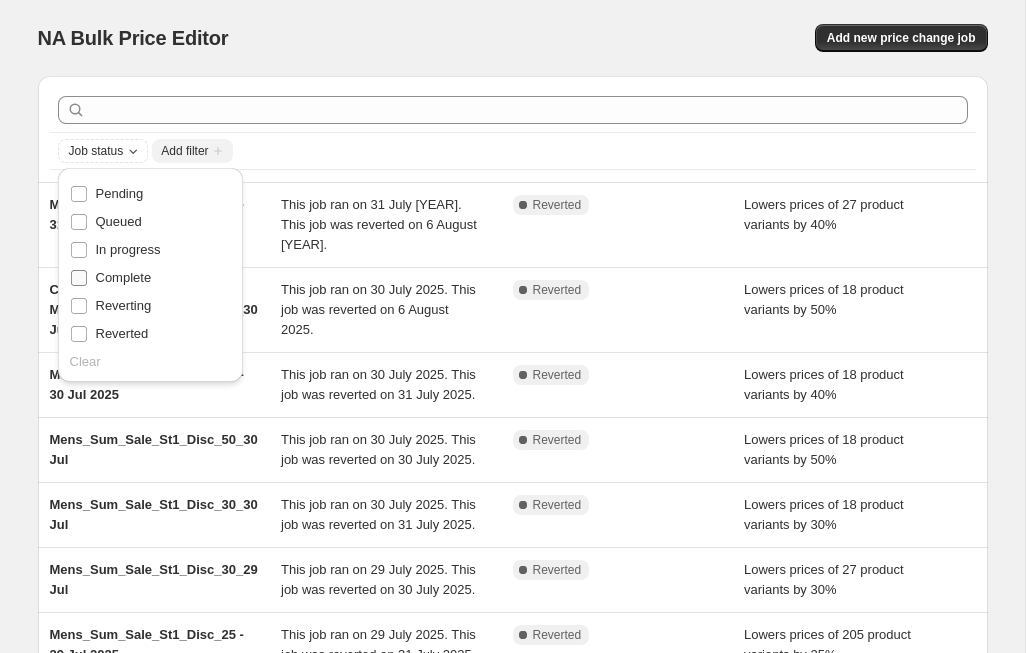 click on "Complete" at bounding box center [124, 277] 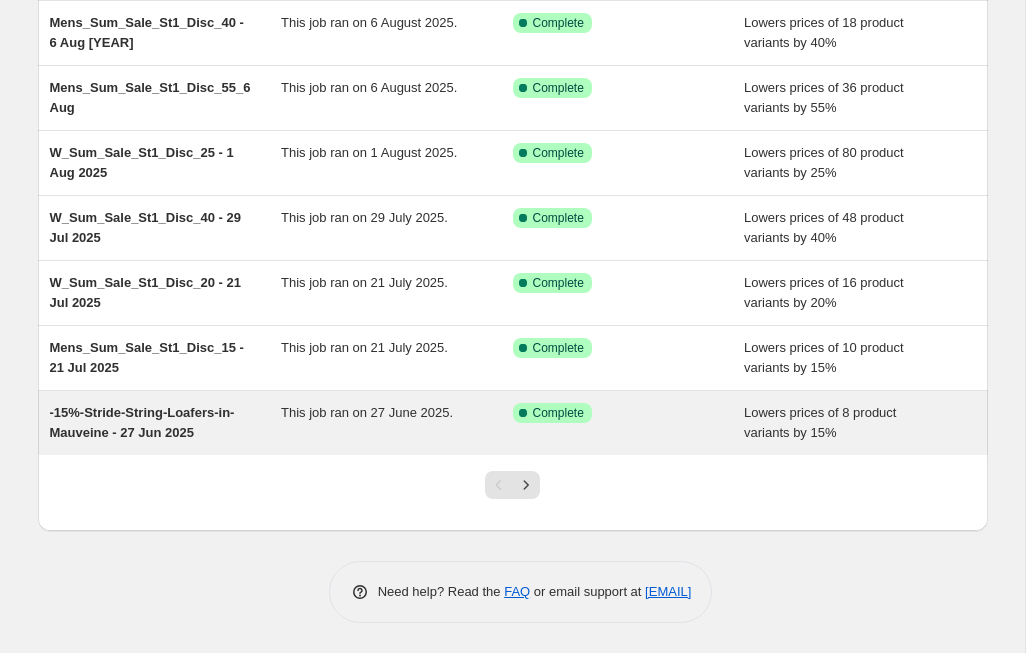 scroll, scrollTop: 377, scrollLeft: 0, axis: vertical 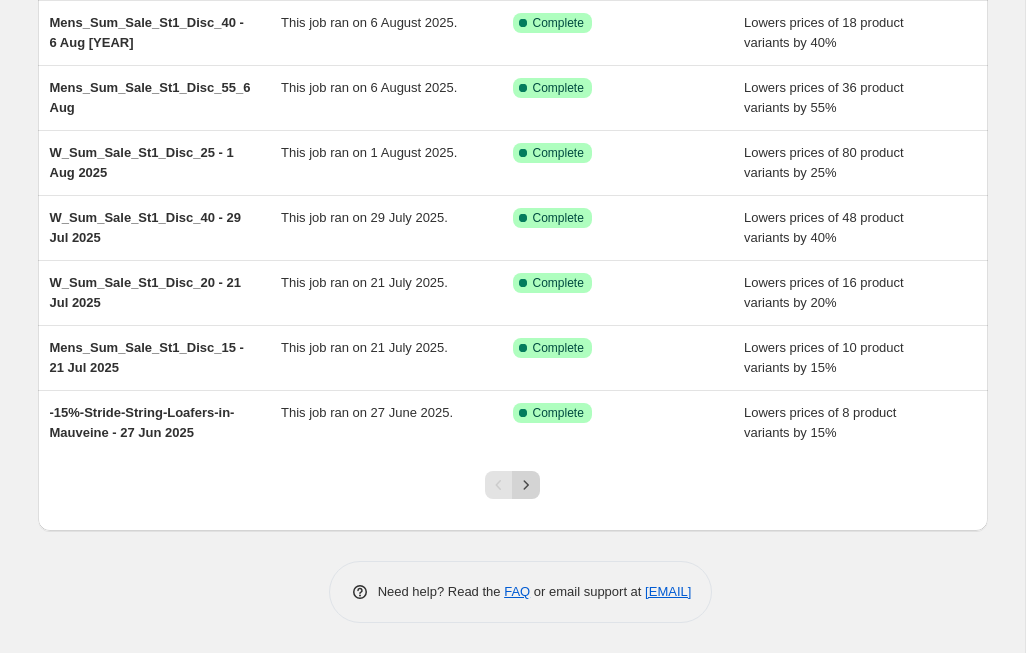 click 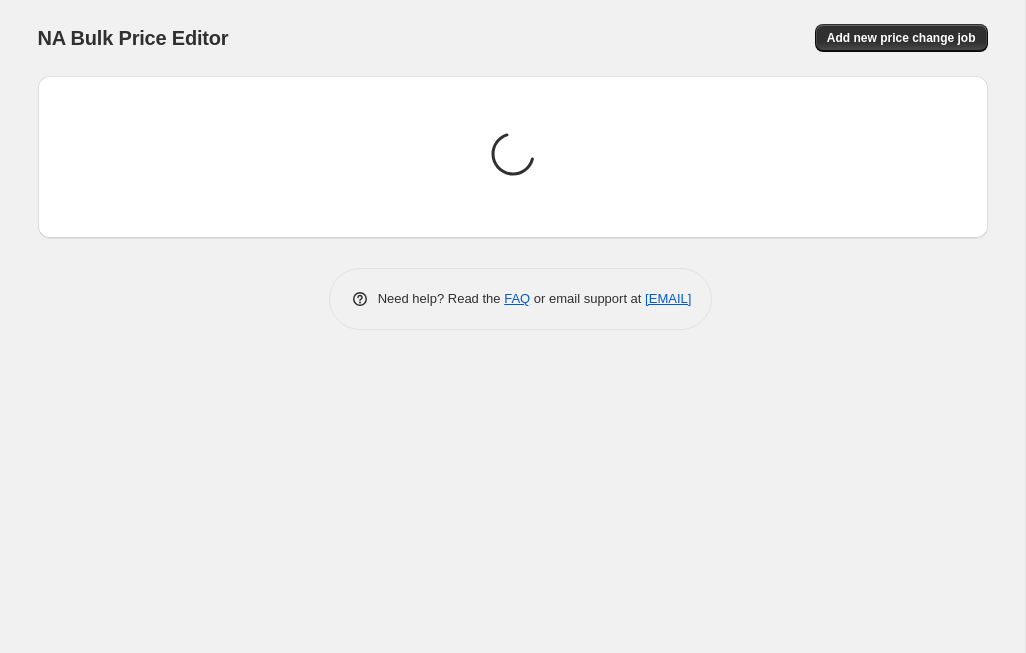 scroll, scrollTop: 0, scrollLeft: 0, axis: both 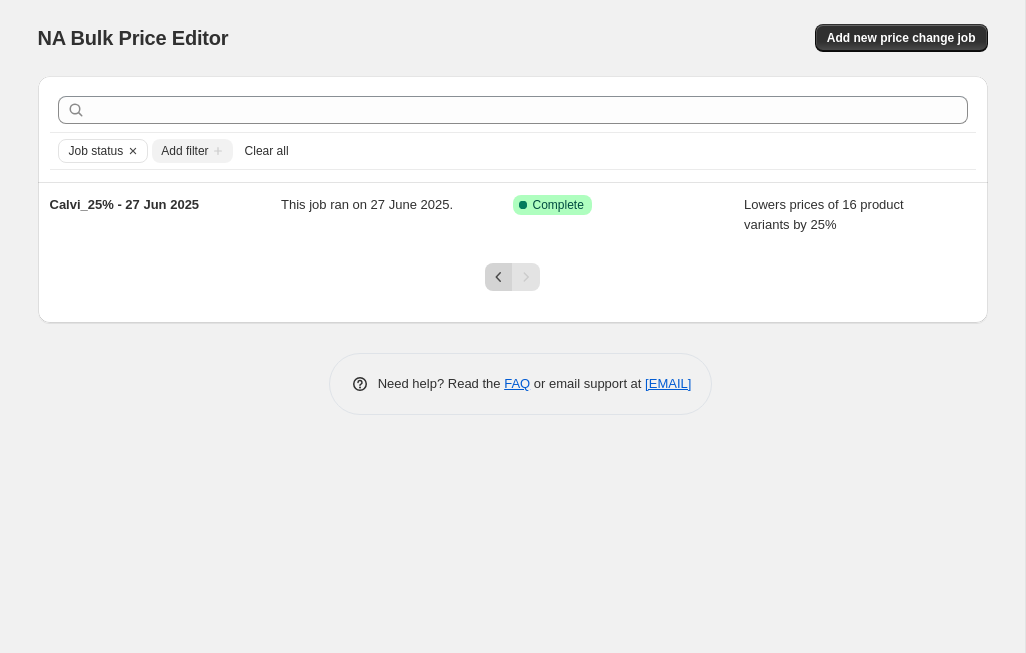 click 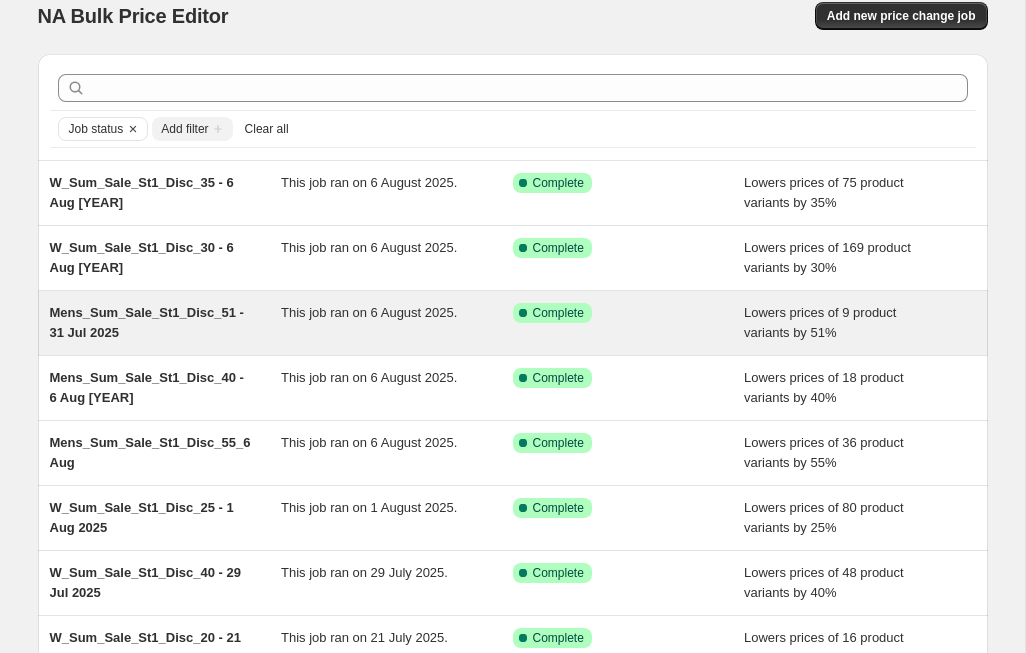 scroll, scrollTop: 21, scrollLeft: 0, axis: vertical 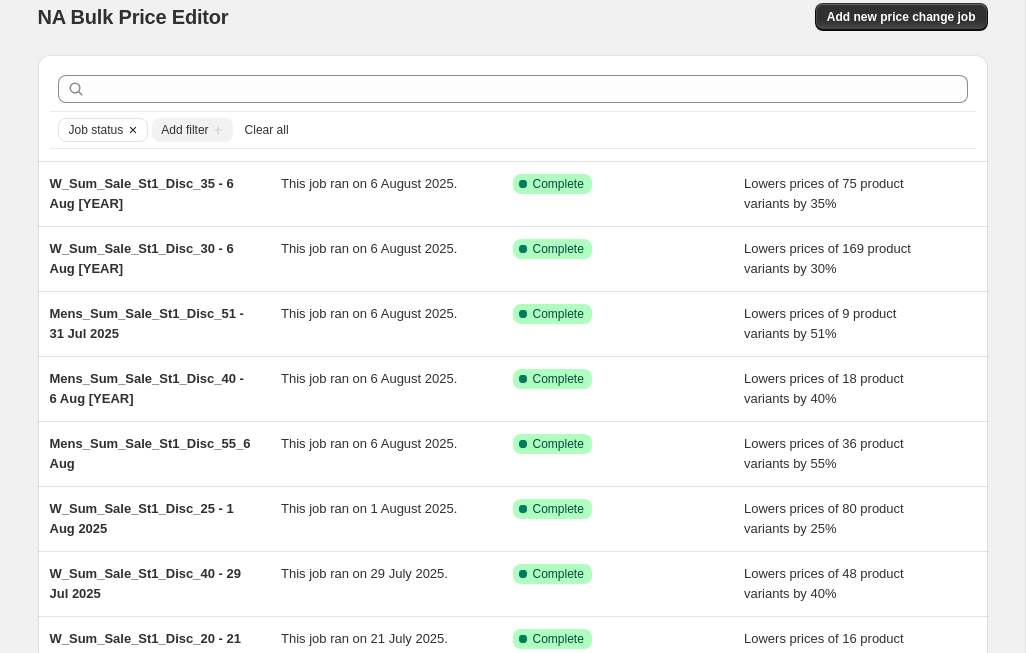 click on "Job status" at bounding box center (96, 130) 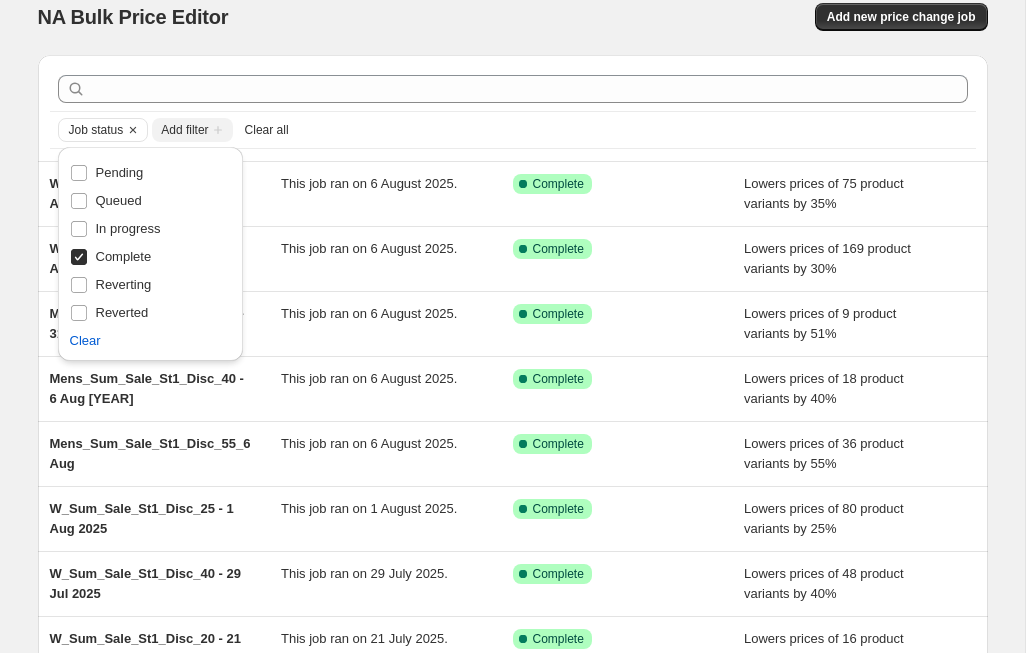 click on "Complete" at bounding box center (79, 257) 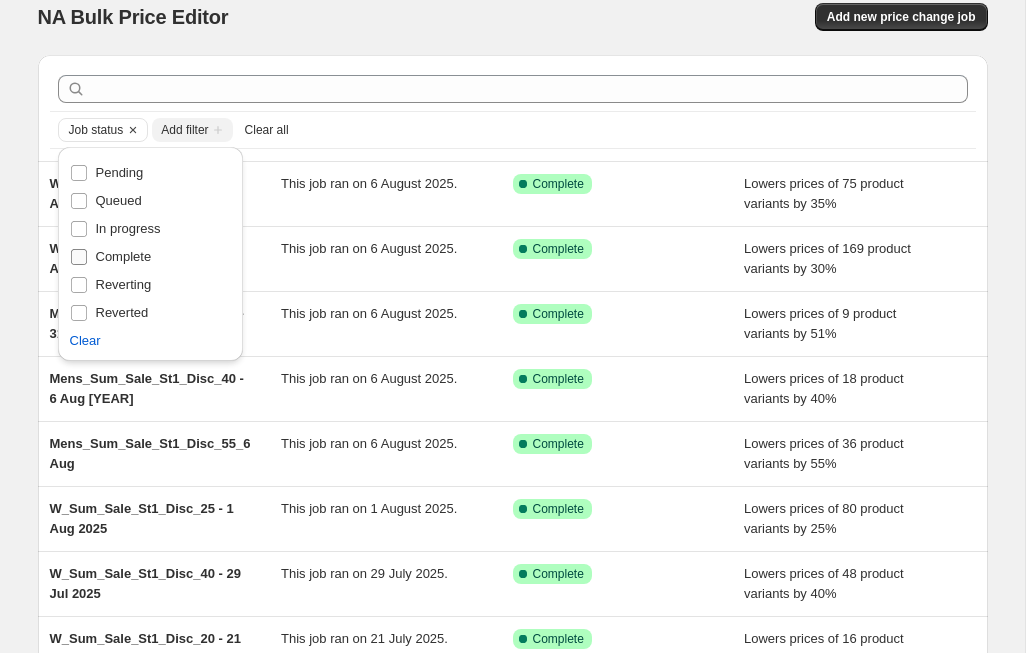 scroll, scrollTop: 0, scrollLeft: 0, axis: both 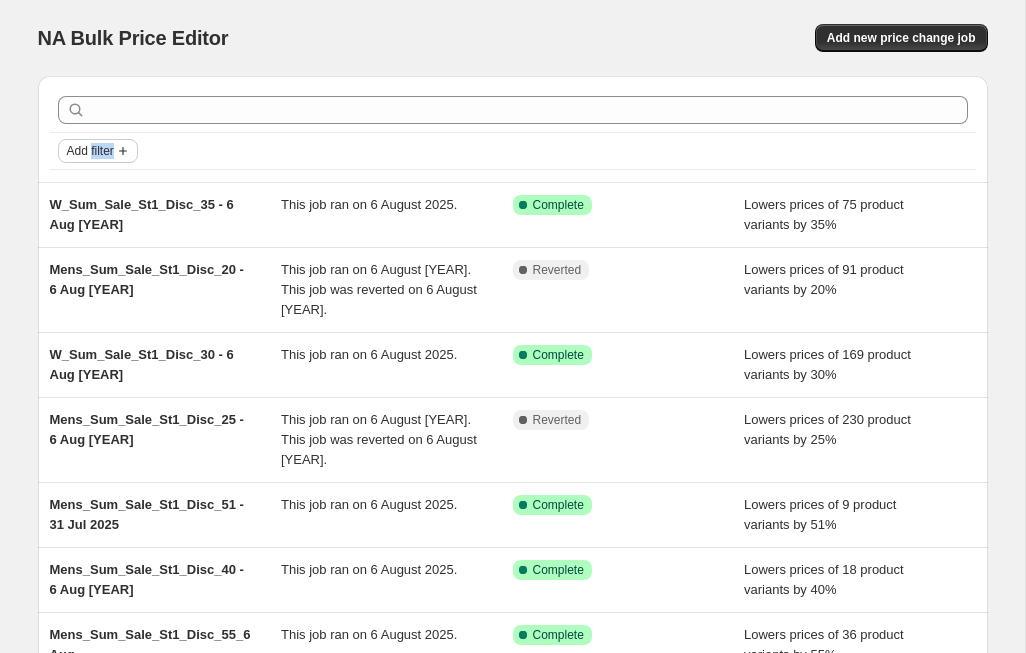 click on "Add filter" at bounding box center [90, 151] 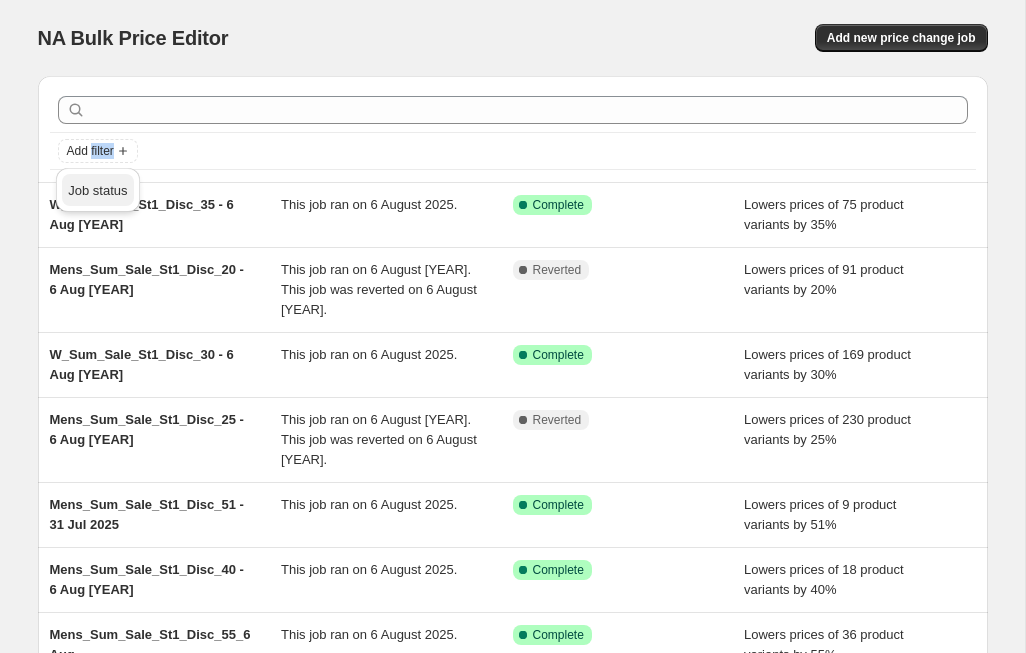 click on "Job status" at bounding box center [97, 190] 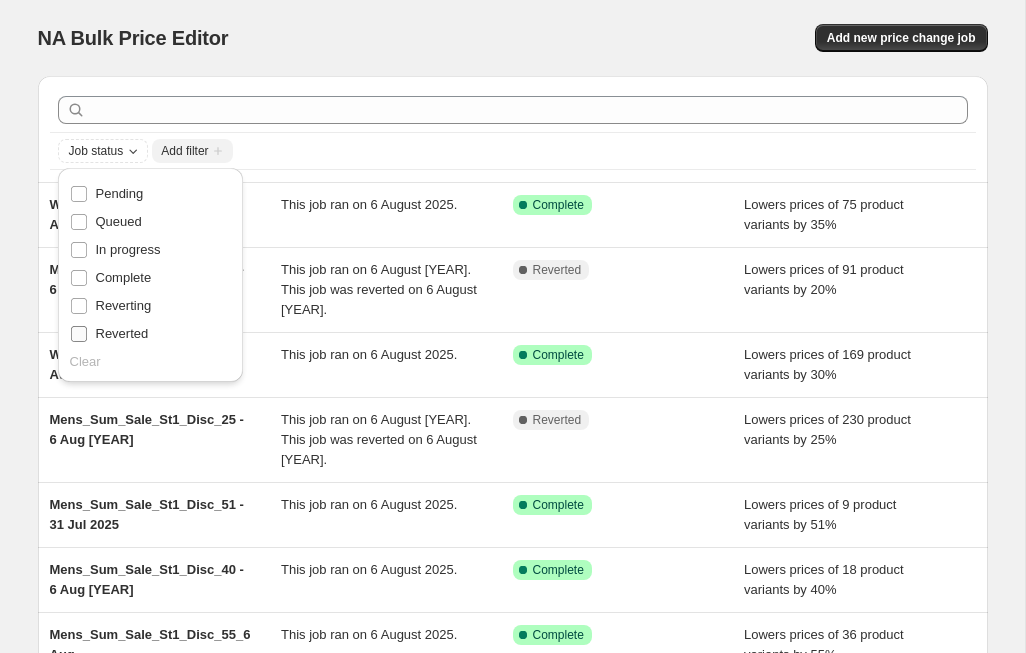 click on "Reverted" at bounding box center [122, 333] 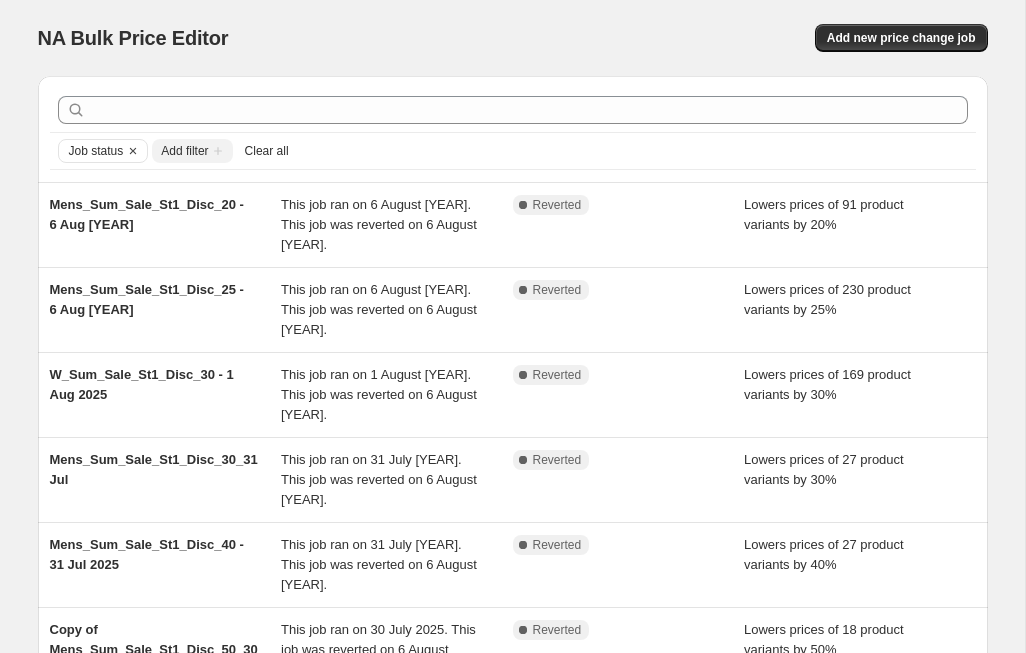 scroll, scrollTop: 0, scrollLeft: 0, axis: both 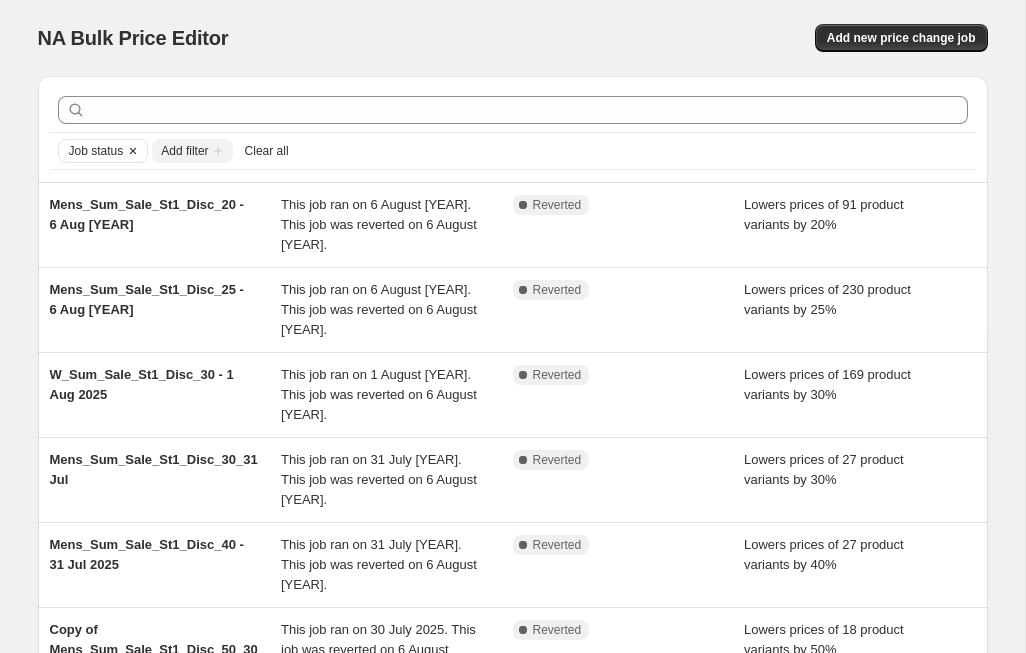 click 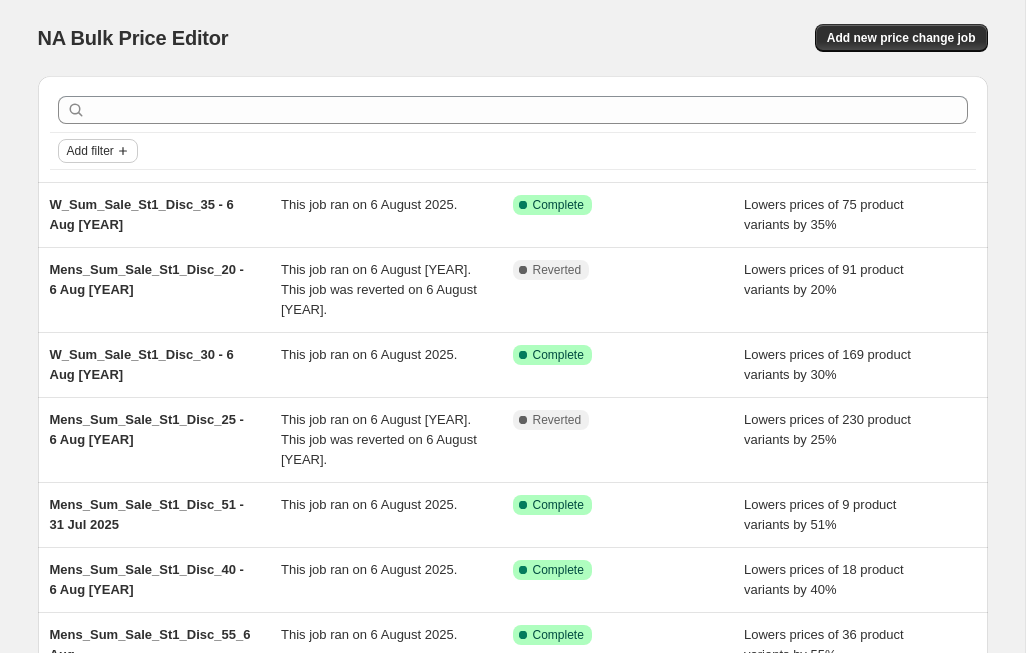 click on "Add filter" at bounding box center (90, 151) 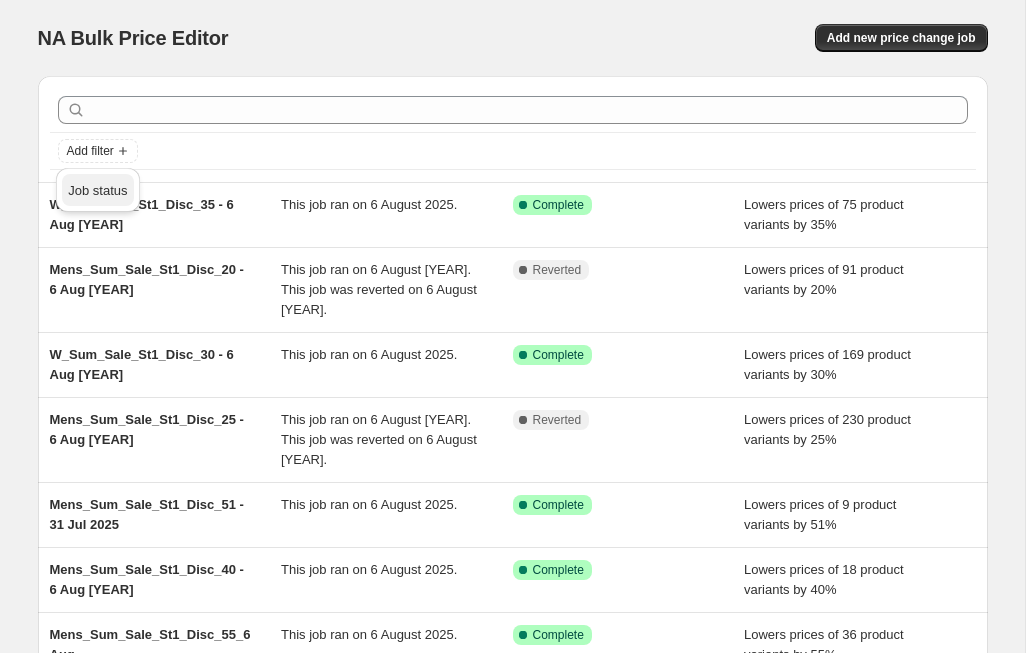 click on "Job status" at bounding box center (97, 190) 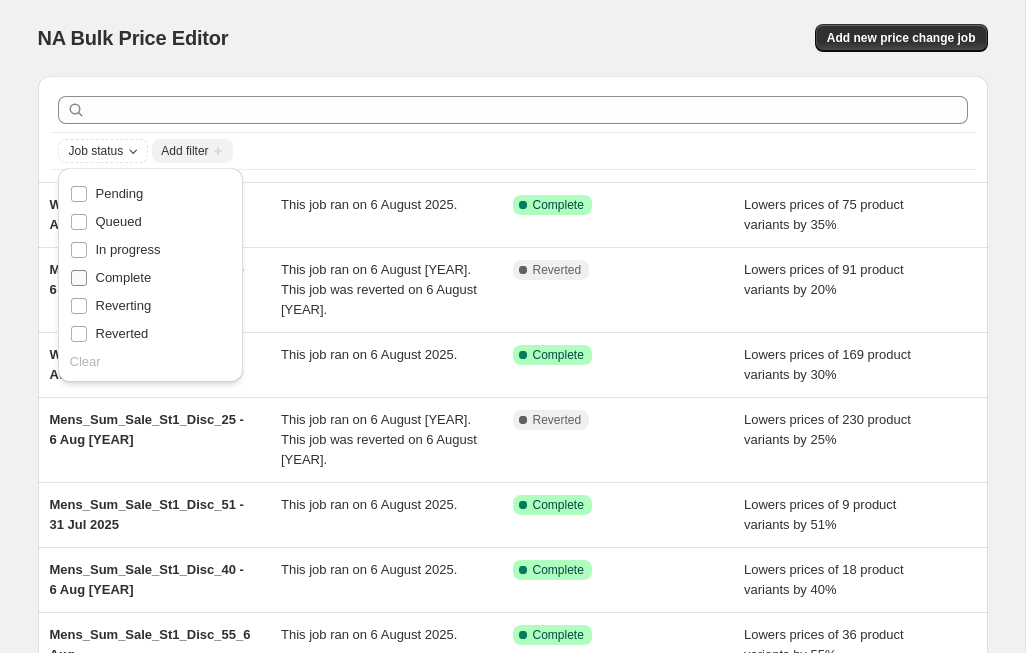 click on "Complete" at bounding box center (124, 277) 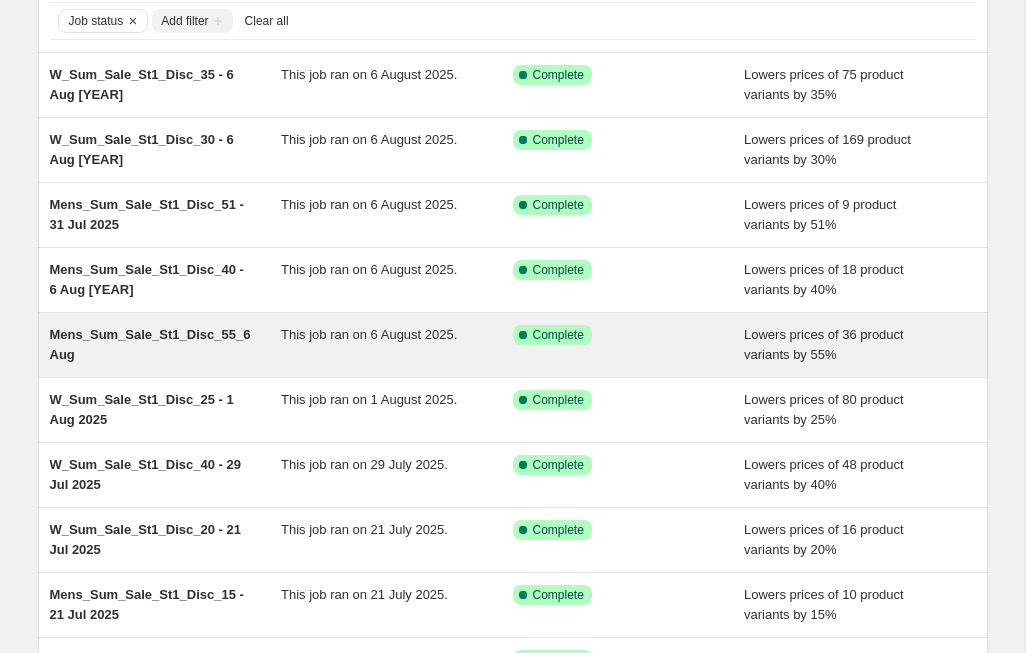scroll, scrollTop: 129, scrollLeft: 0, axis: vertical 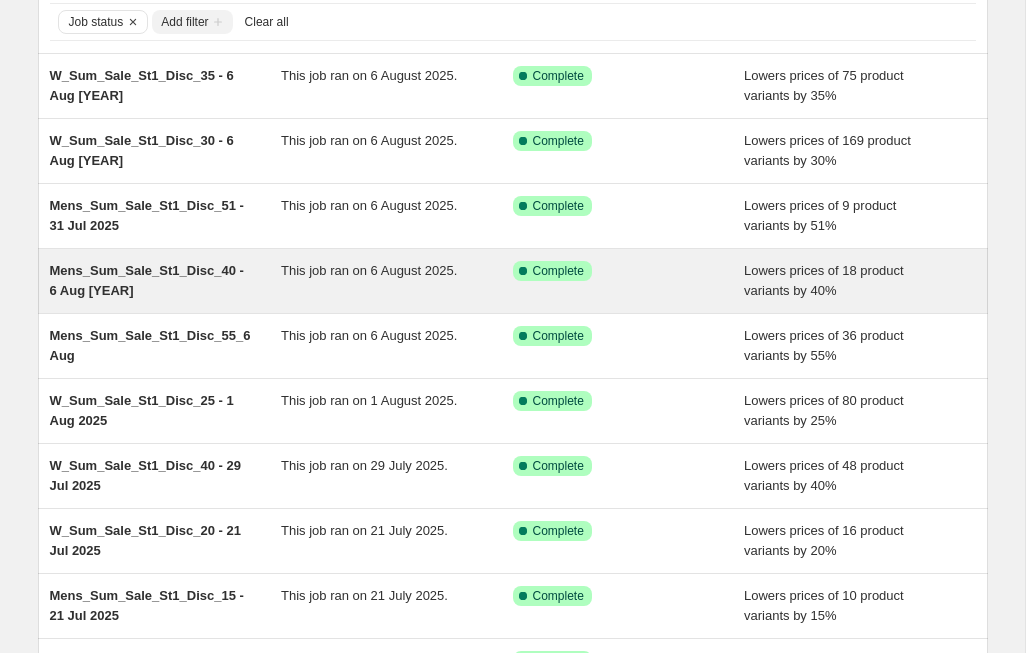 click on "Mens_Sum_Sale_St1_Disc_40 - 6 Aug [YEAR]" at bounding box center (147, 280) 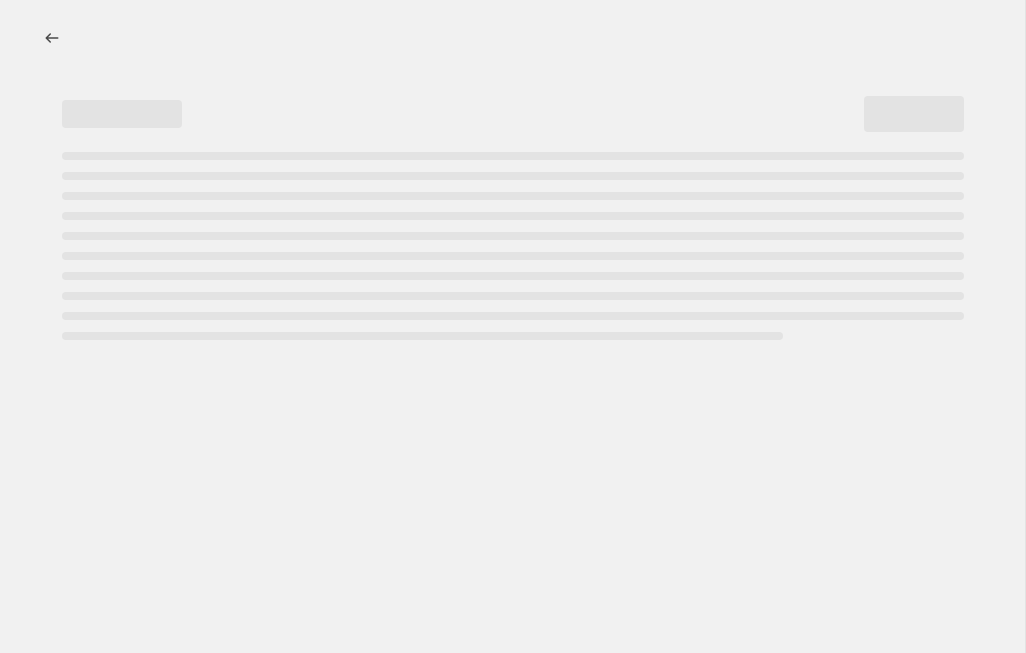 select on "percentage" 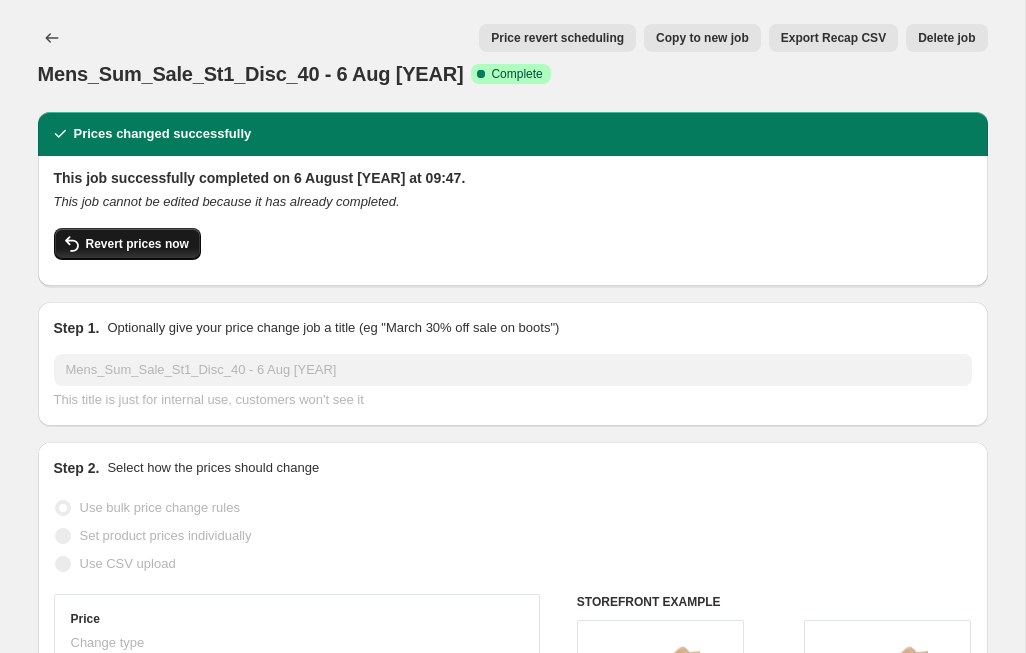 click on "Revert prices now" at bounding box center (137, 244) 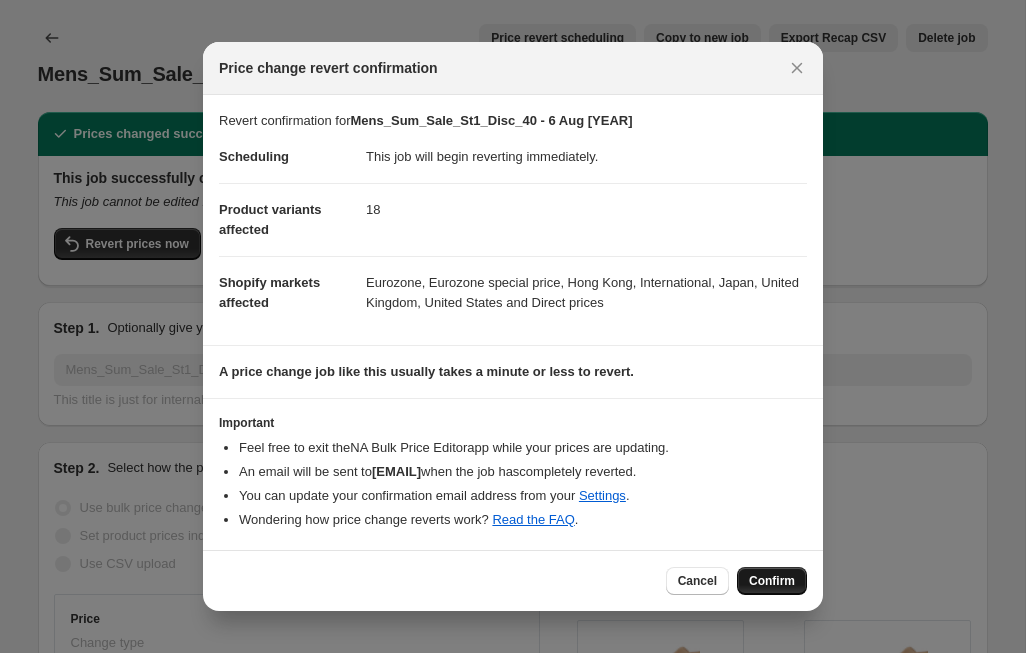 click on "Confirm" at bounding box center [772, 581] 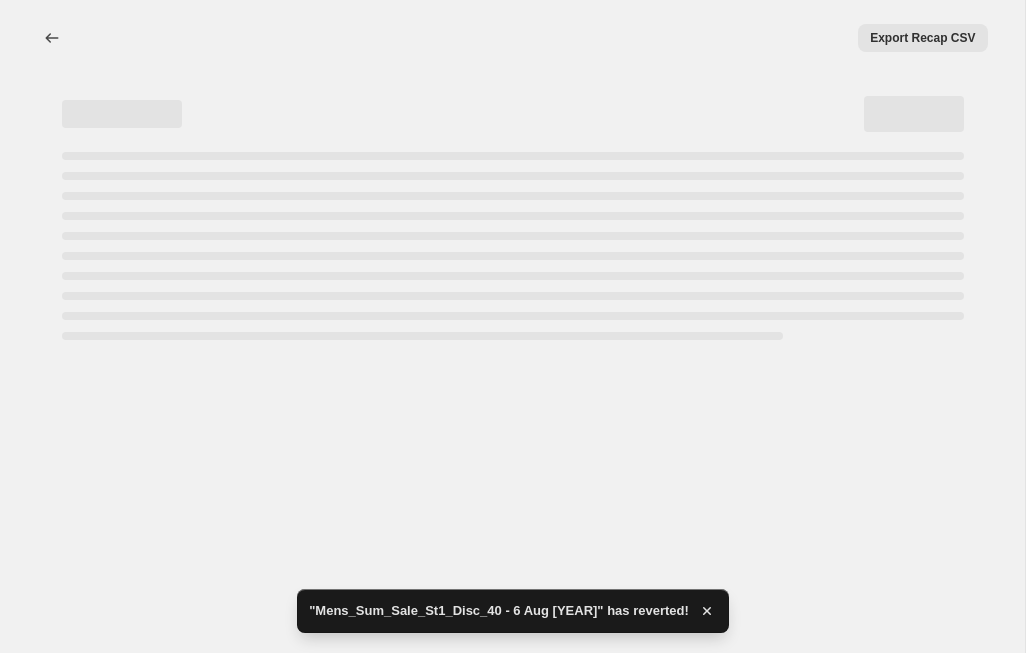 select on "percentage" 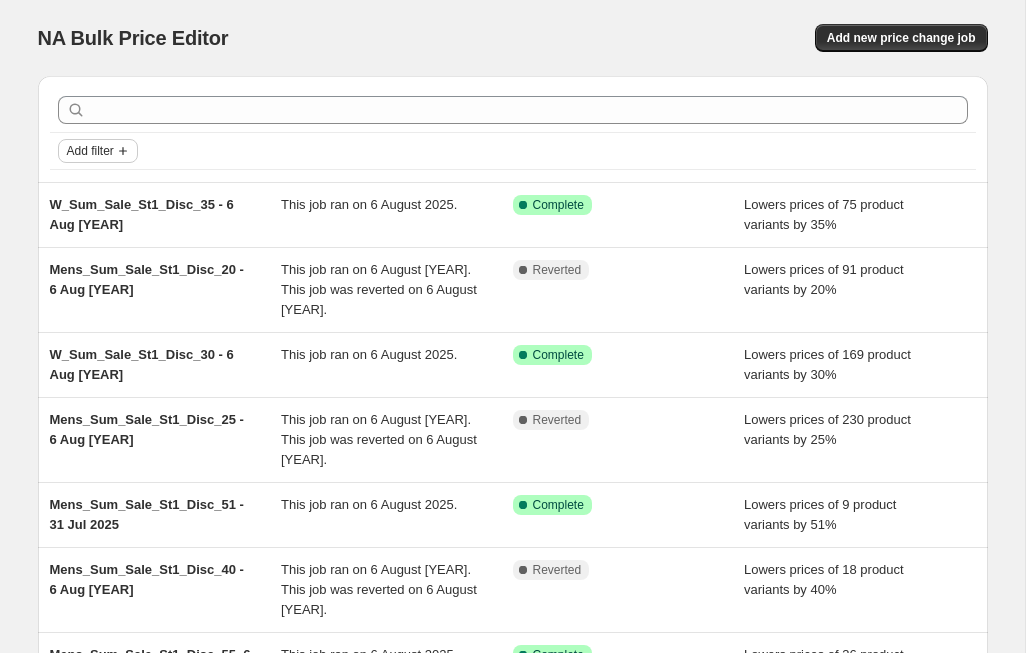 click on "Add filter" at bounding box center (90, 151) 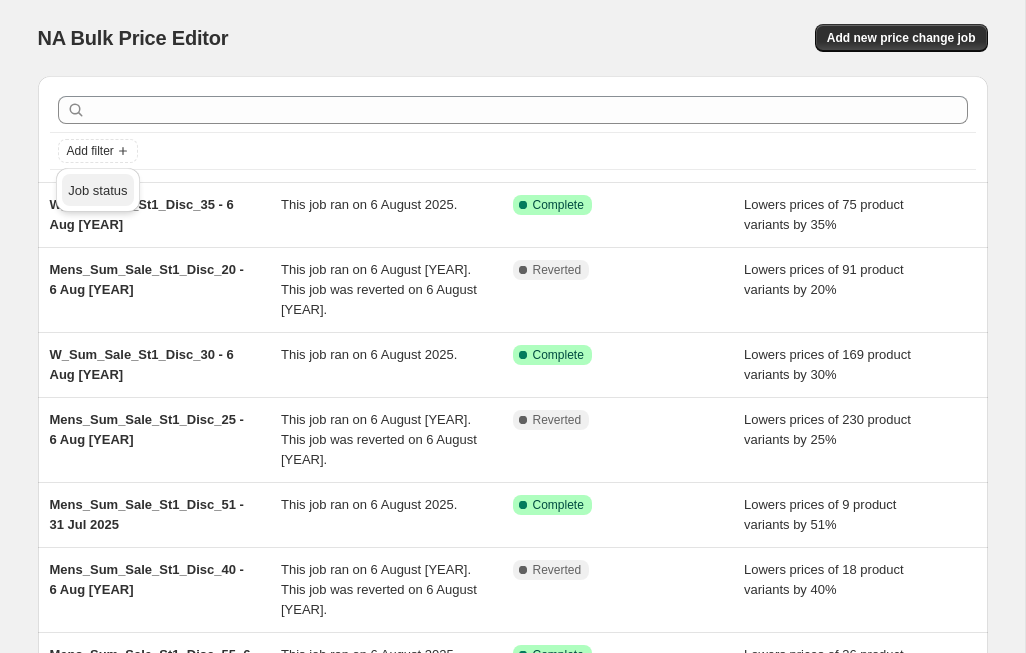 click on "Job status" at bounding box center (97, 190) 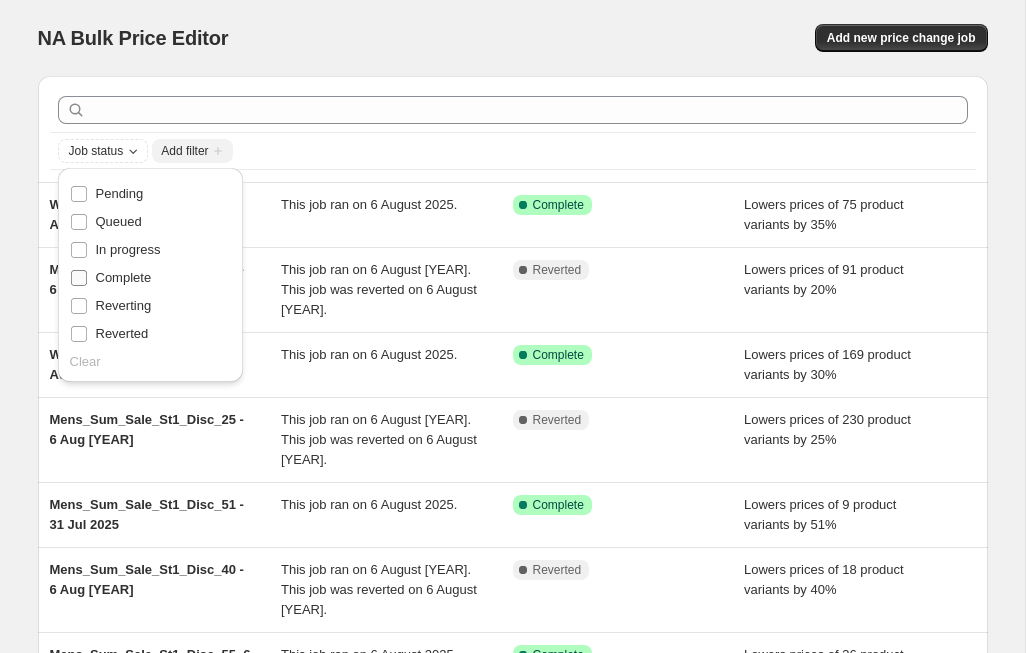 click on "Complete" at bounding box center (111, 278) 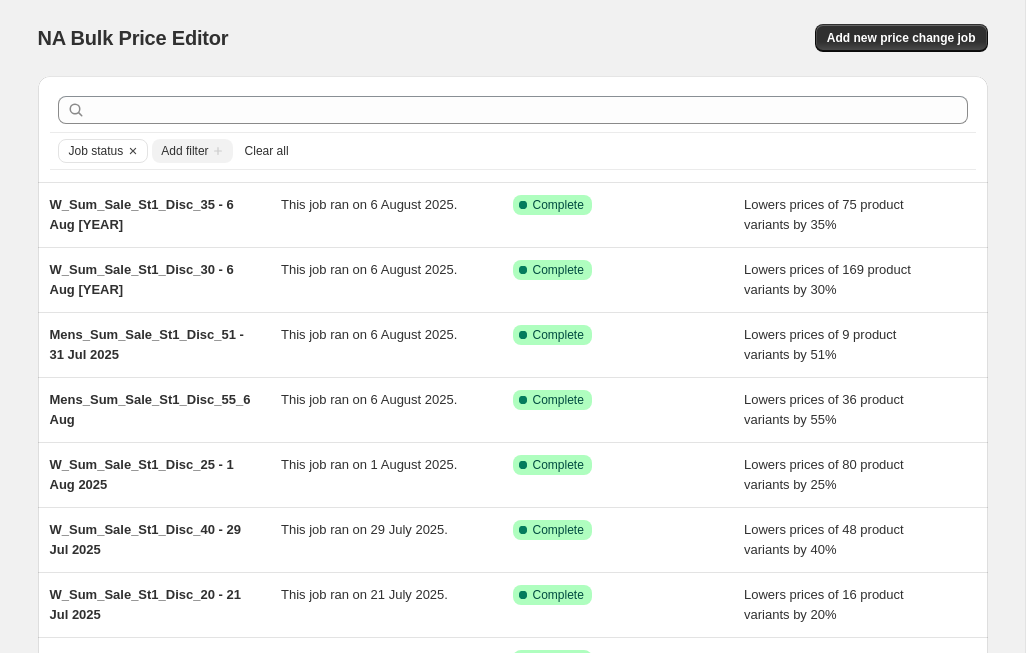 scroll, scrollTop: 0, scrollLeft: 0, axis: both 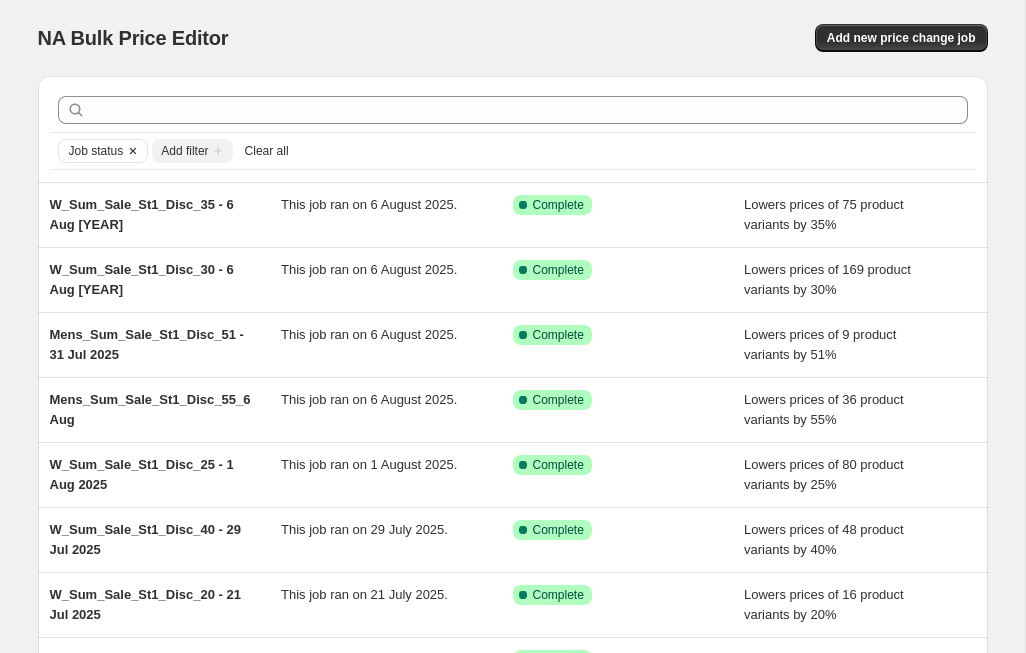 click 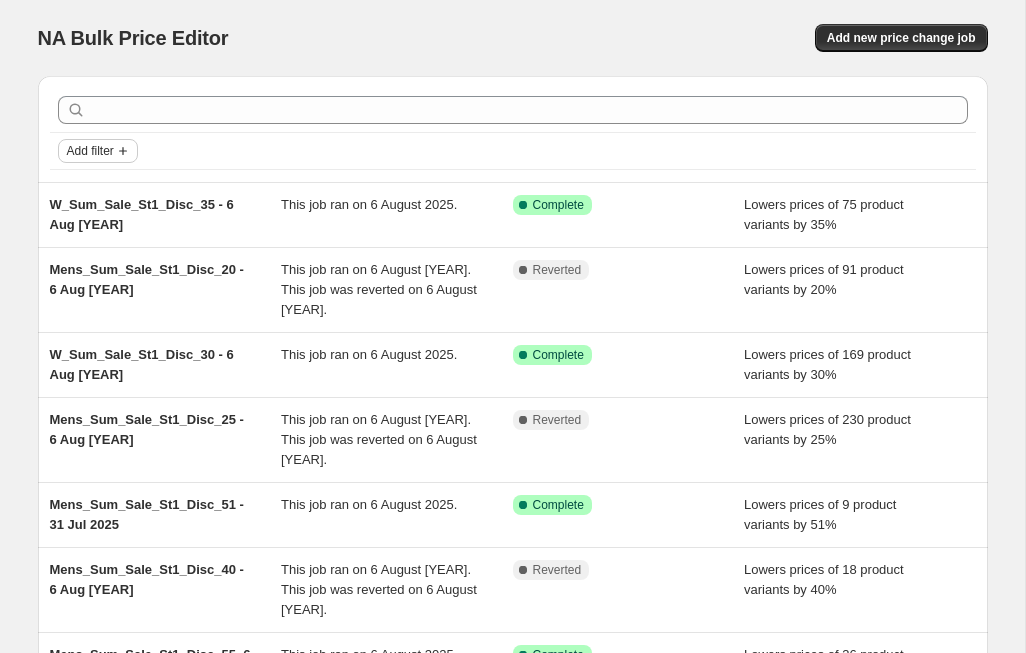 click on "Add filter" at bounding box center [90, 151] 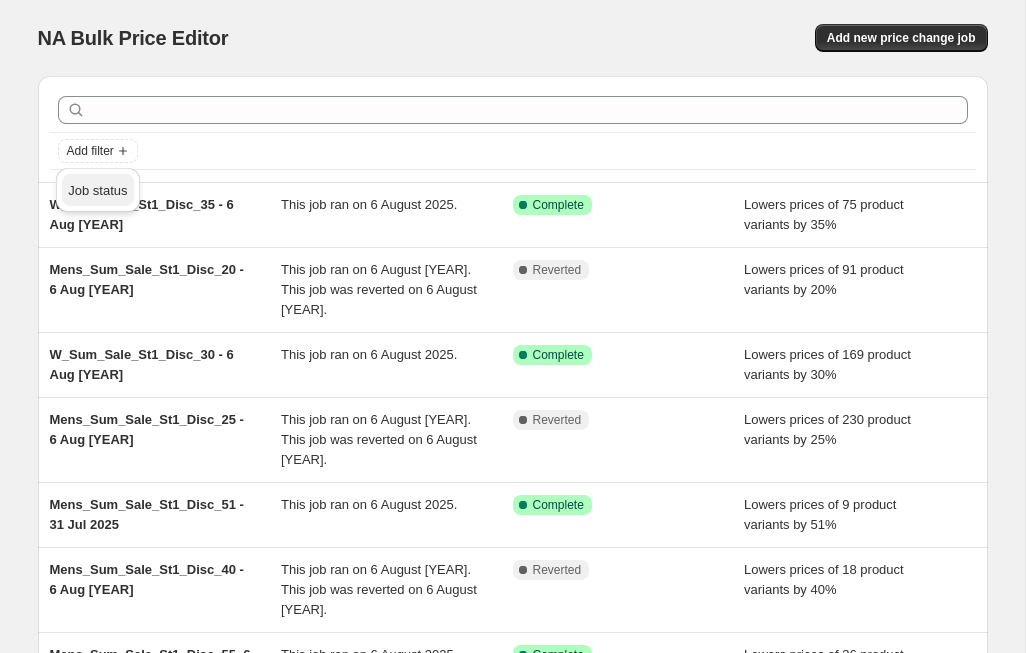 click on "Job status" at bounding box center (97, 190) 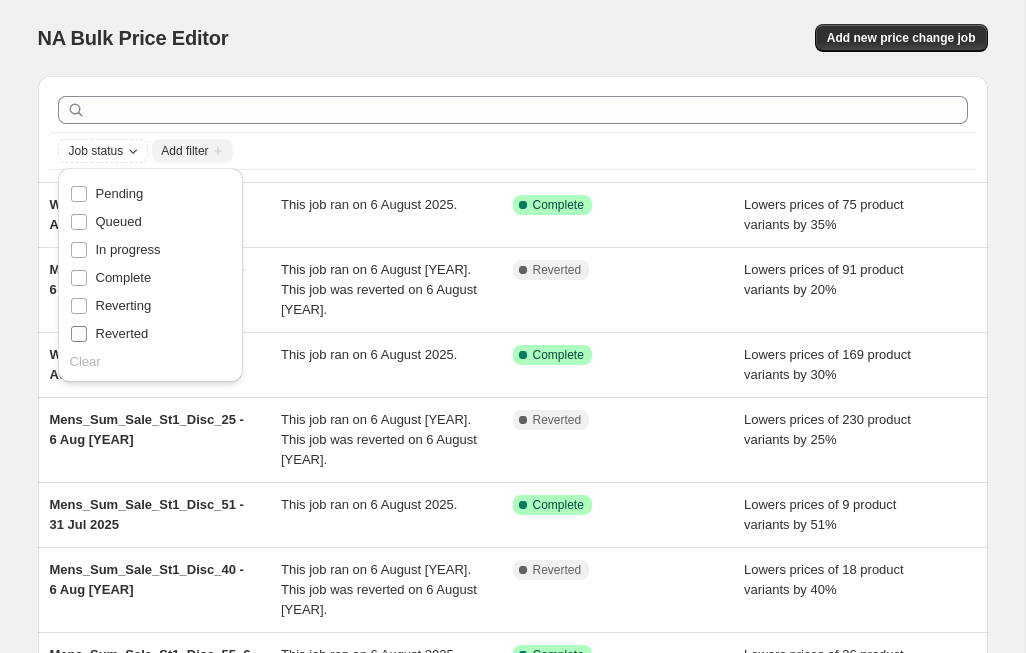 click on "Reverted" at bounding box center (122, 333) 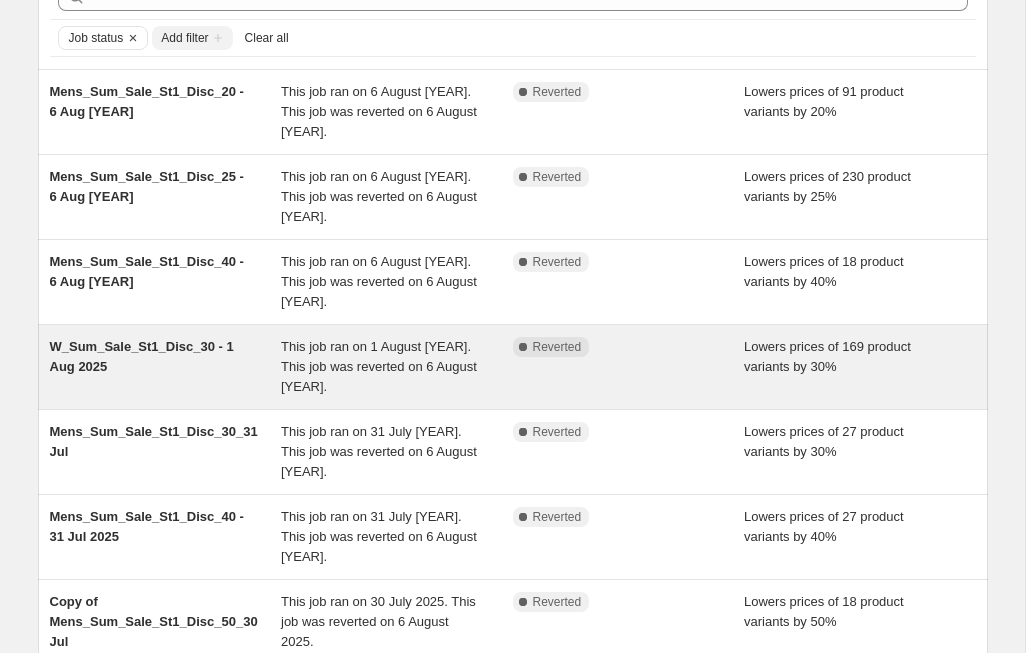 scroll, scrollTop: 69, scrollLeft: 0, axis: vertical 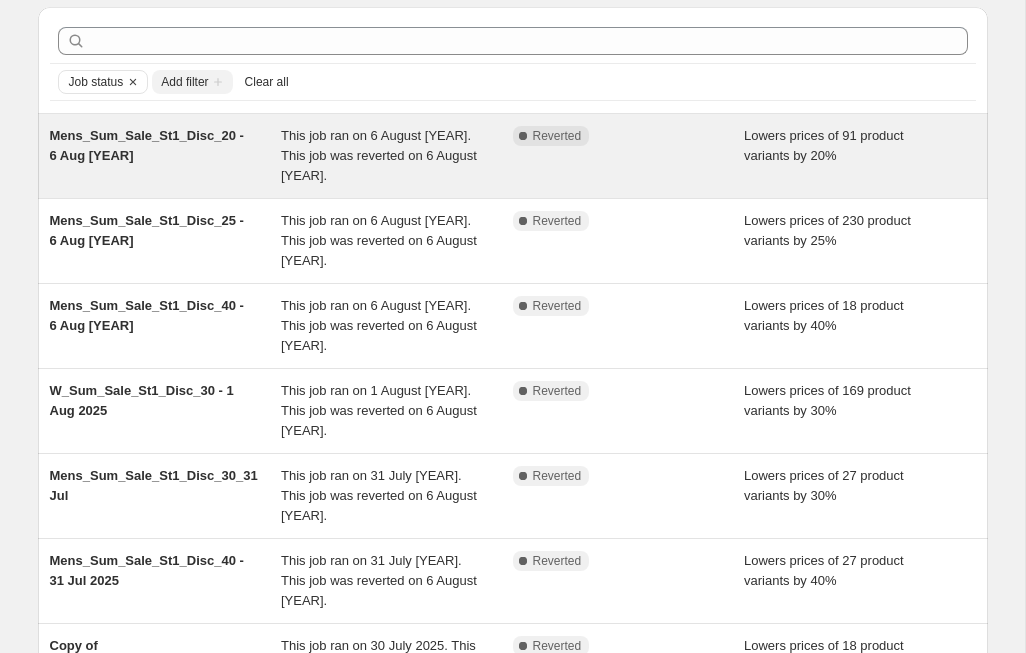 click on "Mens_Sum_Sale_St1_Disc_20 - 6 Aug [YEAR]" at bounding box center [147, 145] 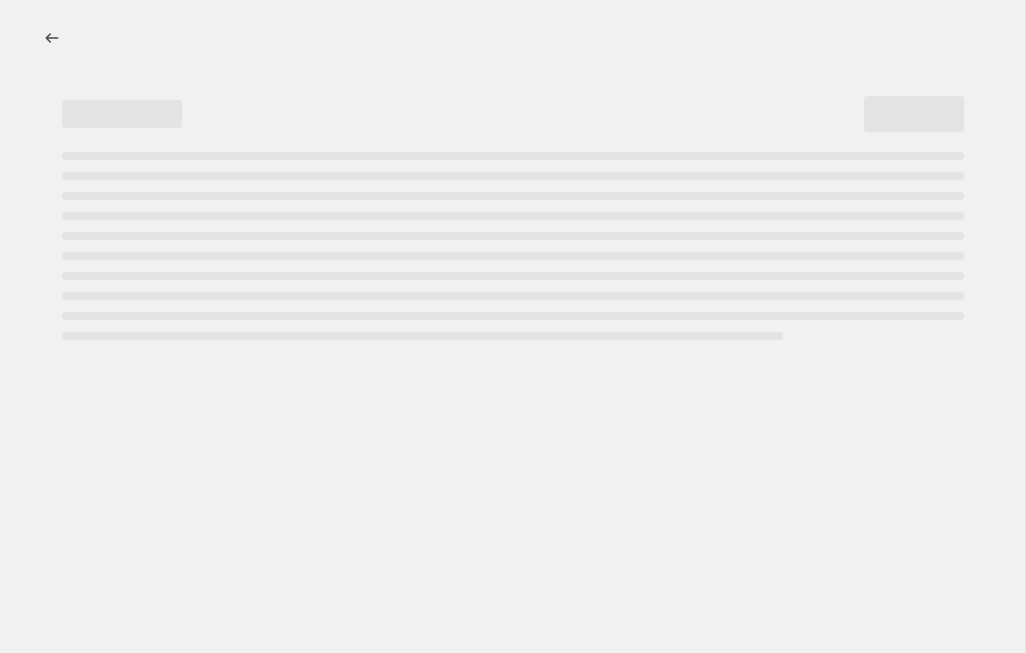 scroll, scrollTop: 0, scrollLeft: 0, axis: both 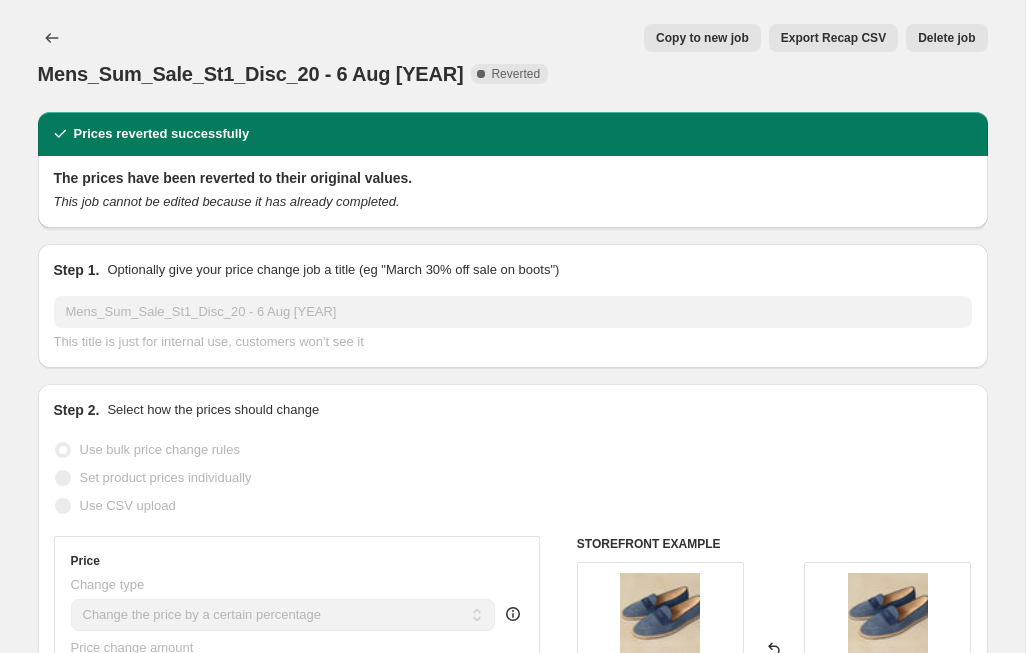click on "Copy to new job" at bounding box center [702, 38] 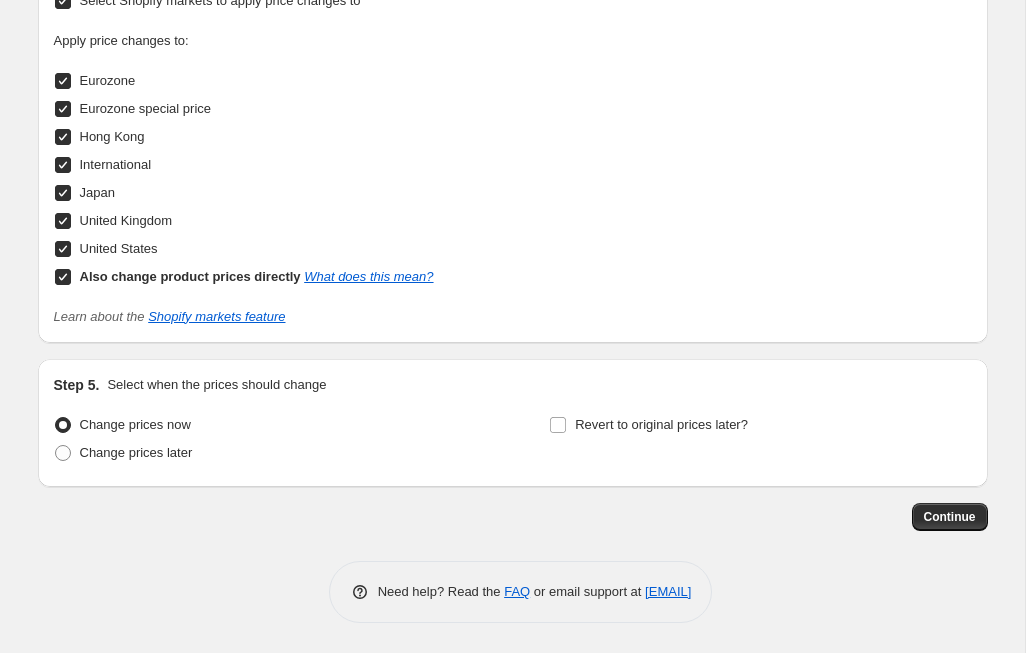 scroll, scrollTop: 2158, scrollLeft: 0, axis: vertical 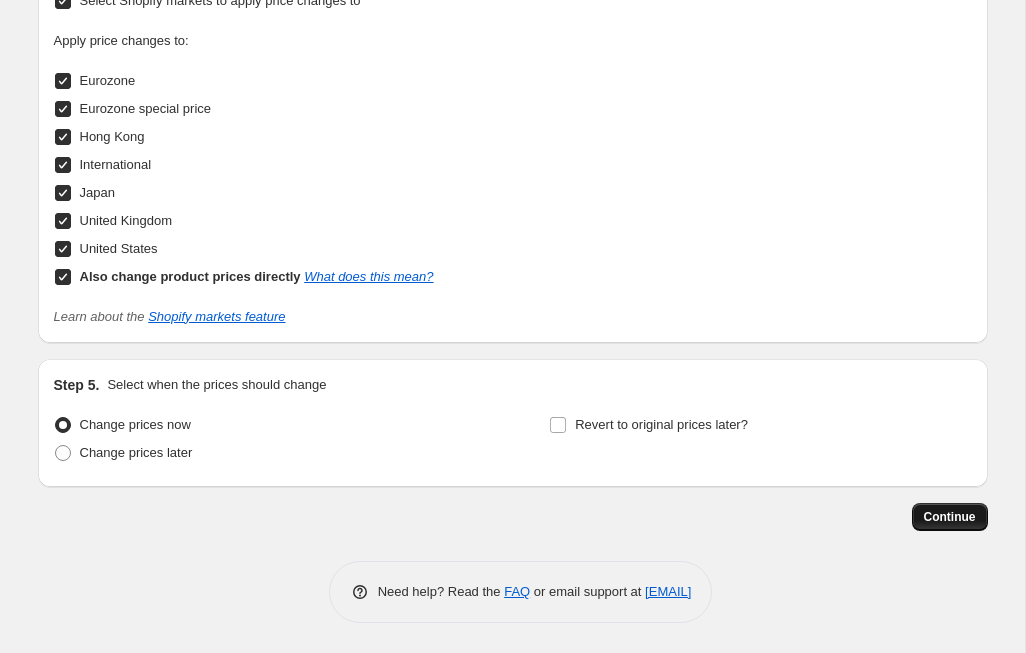 click on "Continue" at bounding box center [950, 517] 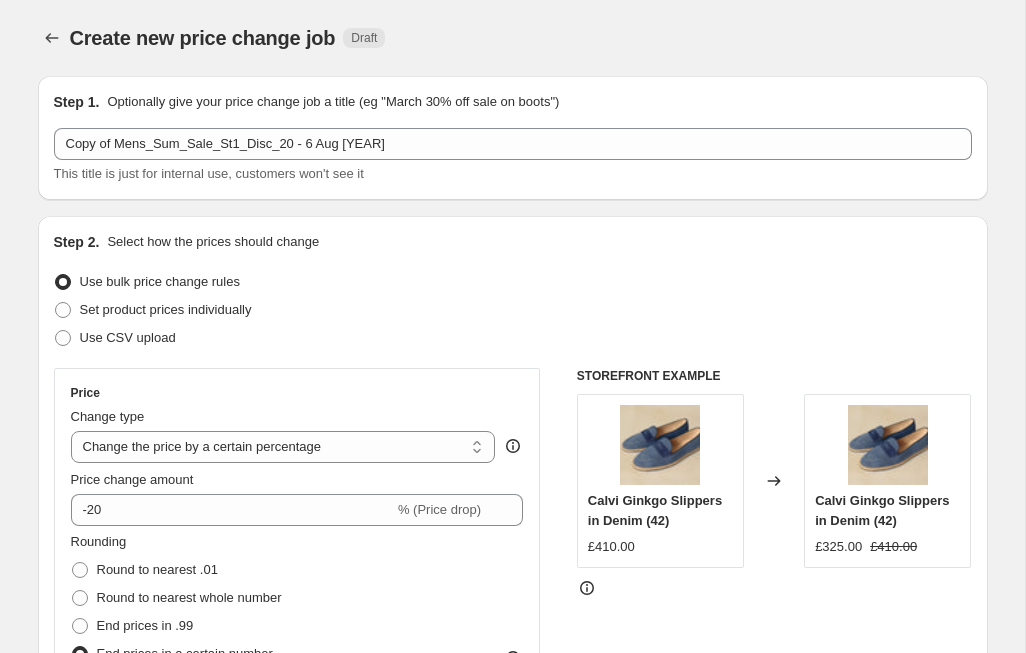 scroll, scrollTop: 2158, scrollLeft: 0, axis: vertical 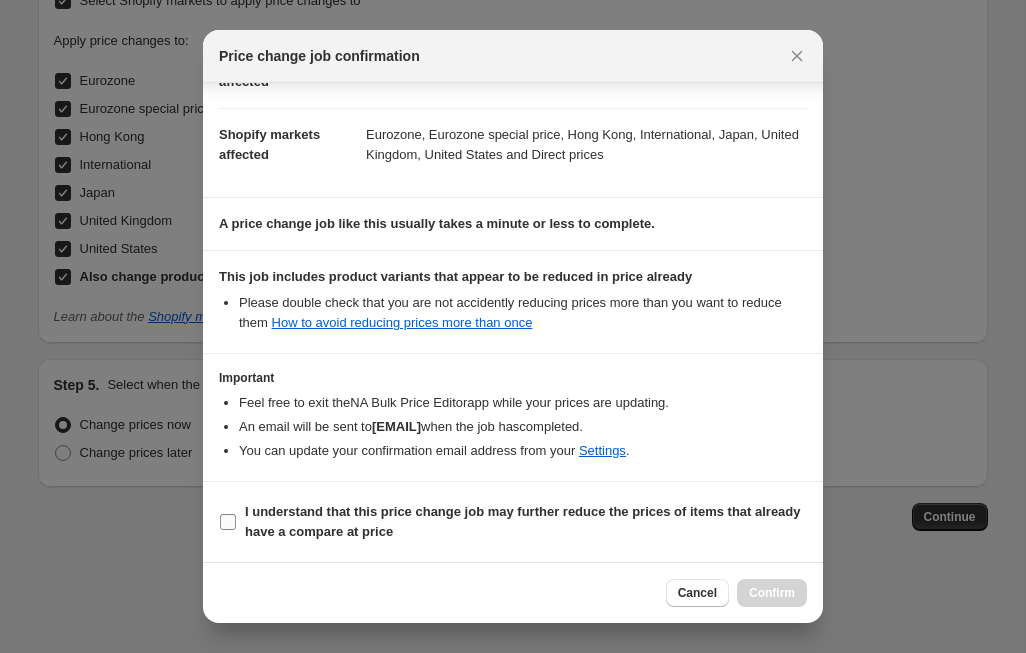 drag, startPoint x: 292, startPoint y: 523, endPoint x: 309, endPoint y: 525, distance: 17.117243 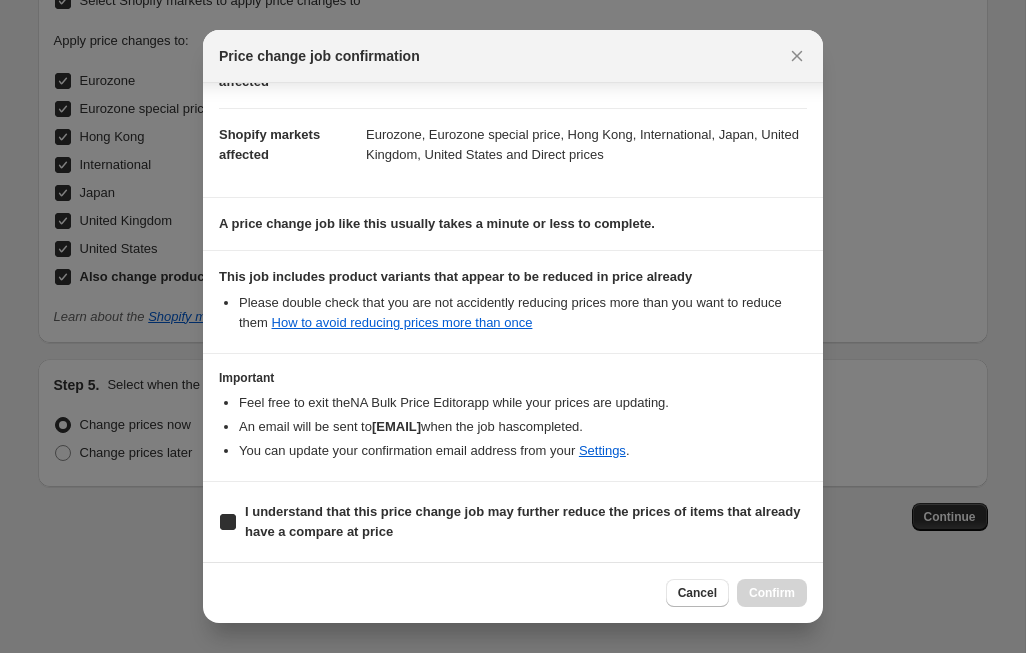 checkbox on "true" 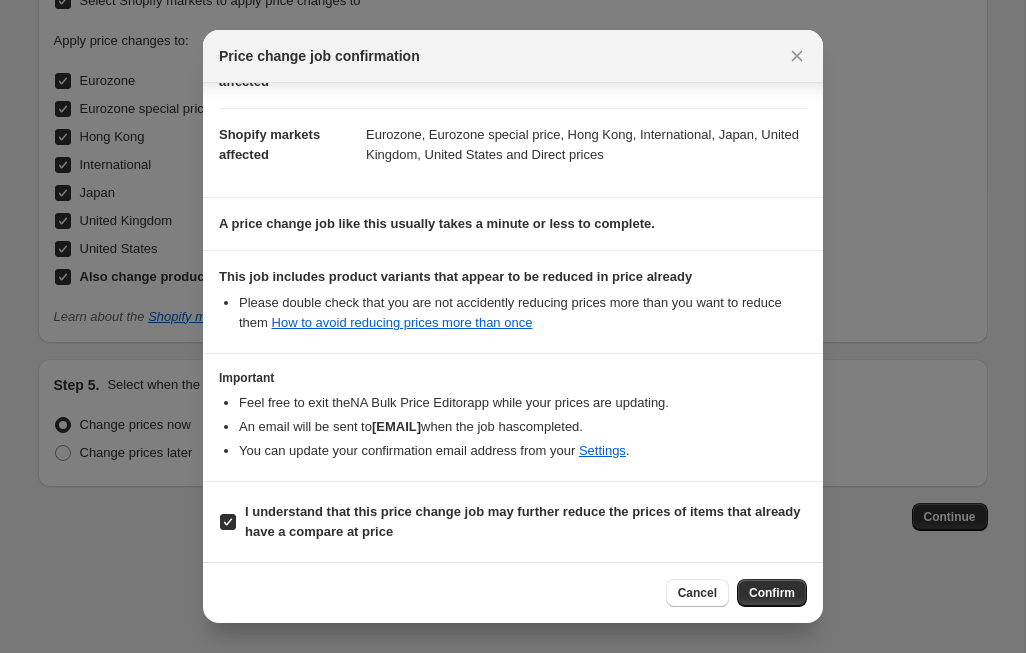 click on "Confirm" at bounding box center (772, 593) 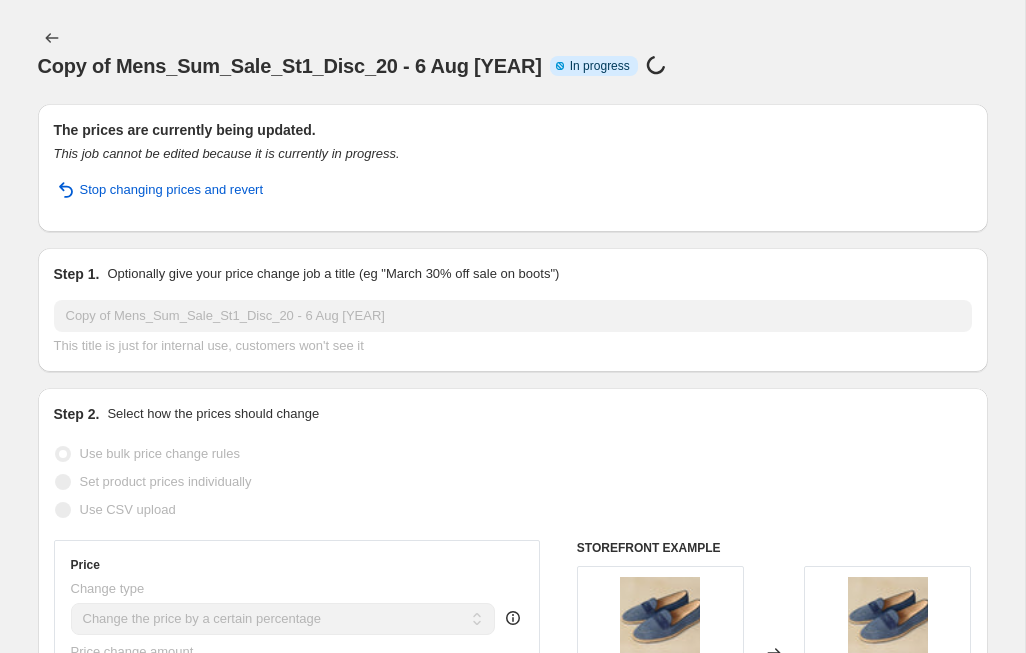 scroll, scrollTop: 0, scrollLeft: 0, axis: both 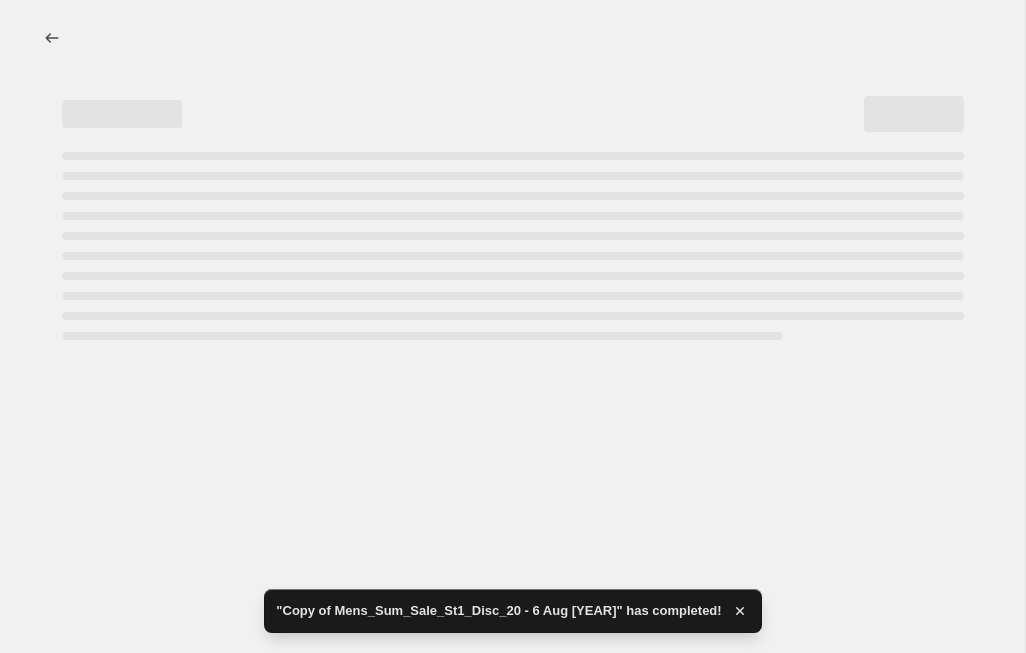 select on "percentage" 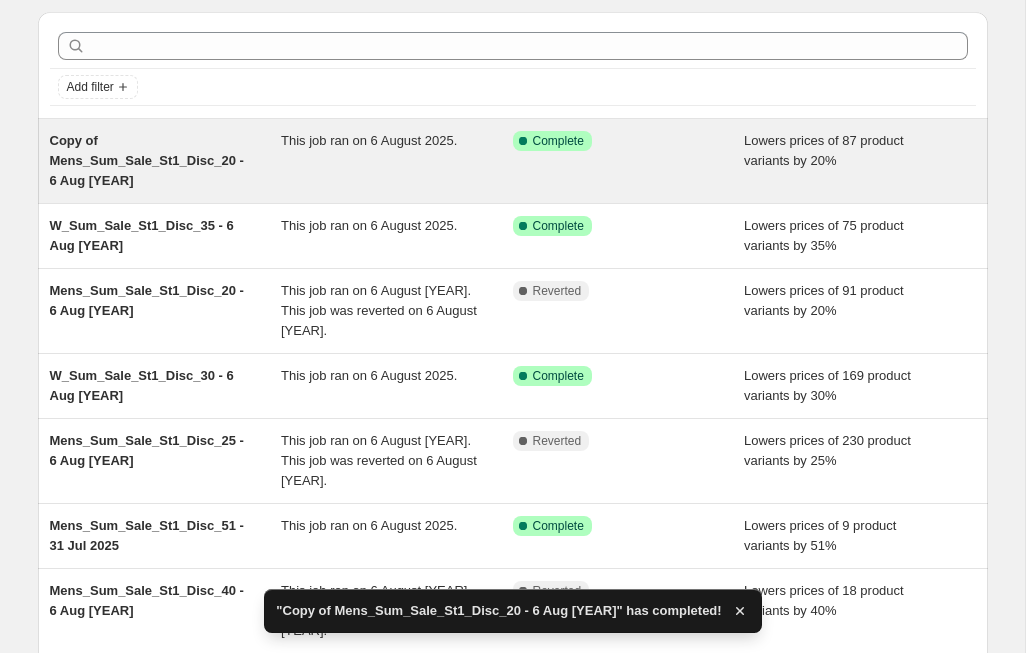 scroll, scrollTop: 0, scrollLeft: 0, axis: both 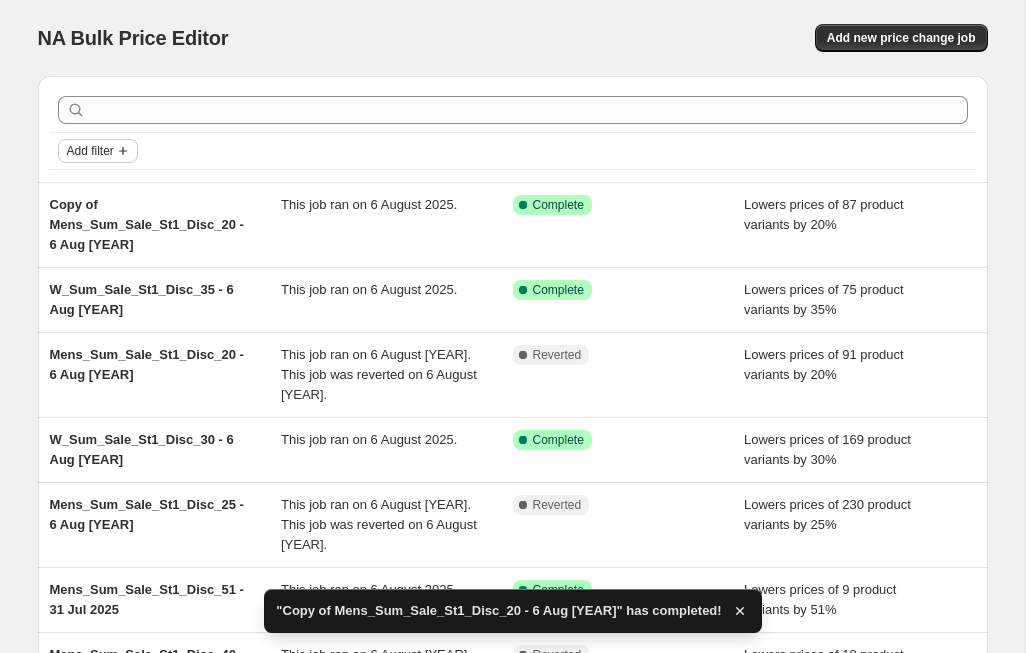 click on "Add filter" at bounding box center (90, 151) 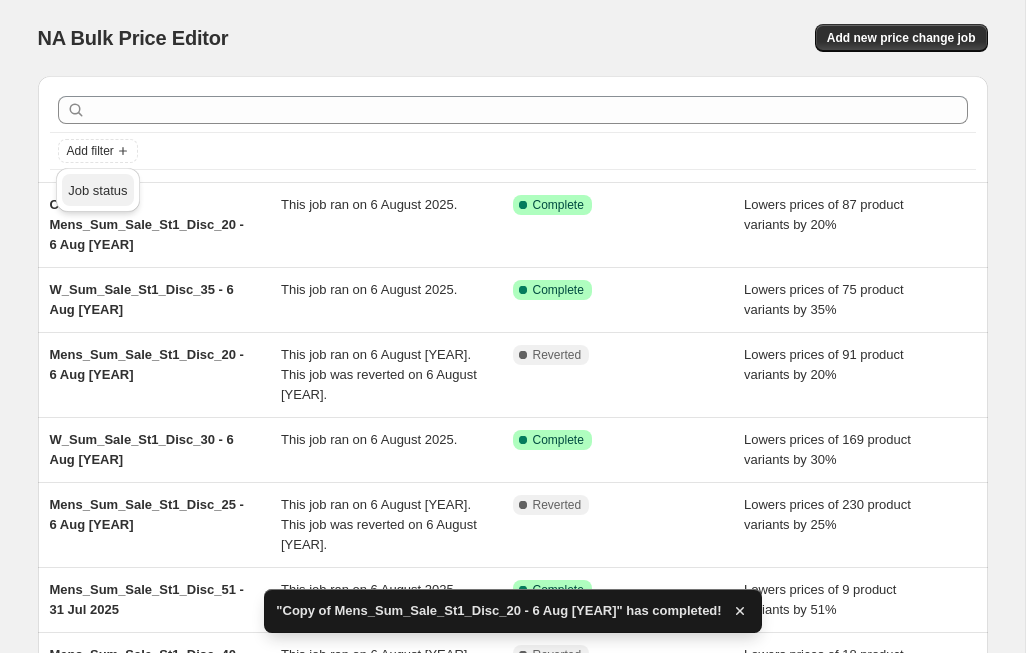 click on "Job status" at bounding box center [97, 190] 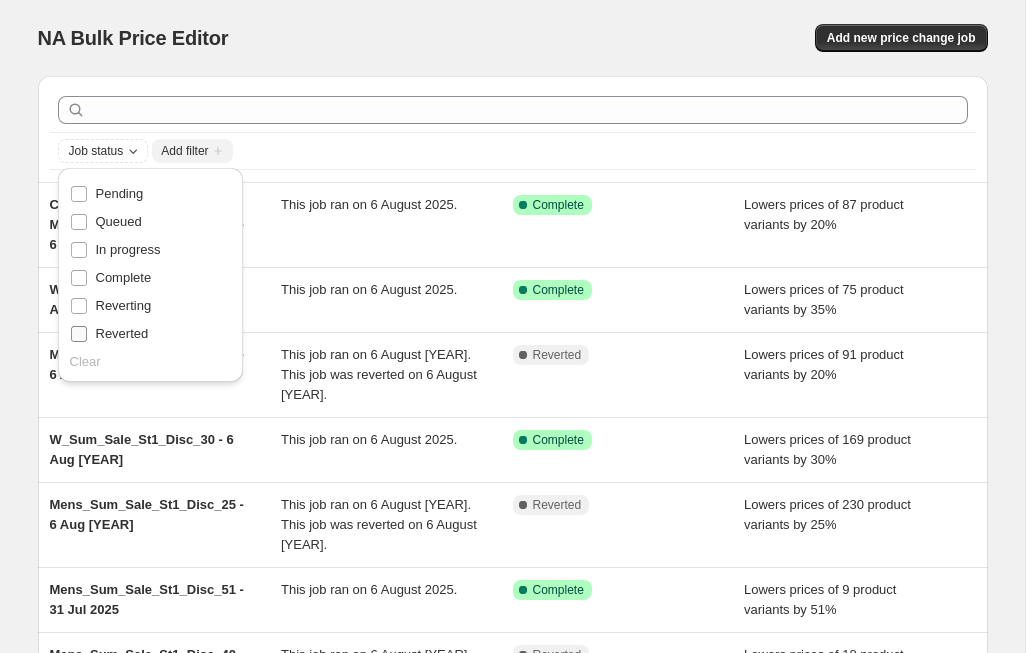 click on "Reverted" at bounding box center (79, 334) 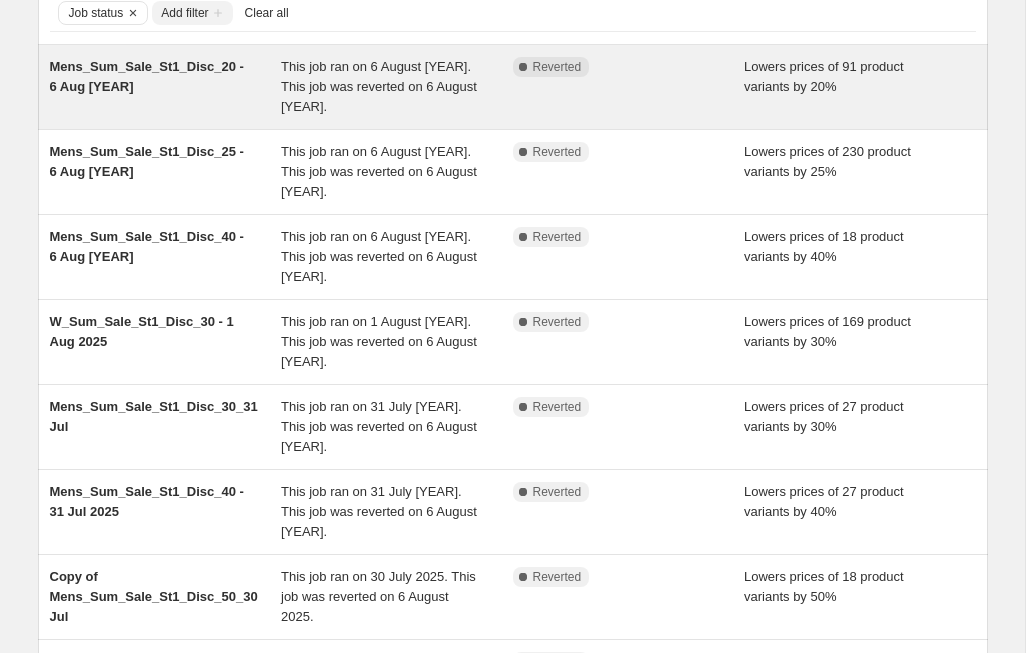 scroll, scrollTop: 144, scrollLeft: 0, axis: vertical 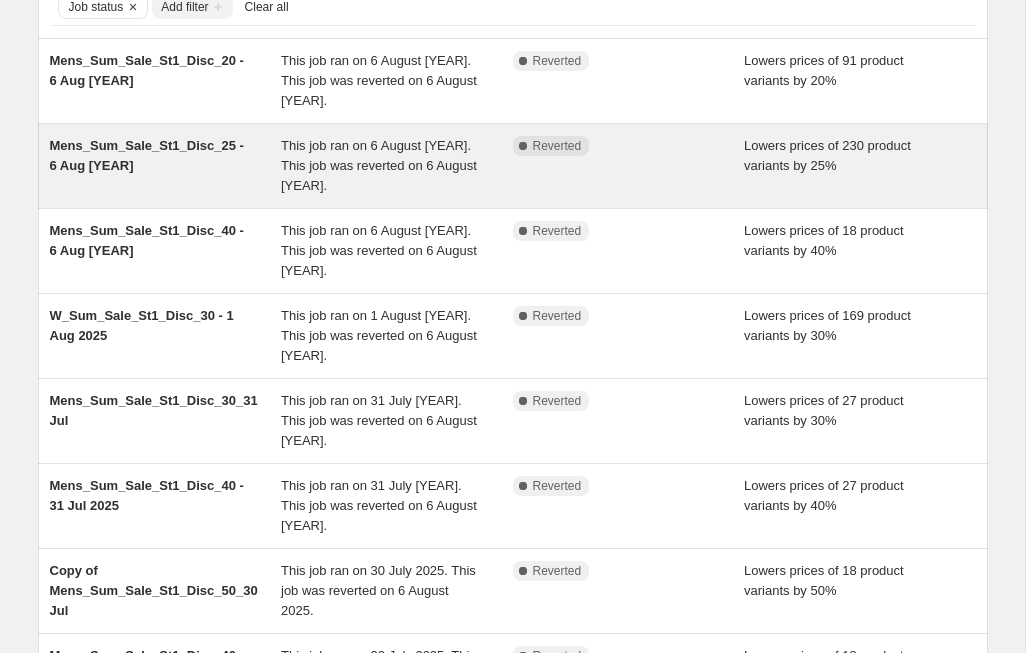 click on "Mens_Sum_Sale_St1_Disc_25 -  6 Aug [YEAR]" at bounding box center [147, 155] 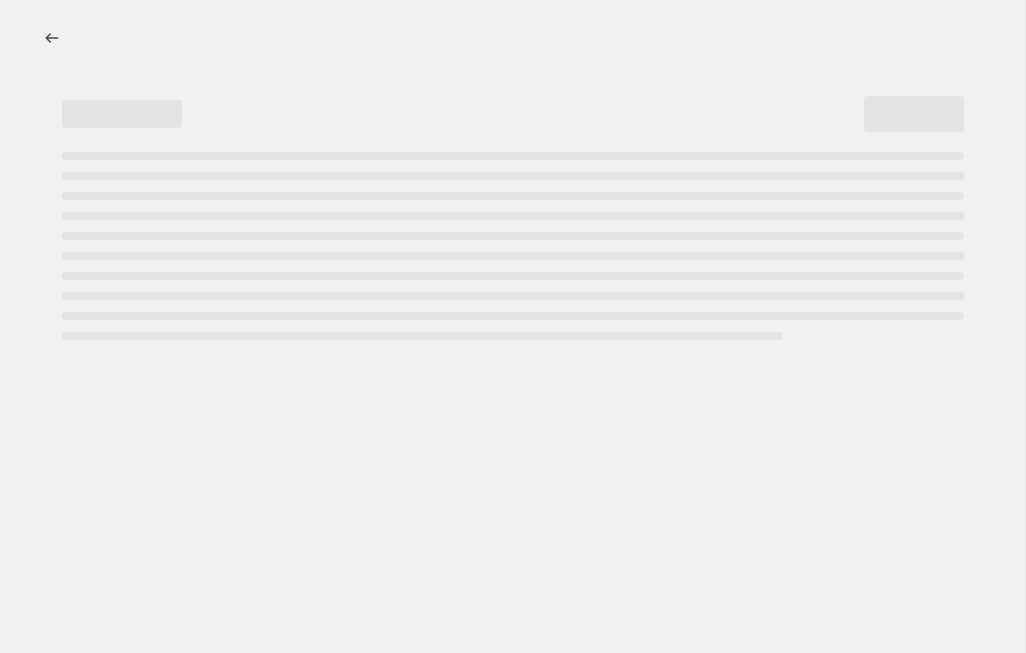 select on "percentage" 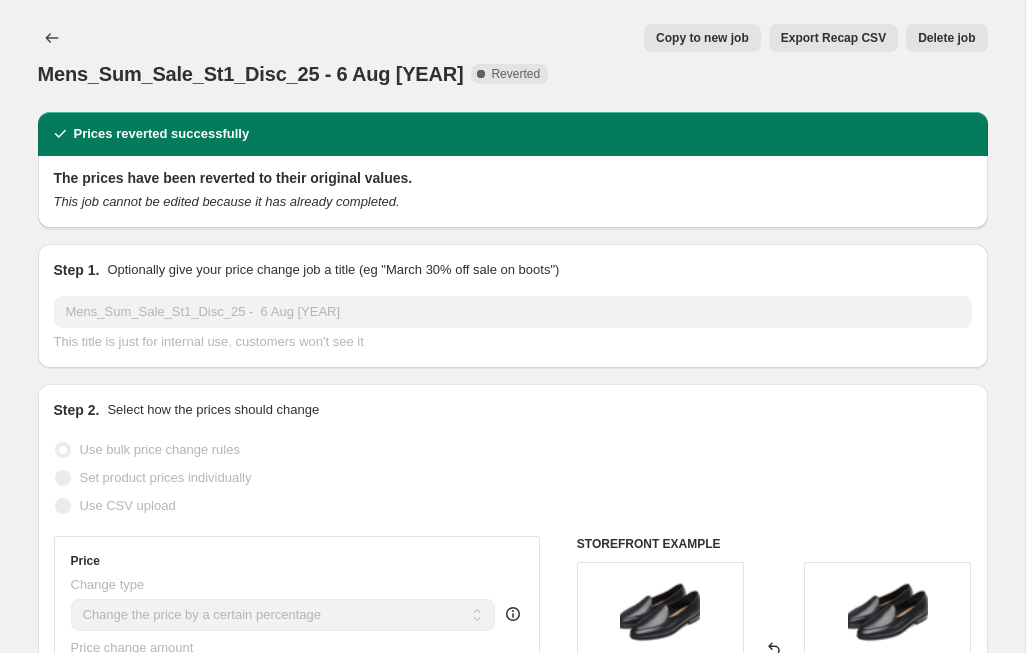 scroll, scrollTop: 0, scrollLeft: 0, axis: both 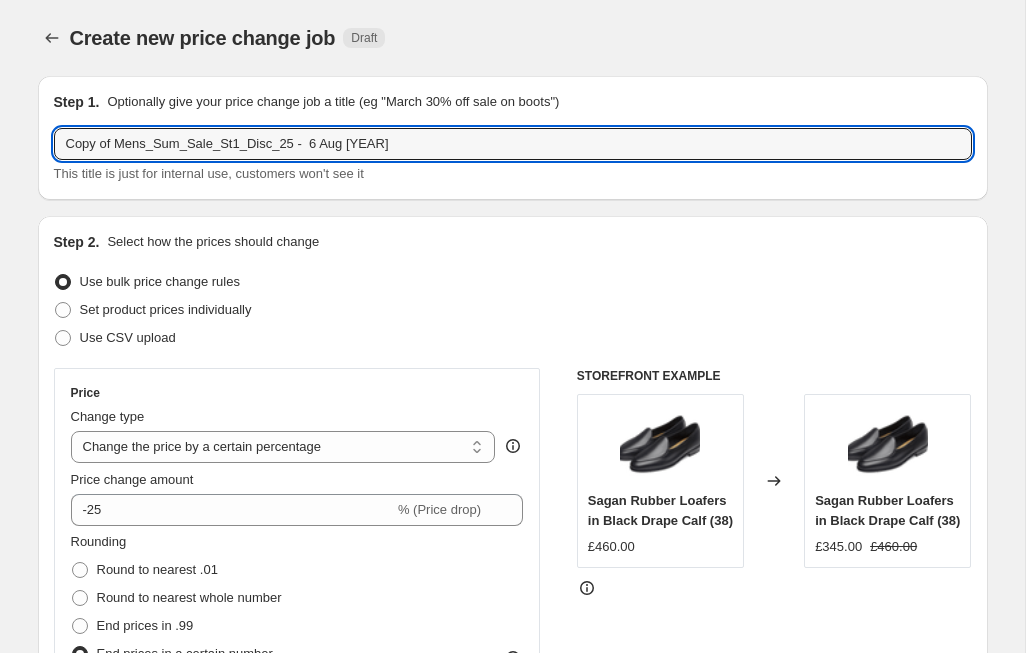 drag, startPoint x: 120, startPoint y: 146, endPoint x: 38, endPoint y: 146, distance: 82 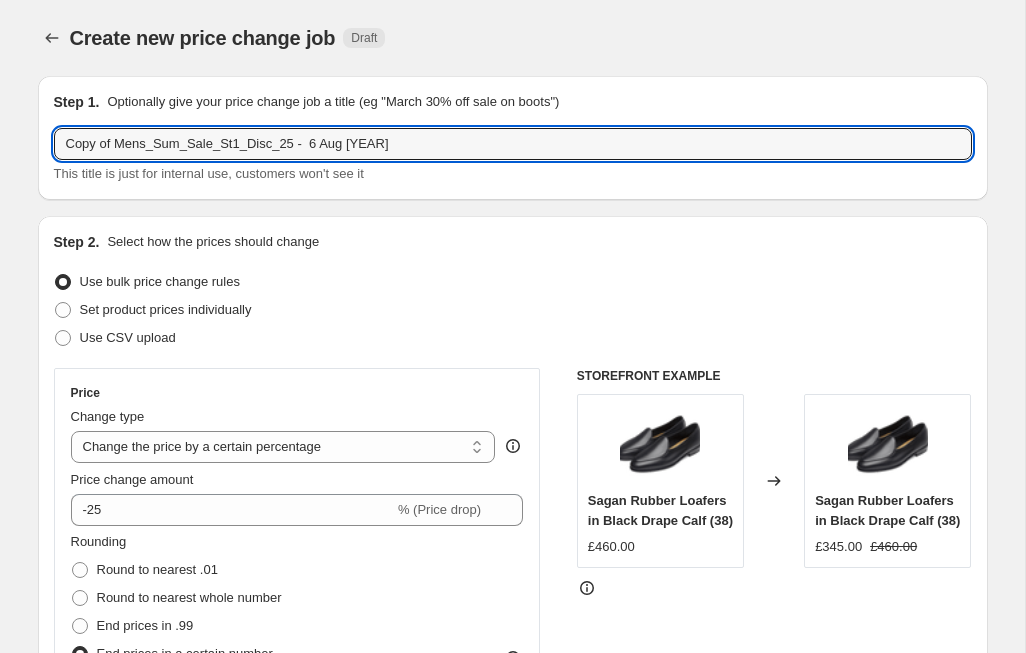 click on "Step 1. Optionally give your price change job a title (eg "March 30% off sale on boots") Copy of Mens_Sum_Sale_St1_Disc_25 -  6 Aug [YEAR] This title is just for internal use, customers won't see it" at bounding box center (513, 138) 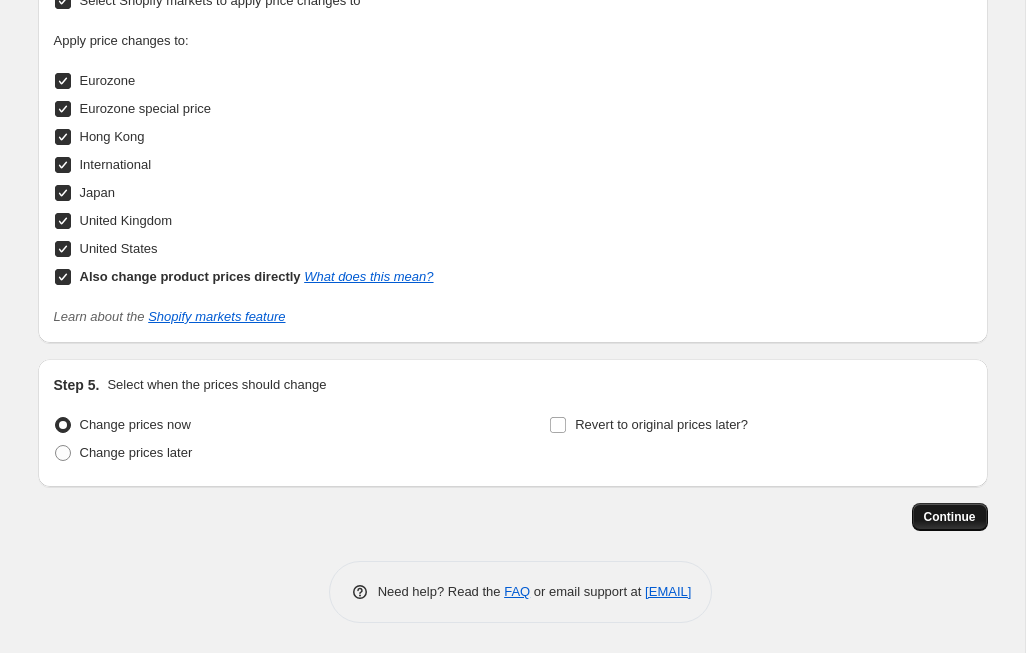 scroll, scrollTop: 2139, scrollLeft: 0, axis: vertical 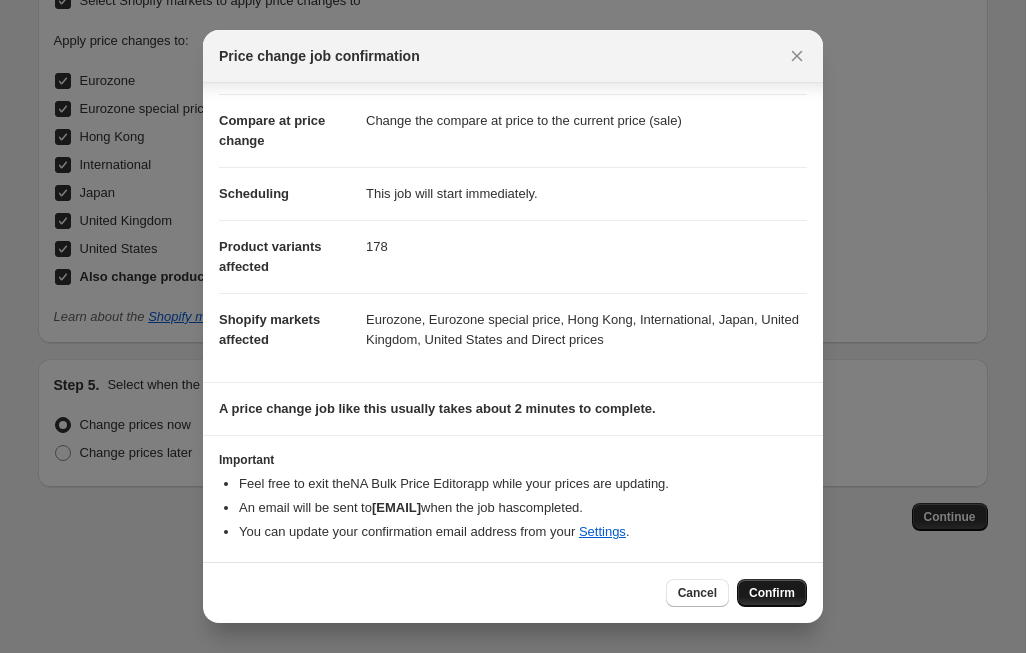 click on "Confirm" at bounding box center (772, 593) 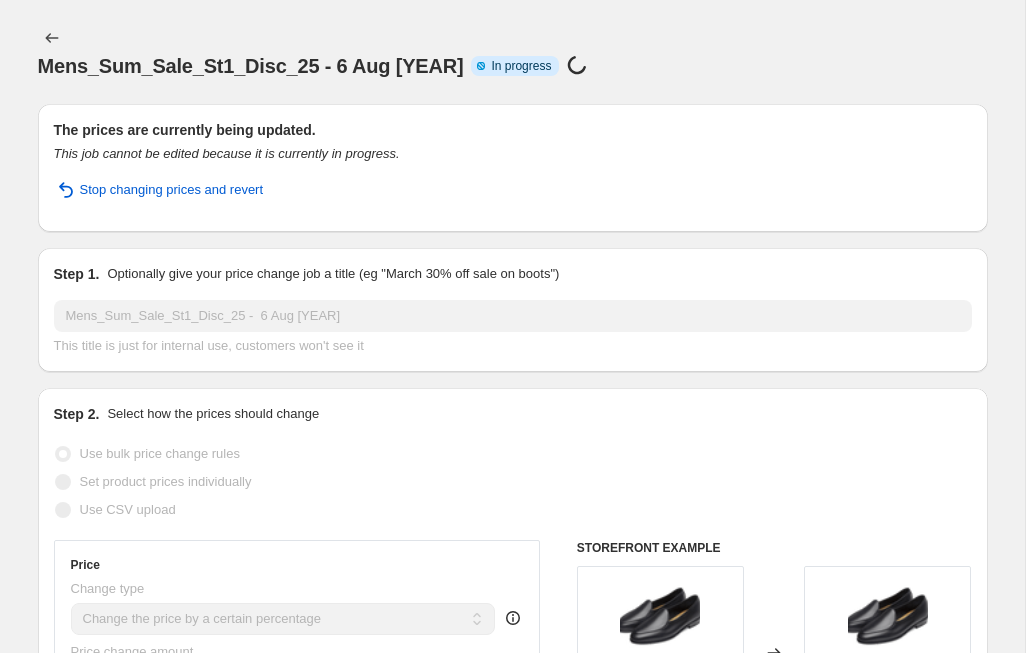 scroll, scrollTop: 0, scrollLeft: 0, axis: both 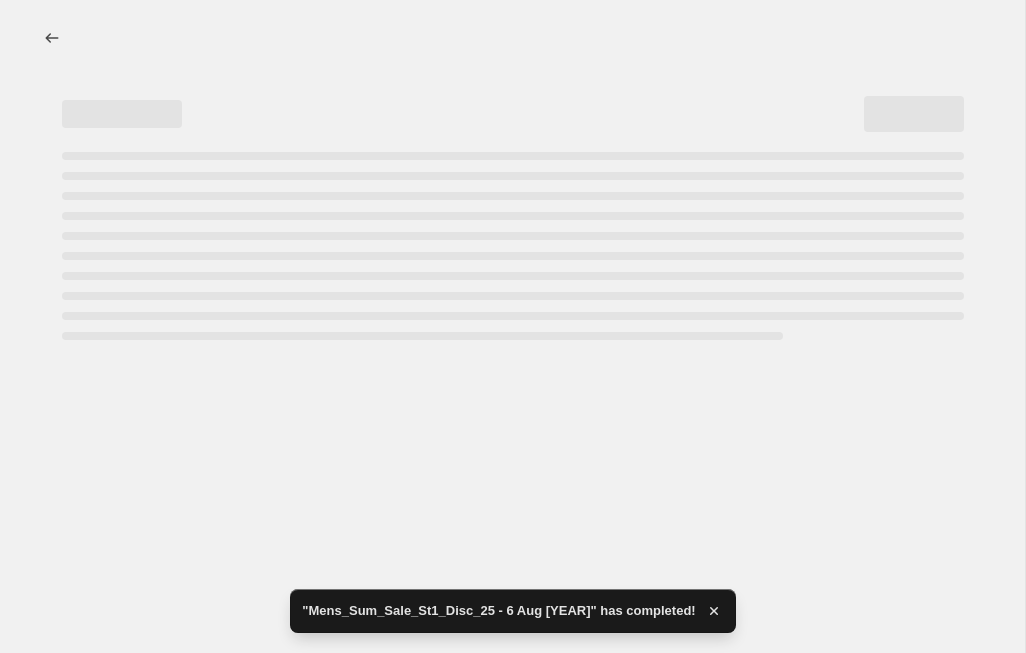 select on "percentage" 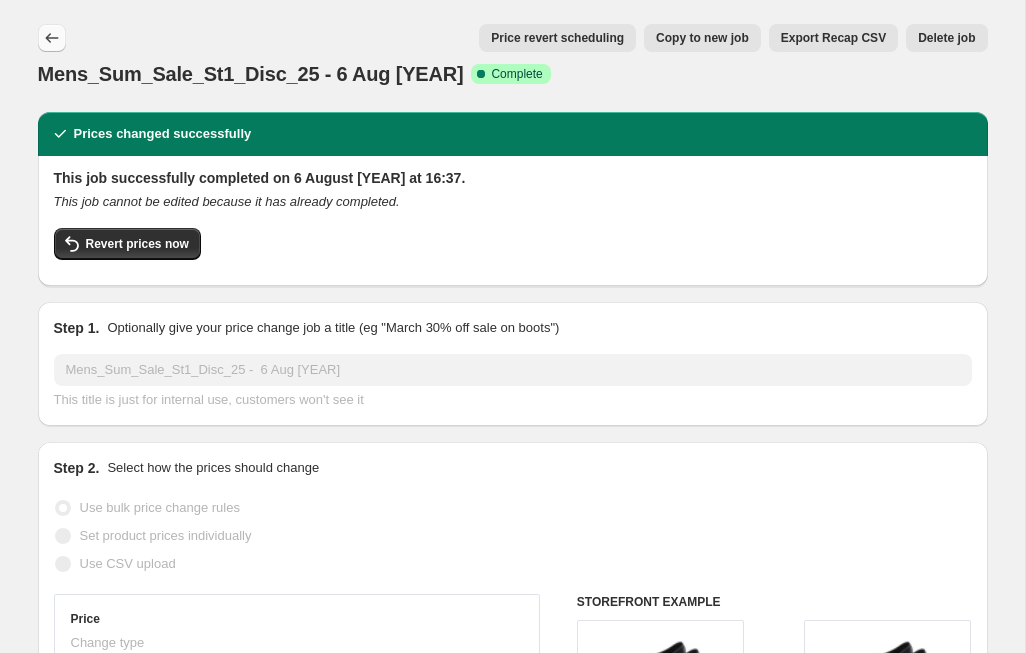 click 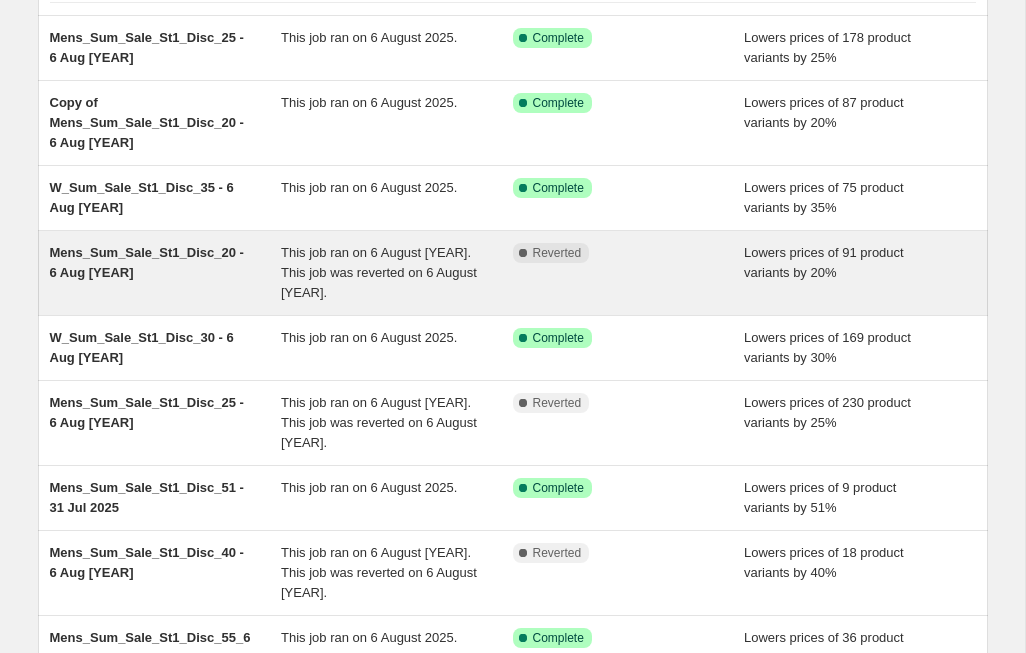 scroll, scrollTop: 158, scrollLeft: 0, axis: vertical 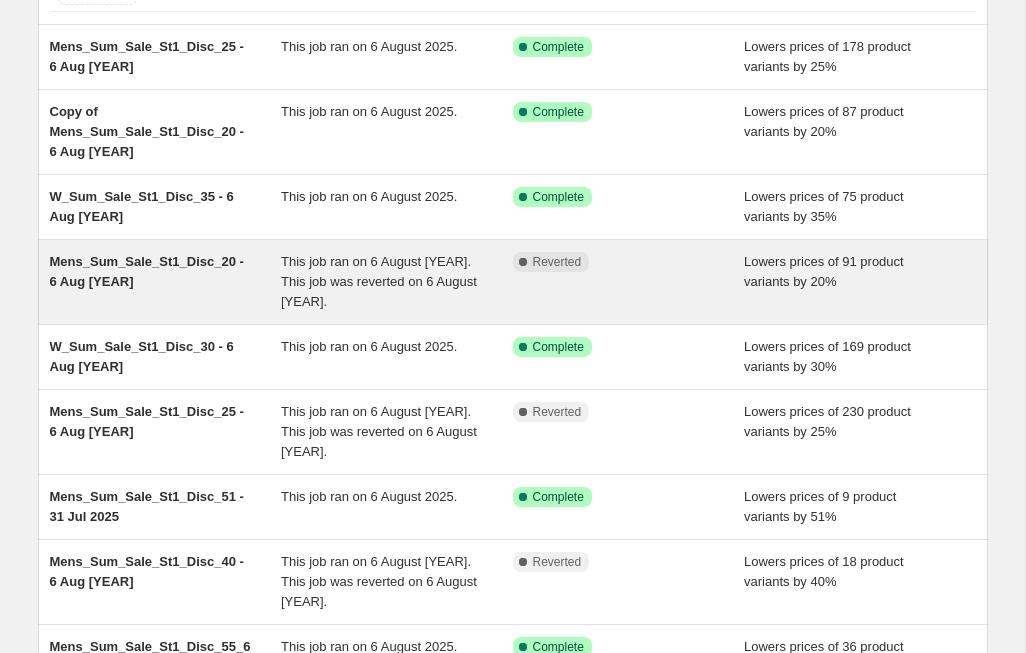 click on "Mens_Sum_Sale_St1_Disc_20 - 6 Aug [YEAR]" at bounding box center [166, 282] 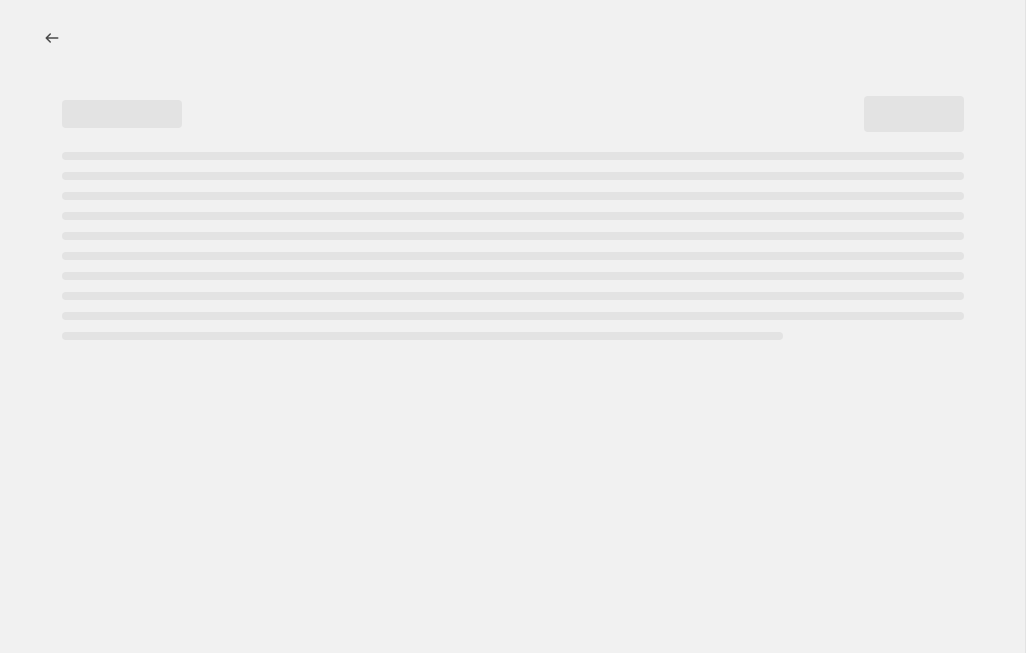 scroll, scrollTop: 0, scrollLeft: 0, axis: both 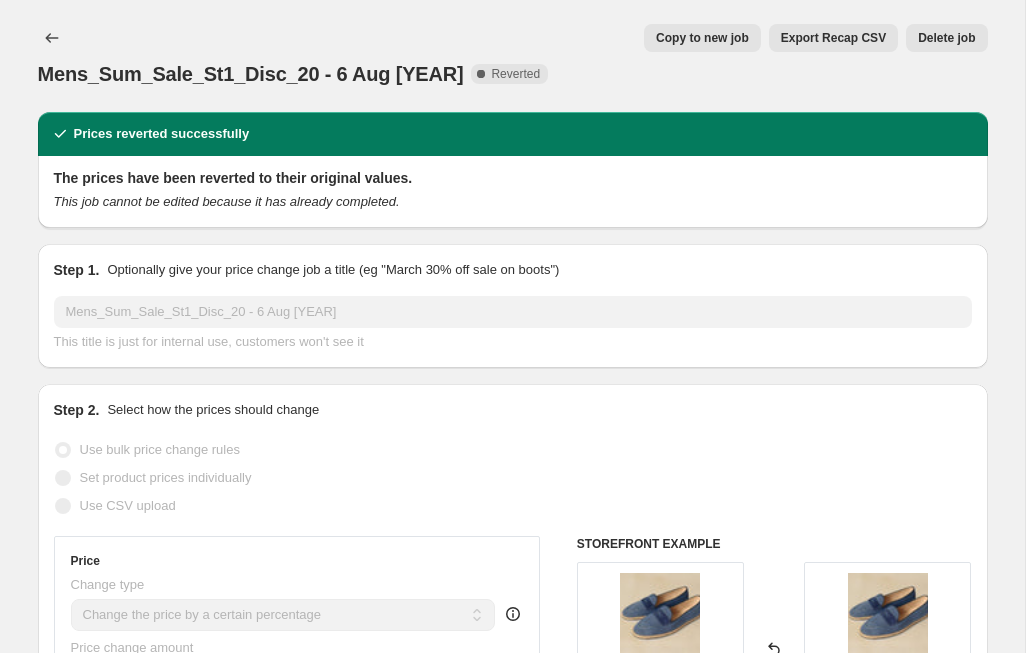 click on "Copy to new job" at bounding box center [702, 38] 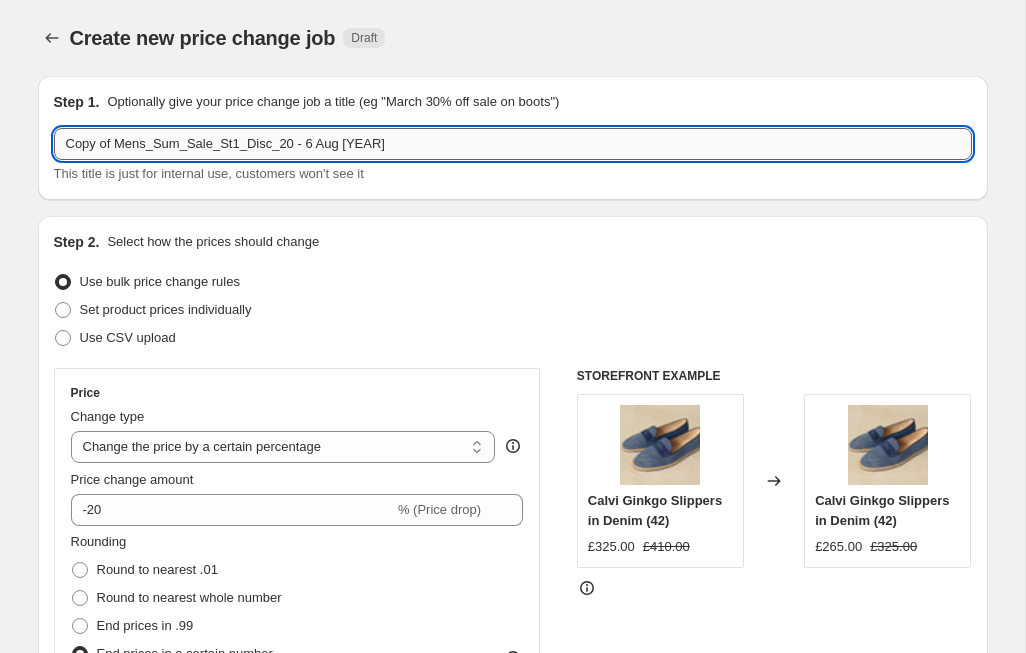 click on "Copy of Mens_Sum_Sale_St1_Disc_20 - 6 Aug [YEAR]" at bounding box center [513, 144] 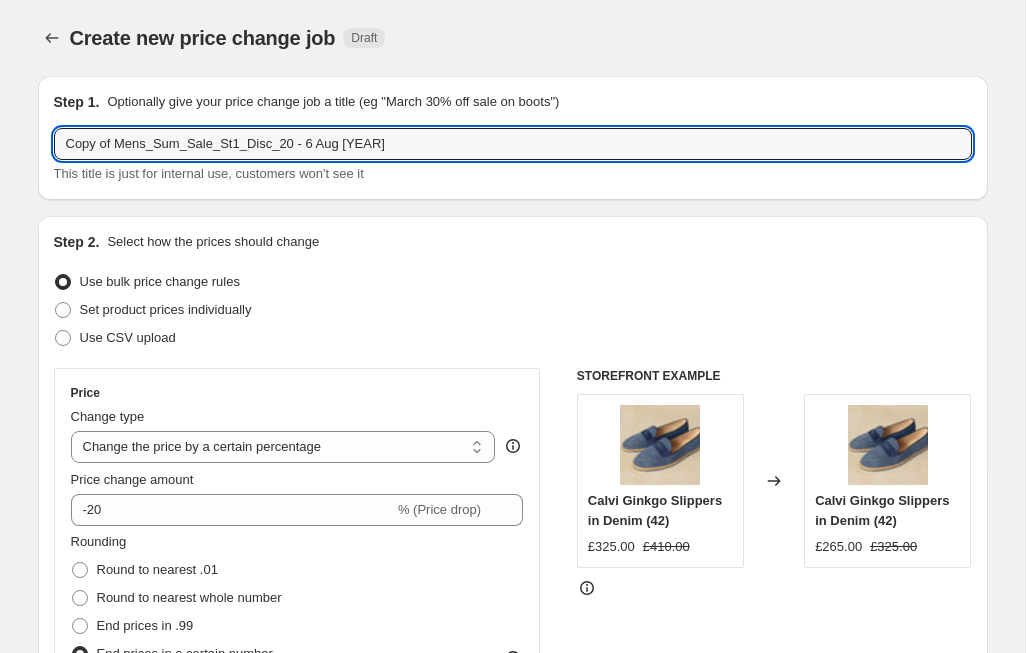 drag, startPoint x: 119, startPoint y: 143, endPoint x: 43, endPoint y: 142, distance: 76.00658 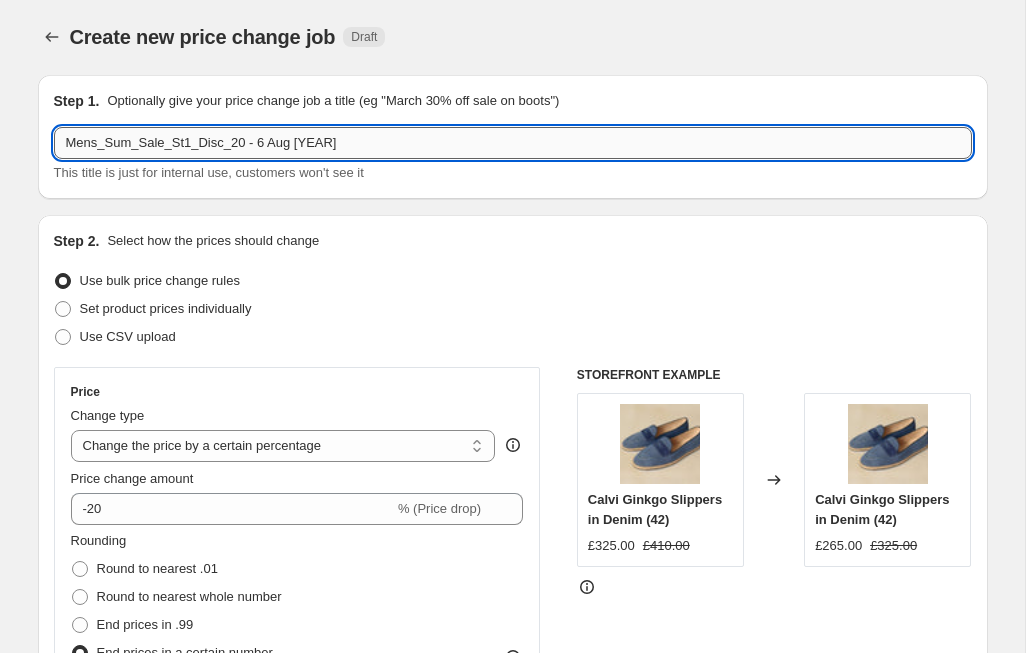 scroll, scrollTop: 2, scrollLeft: 0, axis: vertical 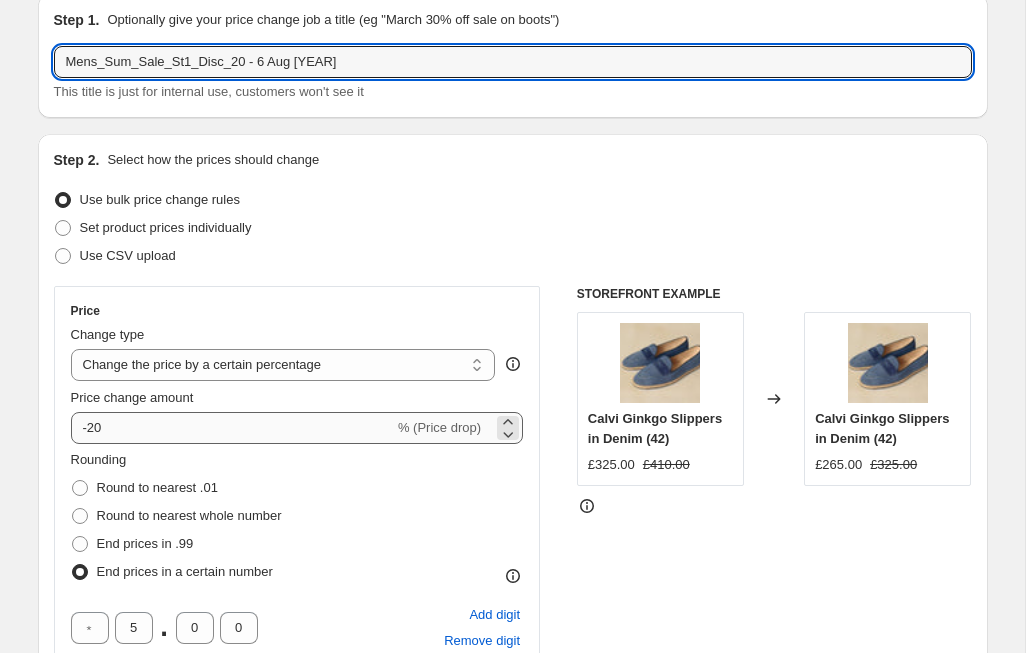 type on "Mens_Sum_Sale_St1_Disc_20 - 6 Aug [YEAR]" 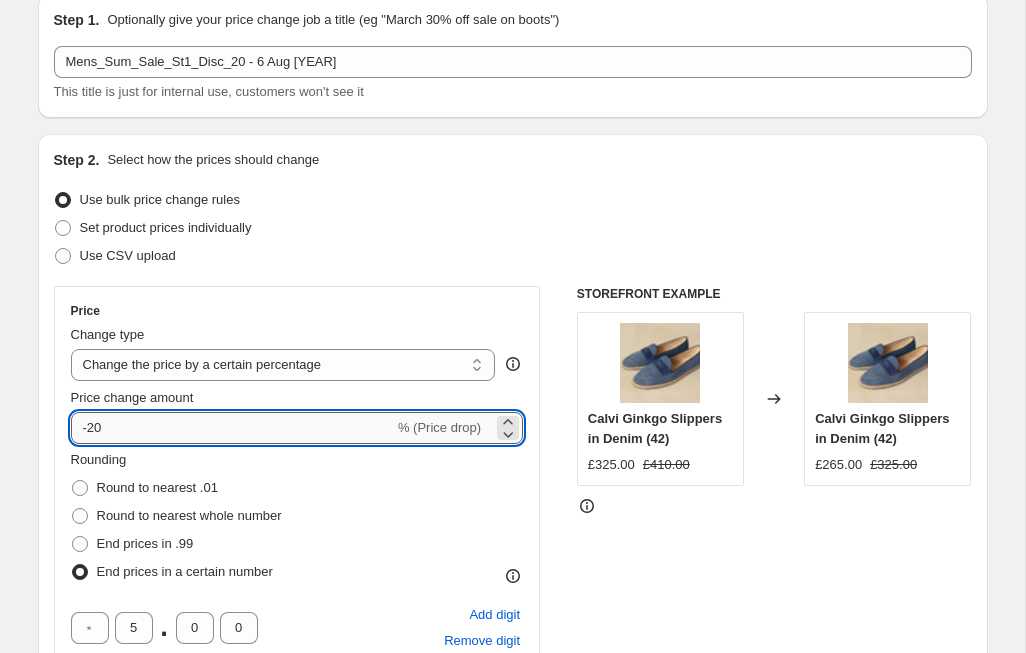 click on "-20" at bounding box center (232, 428) 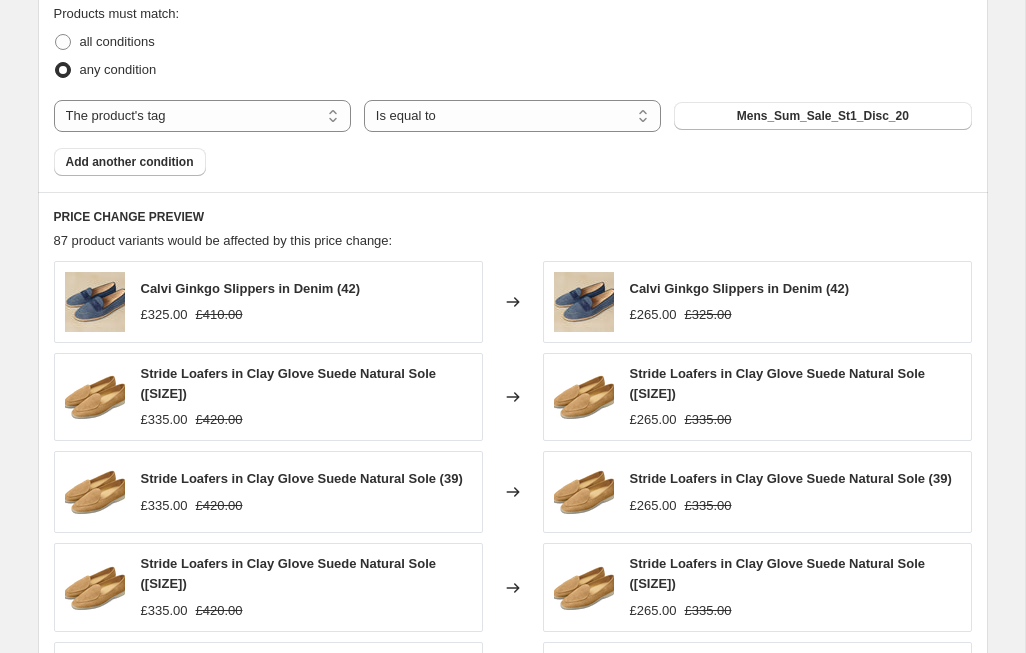 scroll, scrollTop: 1245, scrollLeft: 0, axis: vertical 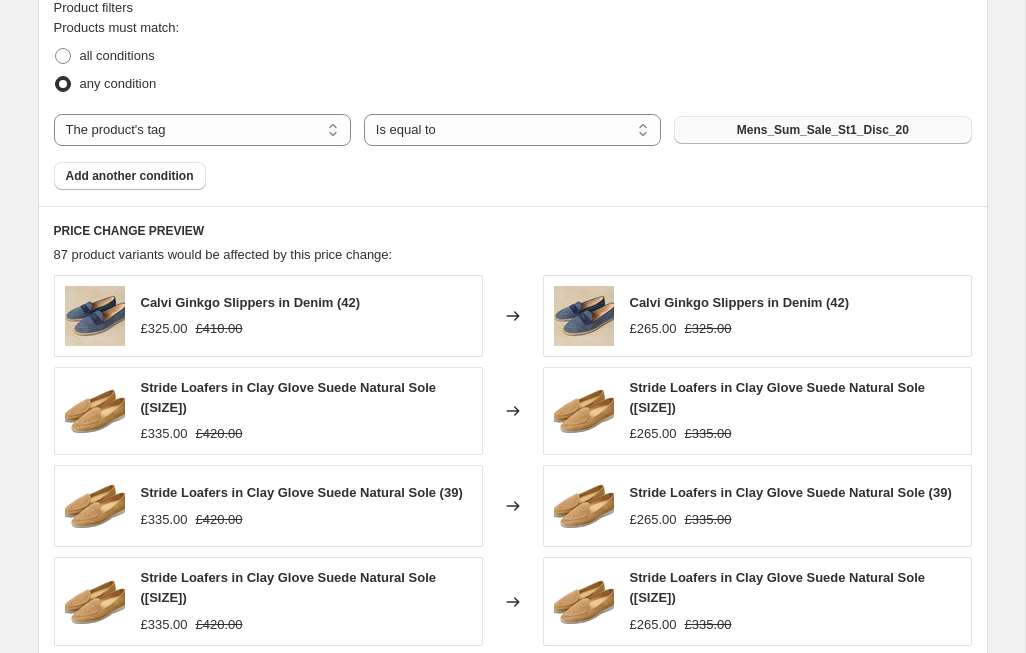 type on "-35" 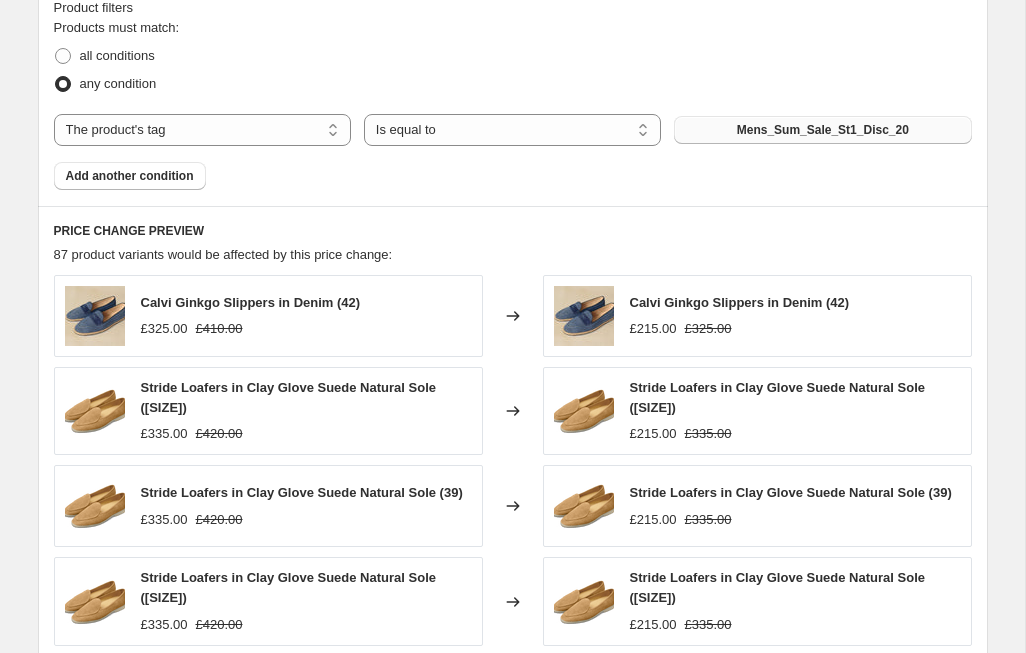 click on "Mens_Sum_Sale_St1_Disc_20" at bounding box center (822, 130) 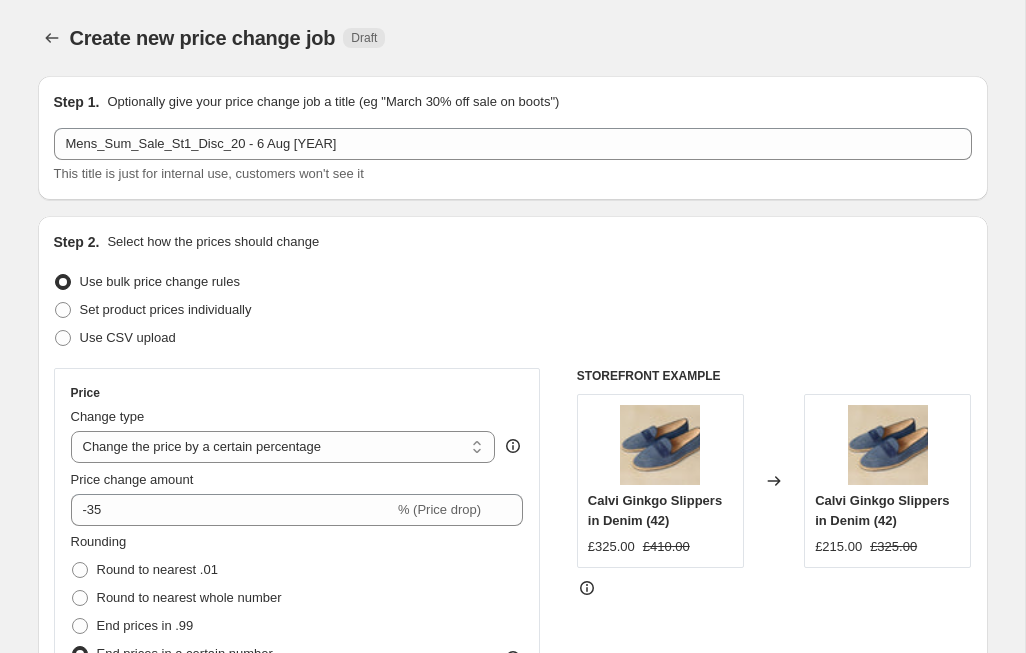 scroll, scrollTop: 1245, scrollLeft: 0, axis: vertical 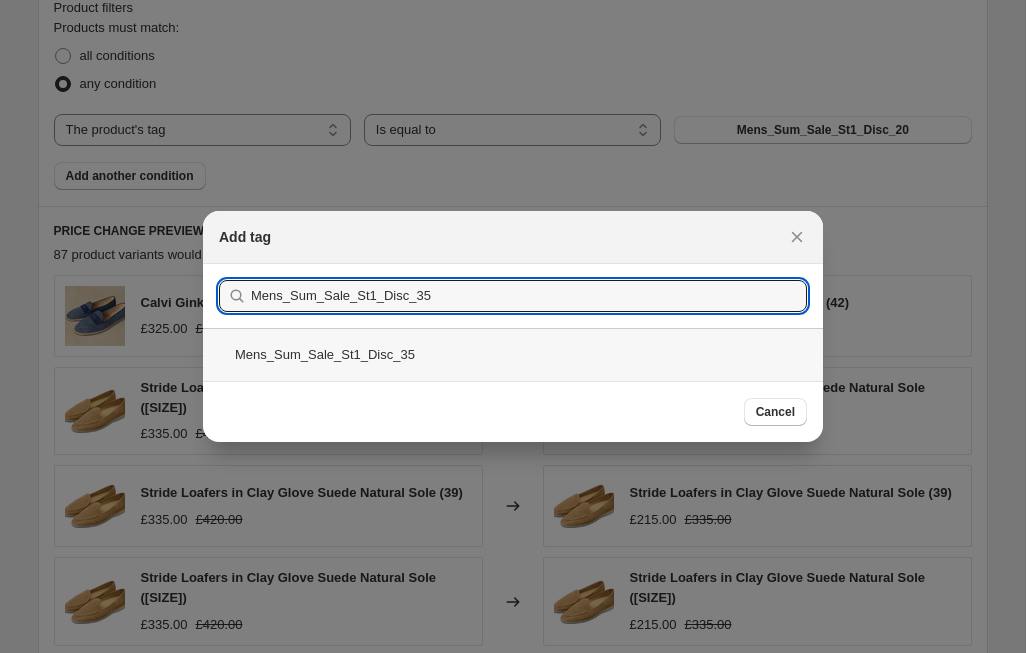 type on "Mens_Sum_Sale_St1_Disc_35" 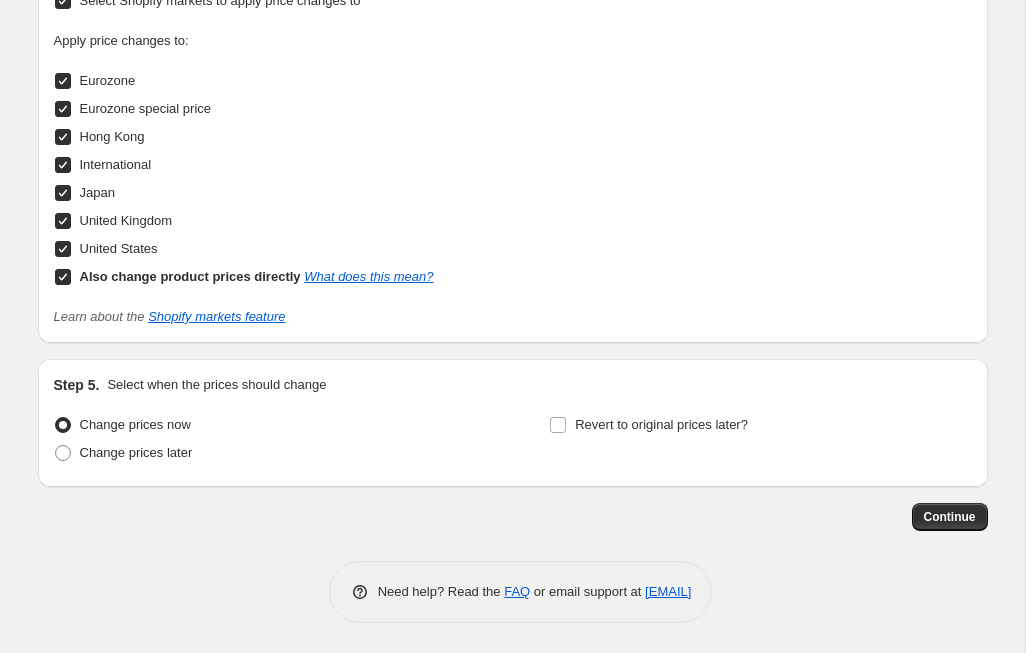 scroll, scrollTop: 2171, scrollLeft: 0, axis: vertical 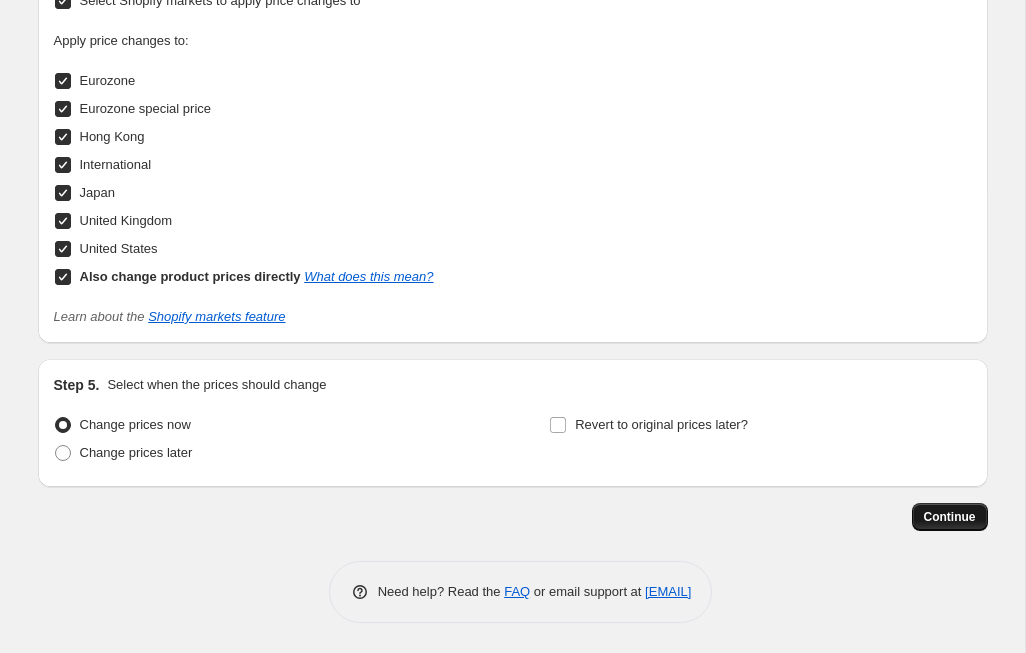 click on "Continue" at bounding box center (950, 517) 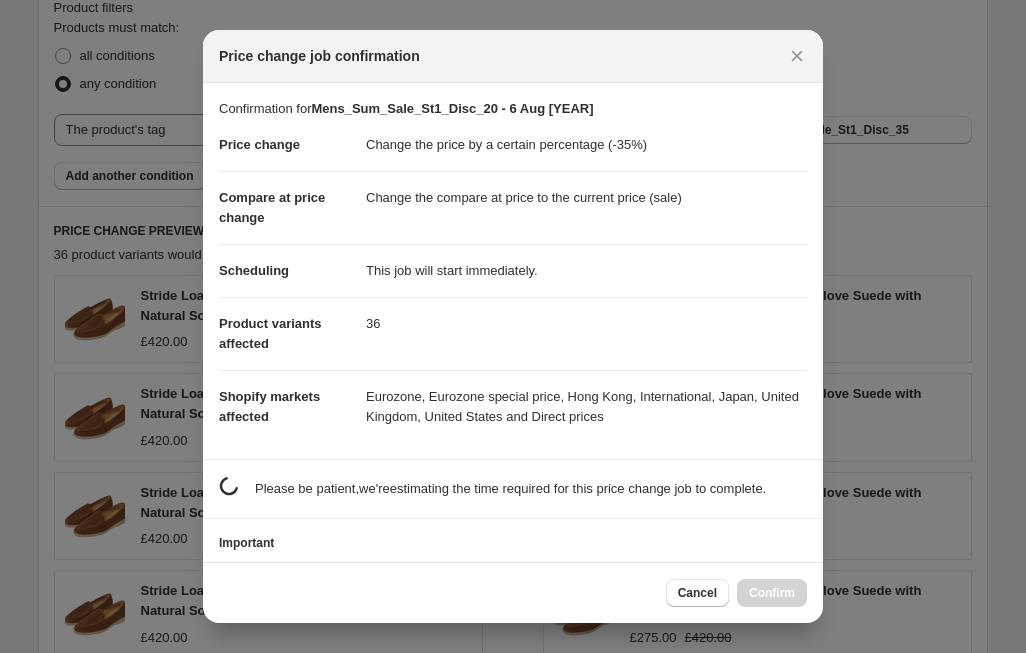 scroll, scrollTop: 0, scrollLeft: 0, axis: both 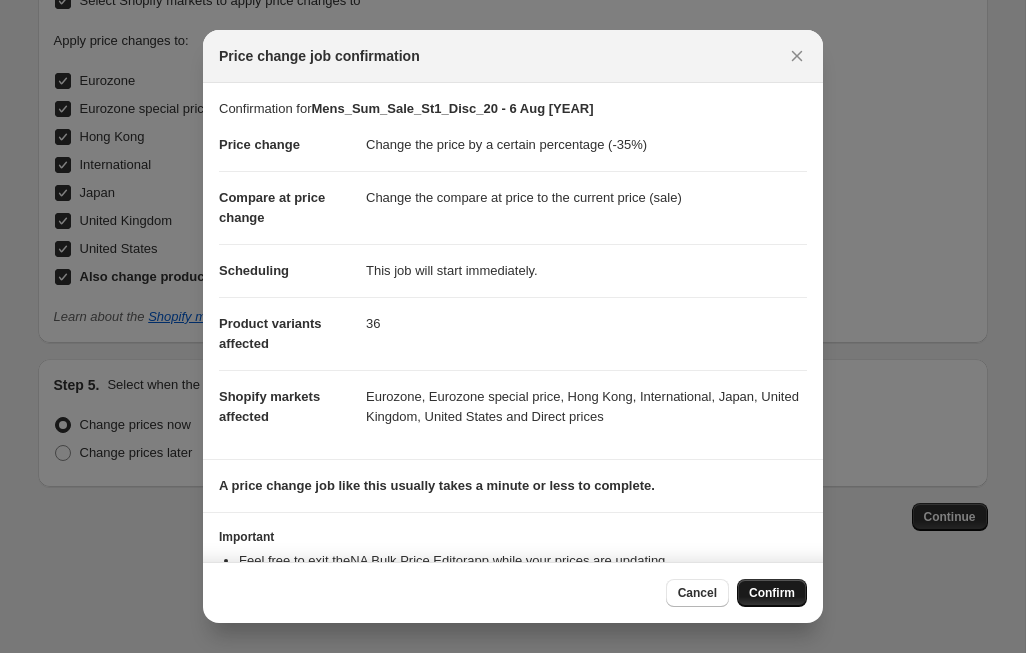 click on "Confirm" at bounding box center (772, 593) 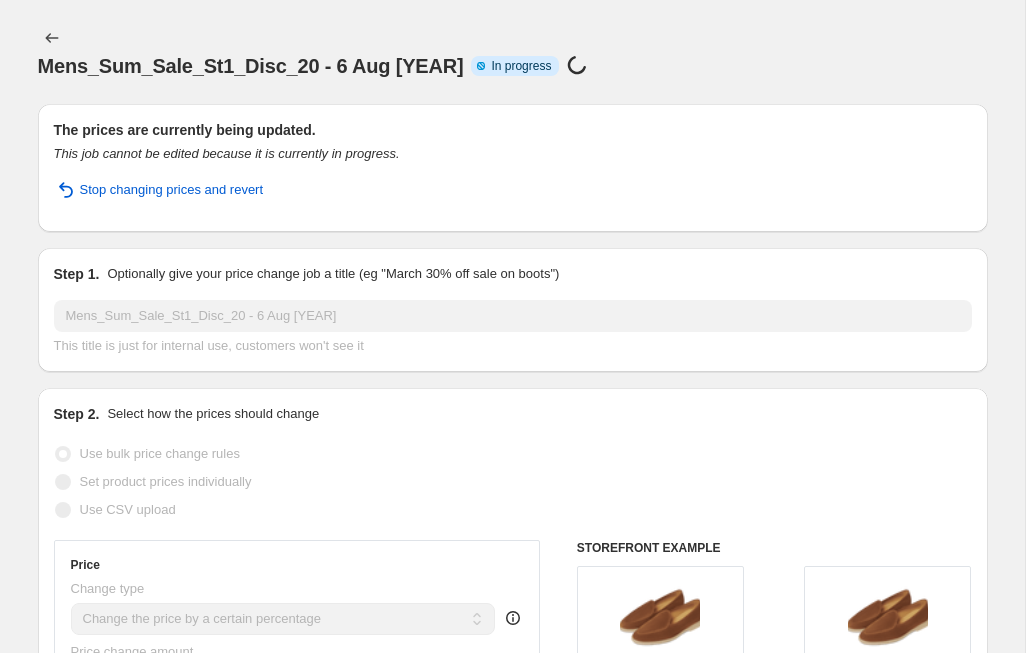 scroll, scrollTop: 0, scrollLeft: 0, axis: both 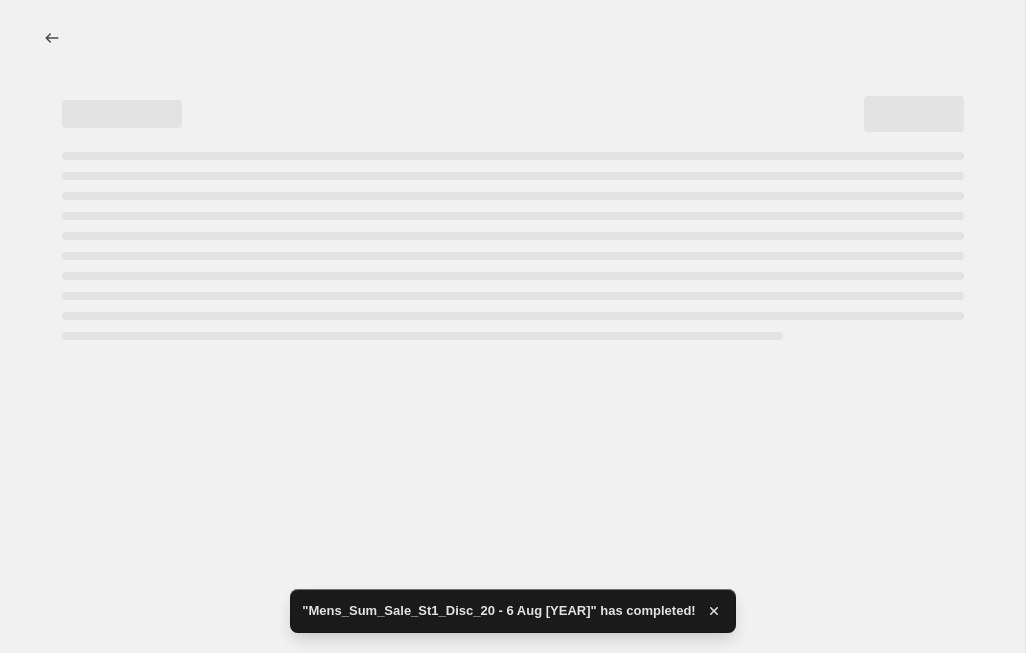select on "percentage" 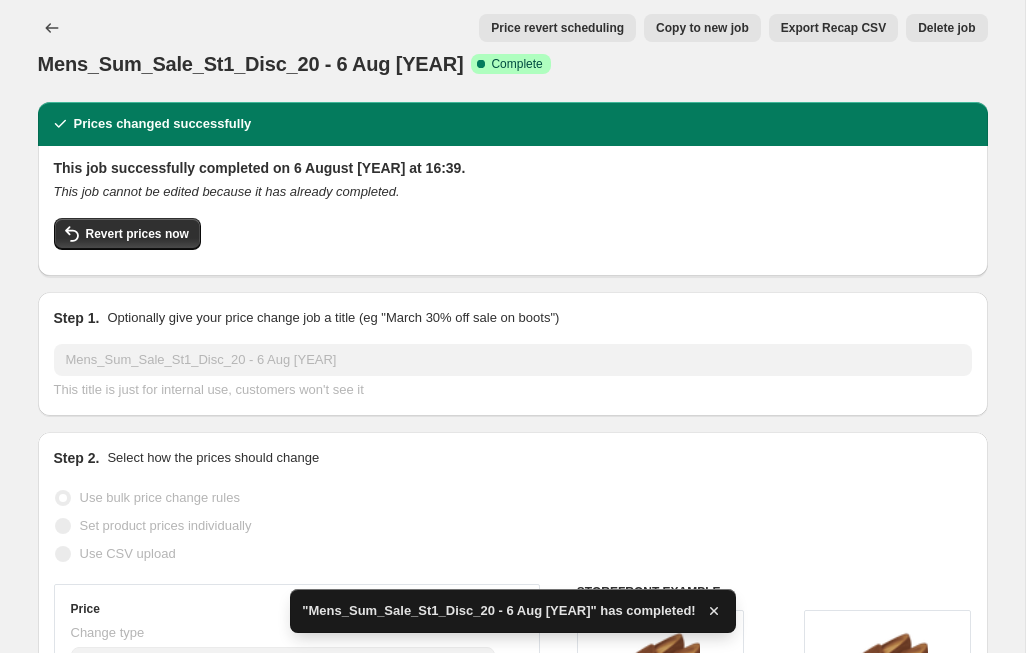 scroll, scrollTop: 91, scrollLeft: 0, axis: vertical 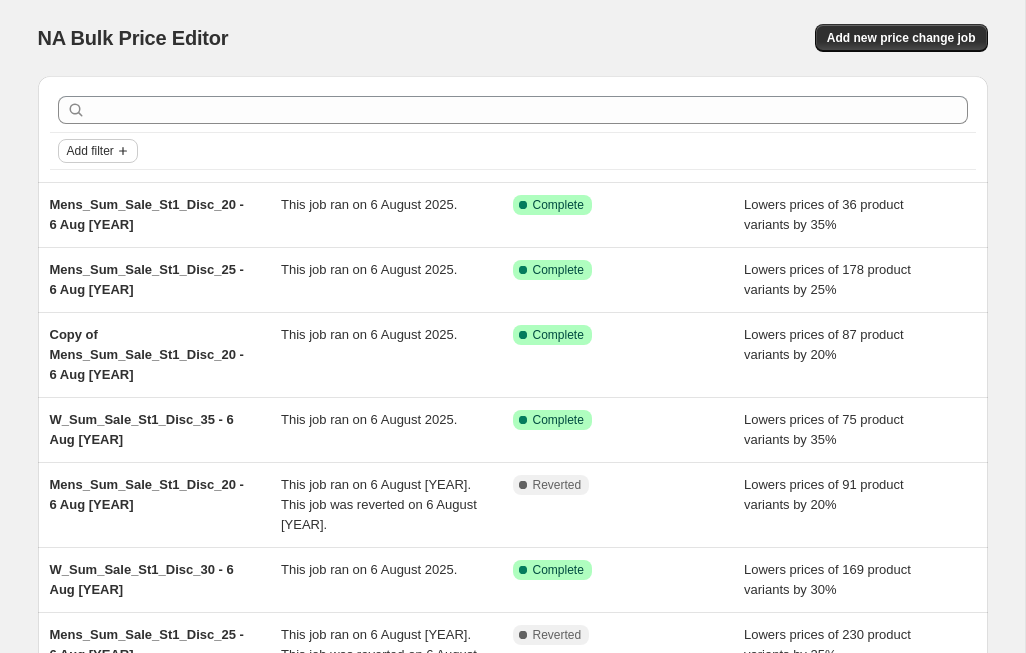 click 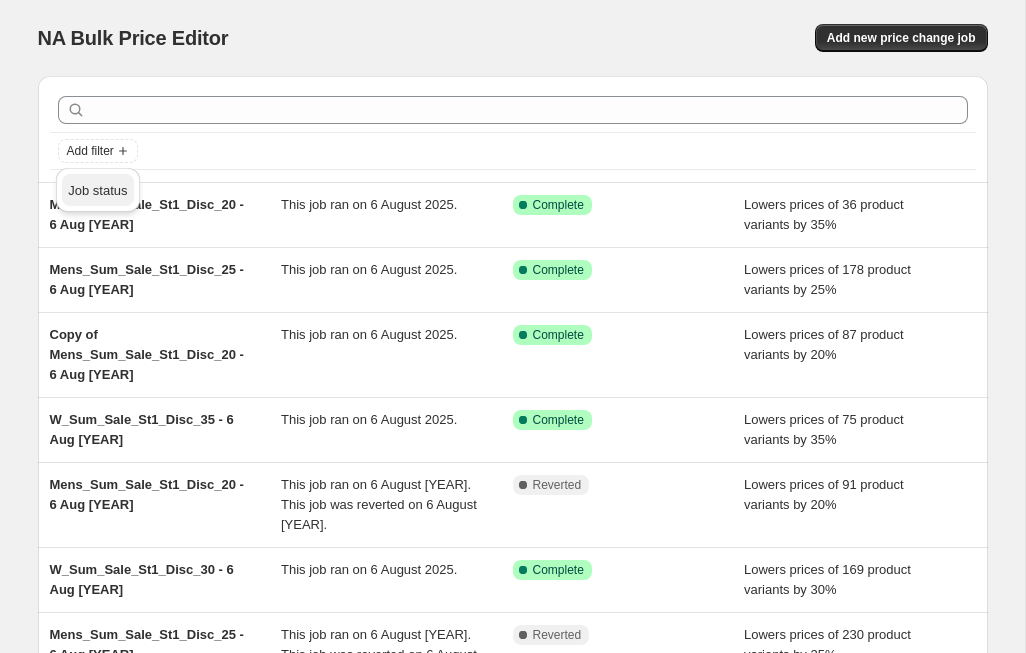 click on "Job status" at bounding box center [97, 190] 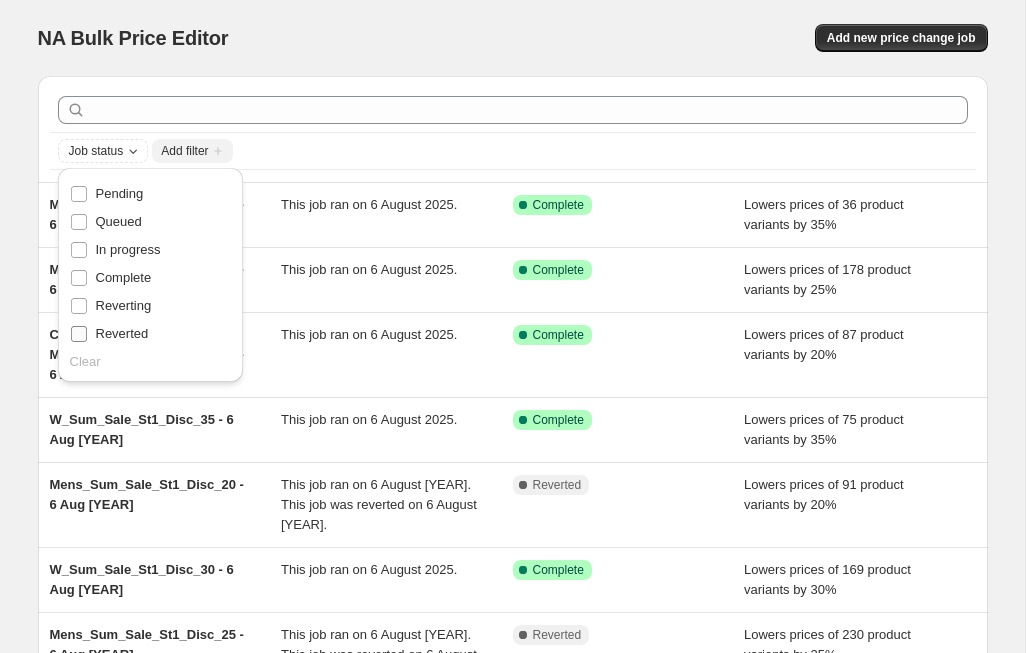 click on "Reverted" at bounding box center [79, 334] 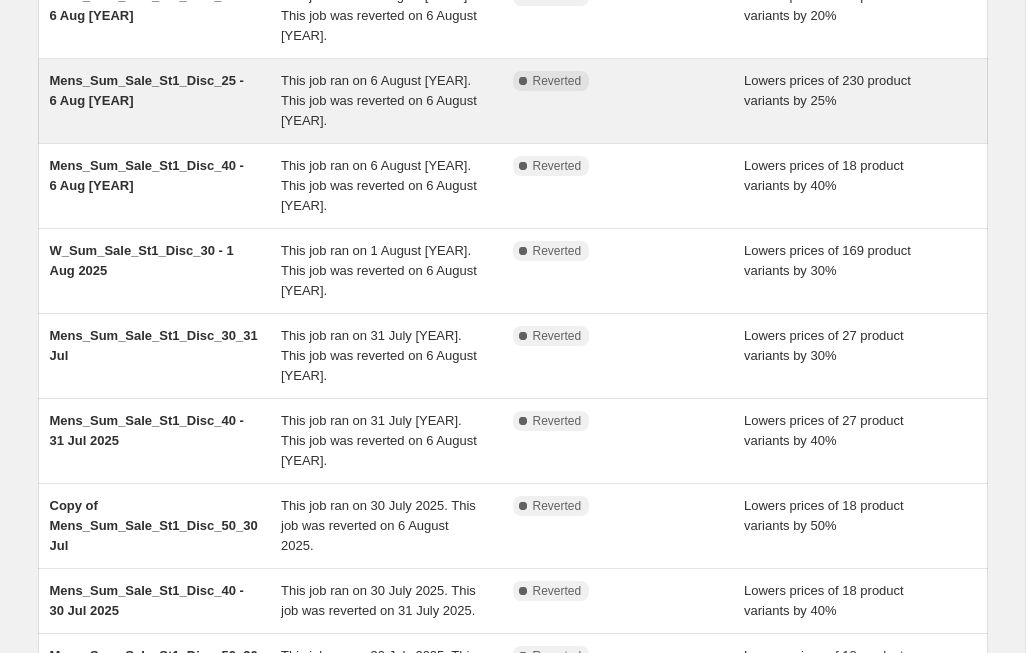 scroll, scrollTop: 211, scrollLeft: 0, axis: vertical 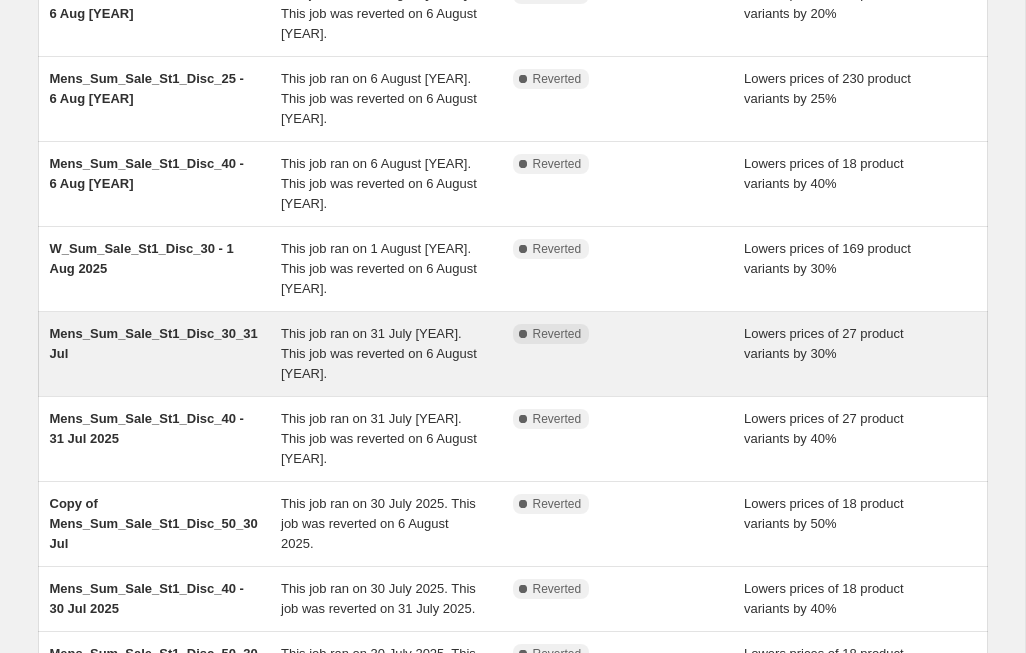 click on "Mens_Sum_Sale_St1_Disc_30_31 Jul" at bounding box center [166, 354] 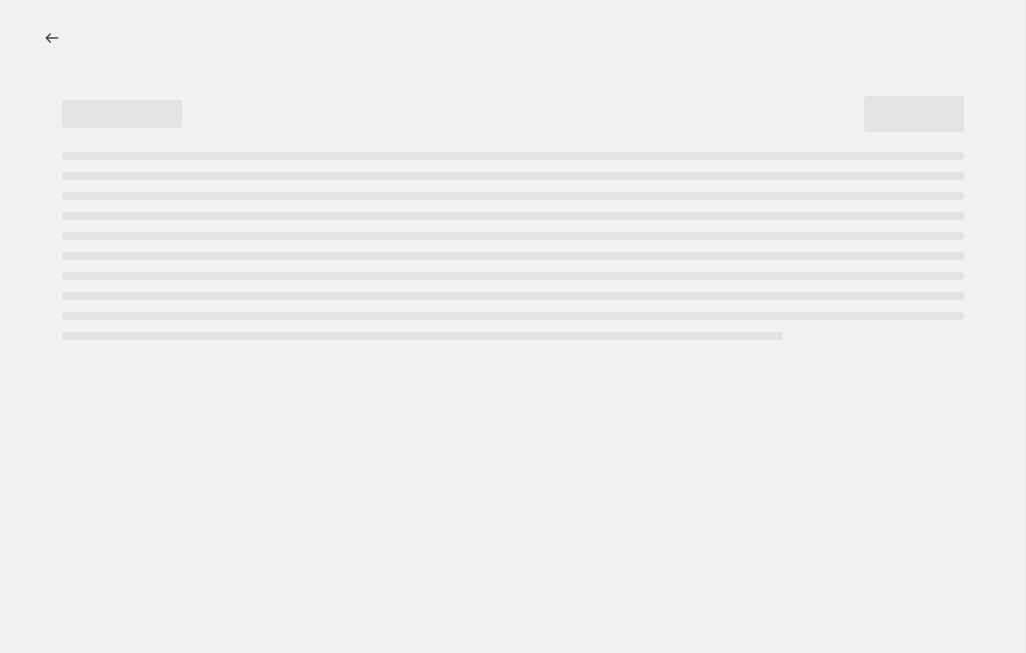 select on "percentage" 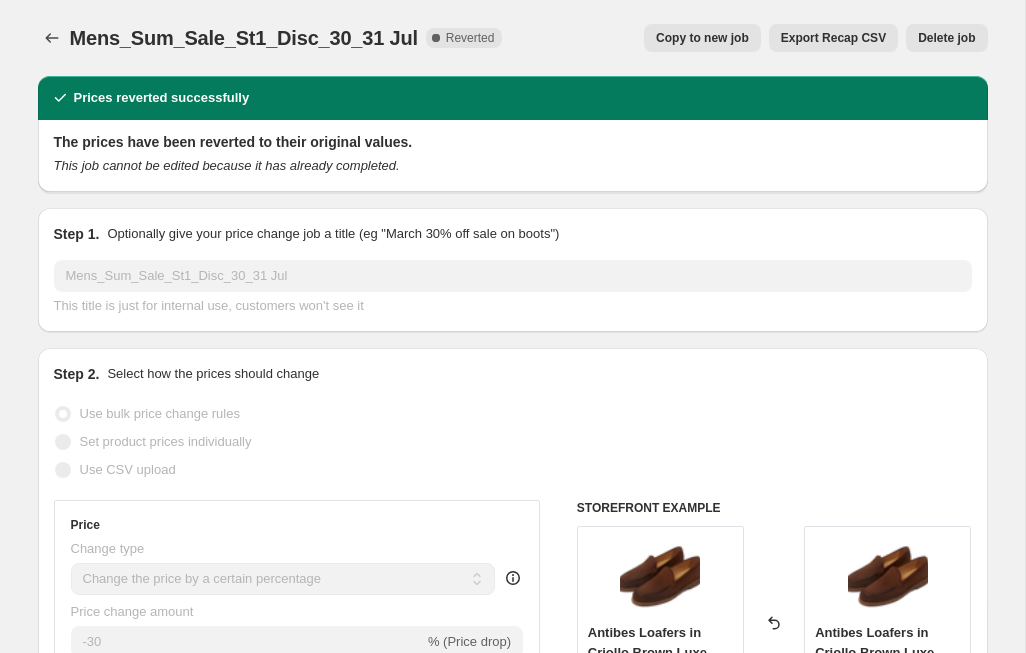 click on "Copy to new job" at bounding box center [702, 38] 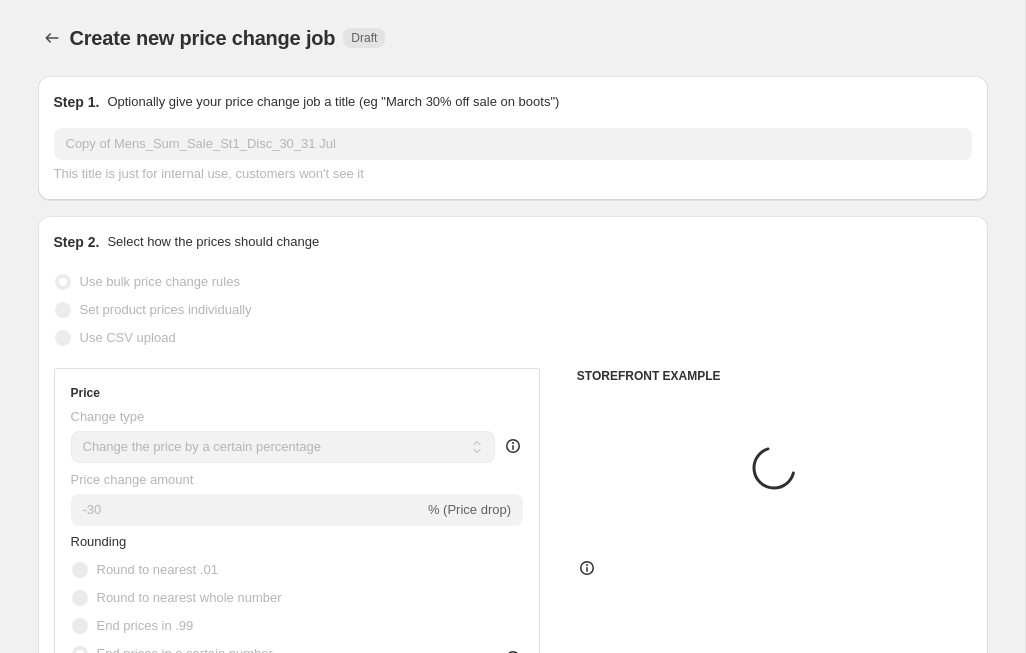 scroll, scrollTop: 5, scrollLeft: 0, axis: vertical 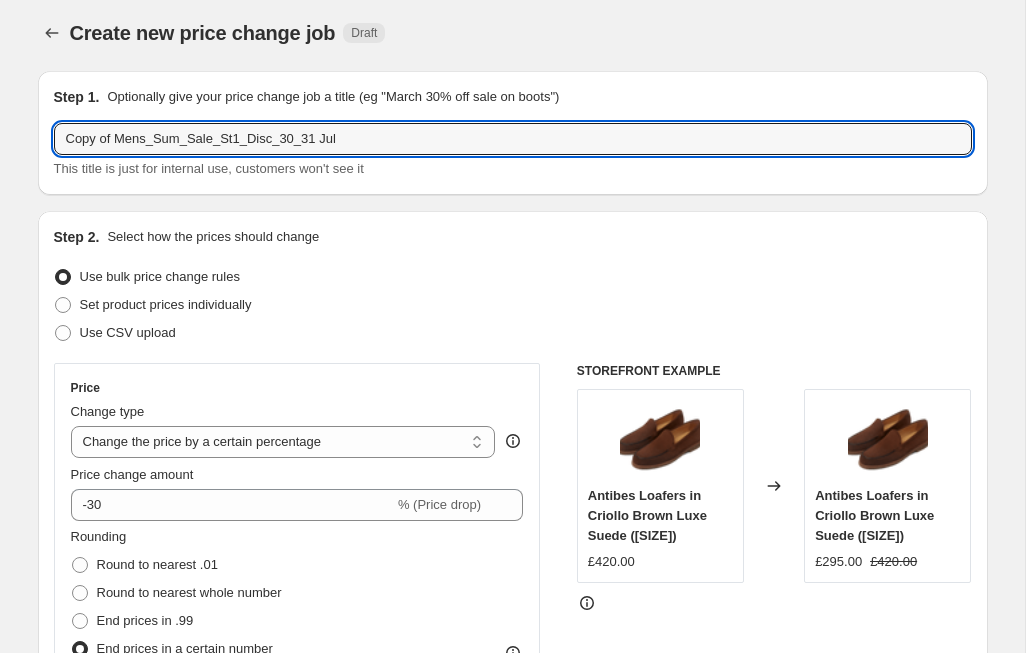 drag, startPoint x: 117, startPoint y: 138, endPoint x: 28, endPoint y: 138, distance: 89 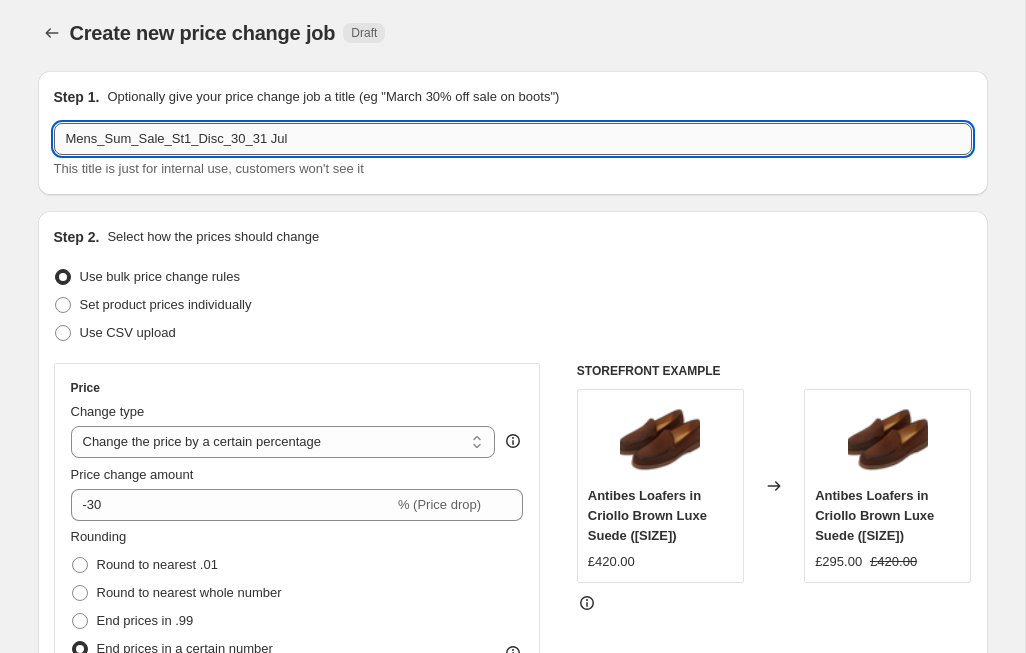 drag, startPoint x: 271, startPoint y: 137, endPoint x: 280, endPoint y: 142, distance: 10.29563 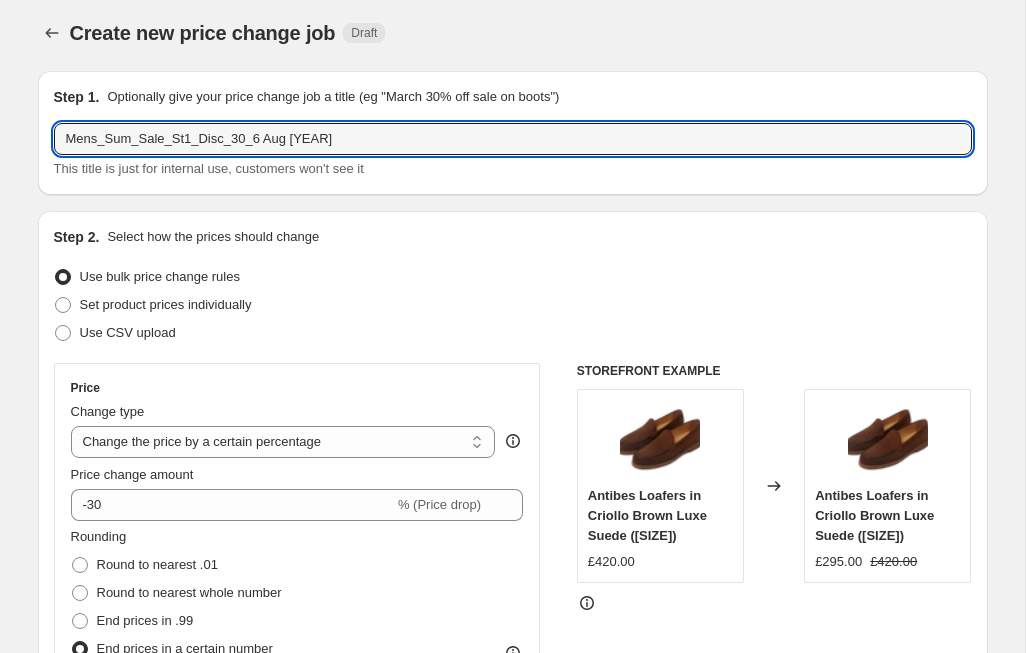 type on "Mens_Sum_Sale_St1_Disc_30_6 Aug [YEAR]" 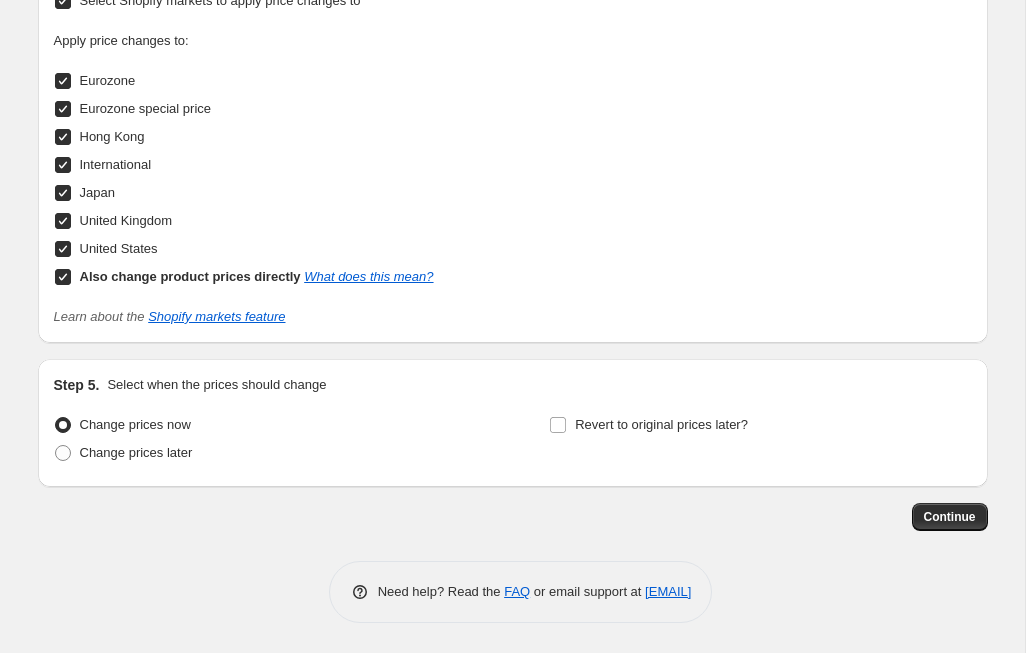 scroll, scrollTop: 2139, scrollLeft: 0, axis: vertical 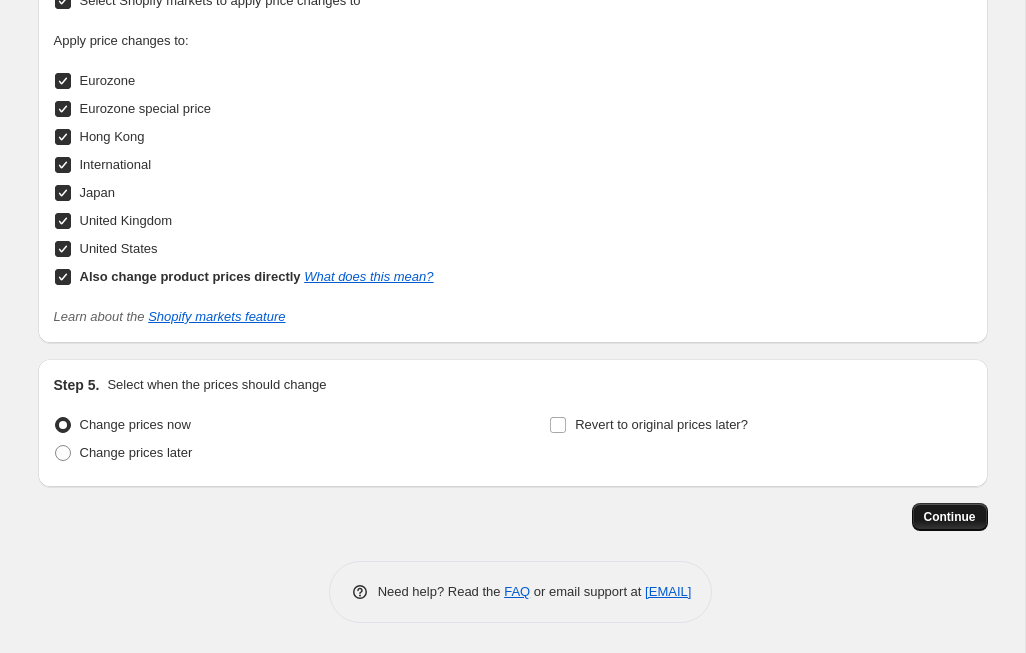 click on "Continue" at bounding box center [950, 517] 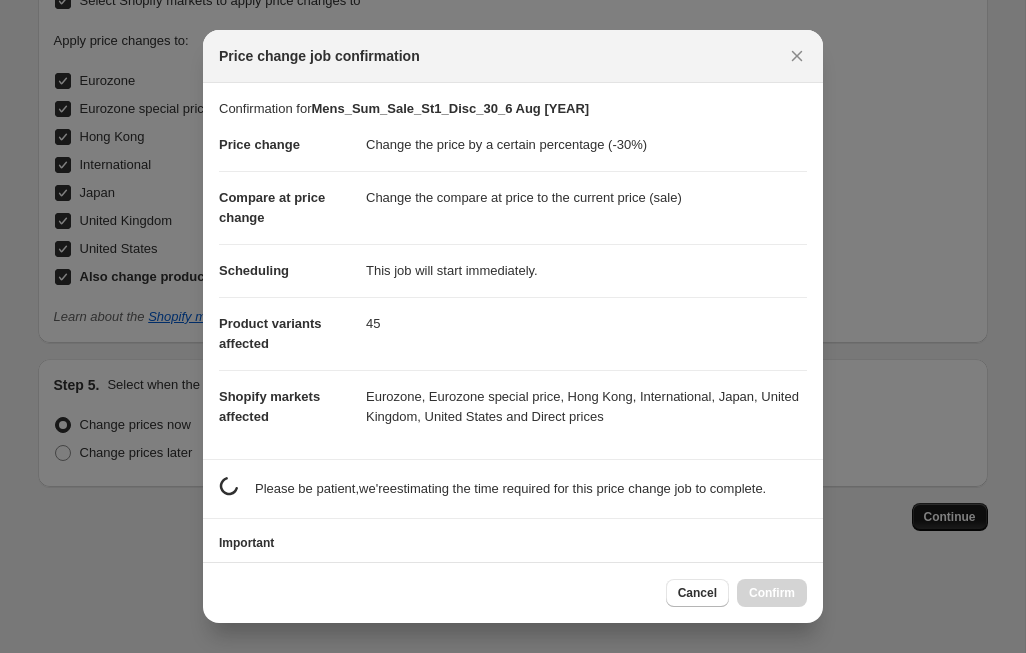 scroll, scrollTop: 0, scrollLeft: 0, axis: both 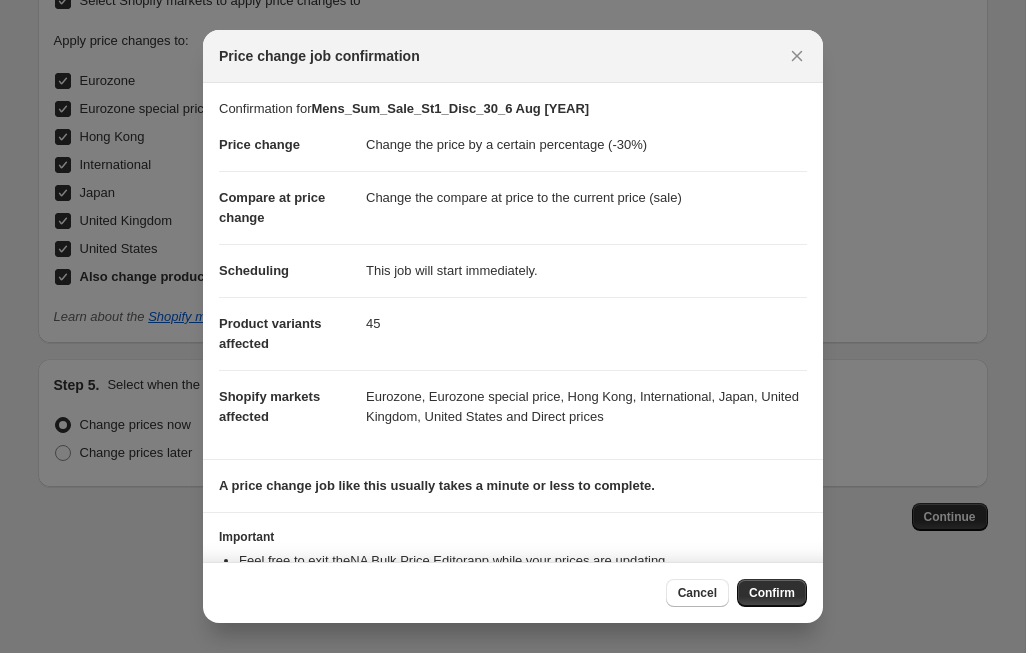 click on "Confirm" at bounding box center [772, 593] 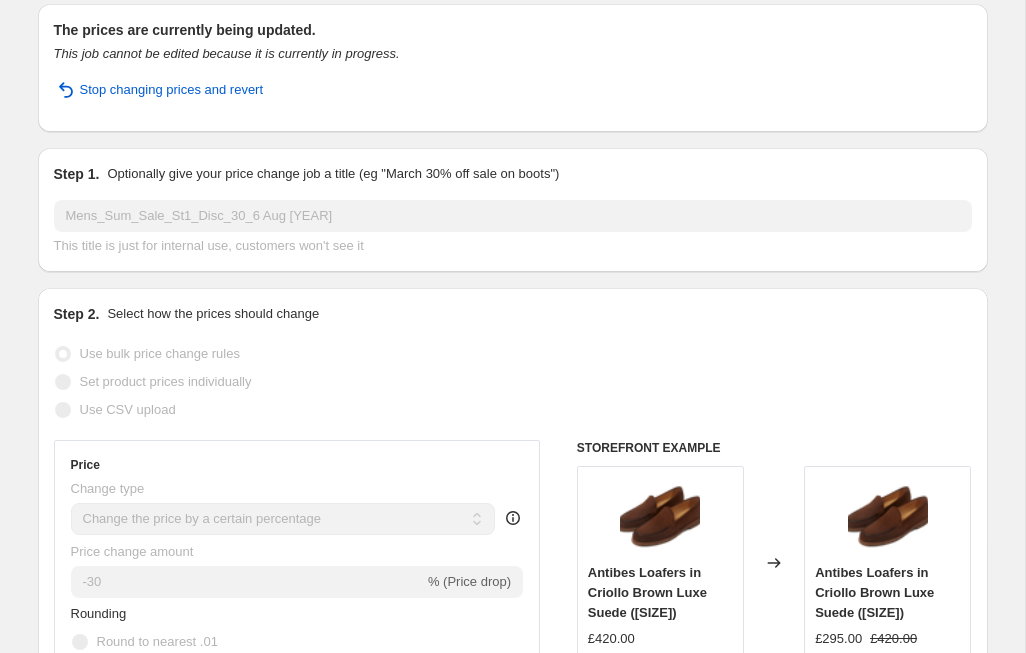 scroll, scrollTop: 0, scrollLeft: 0, axis: both 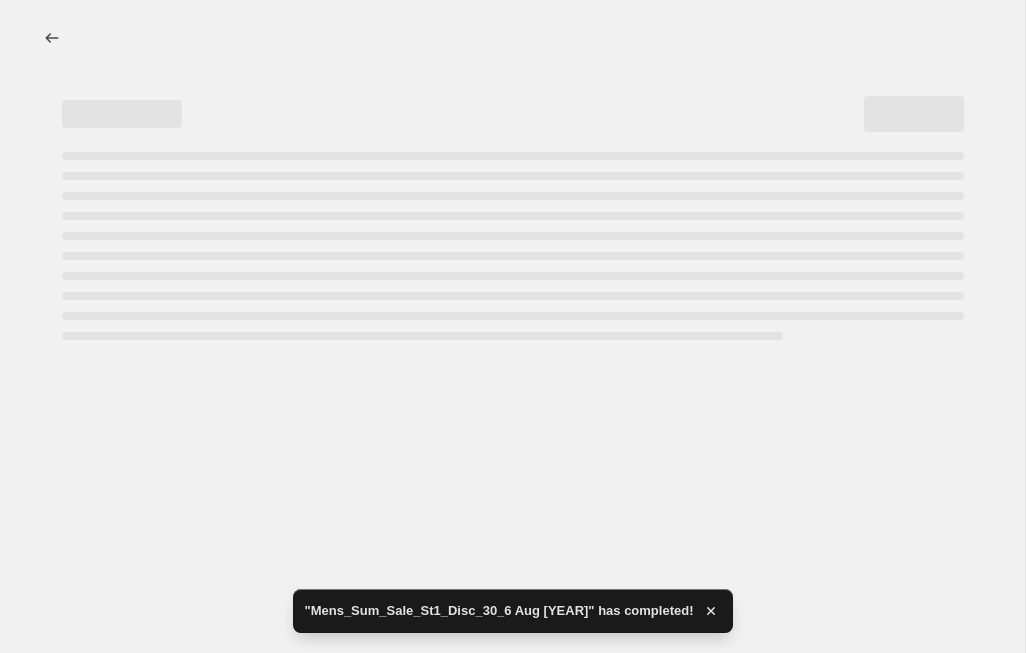 select on "percentage" 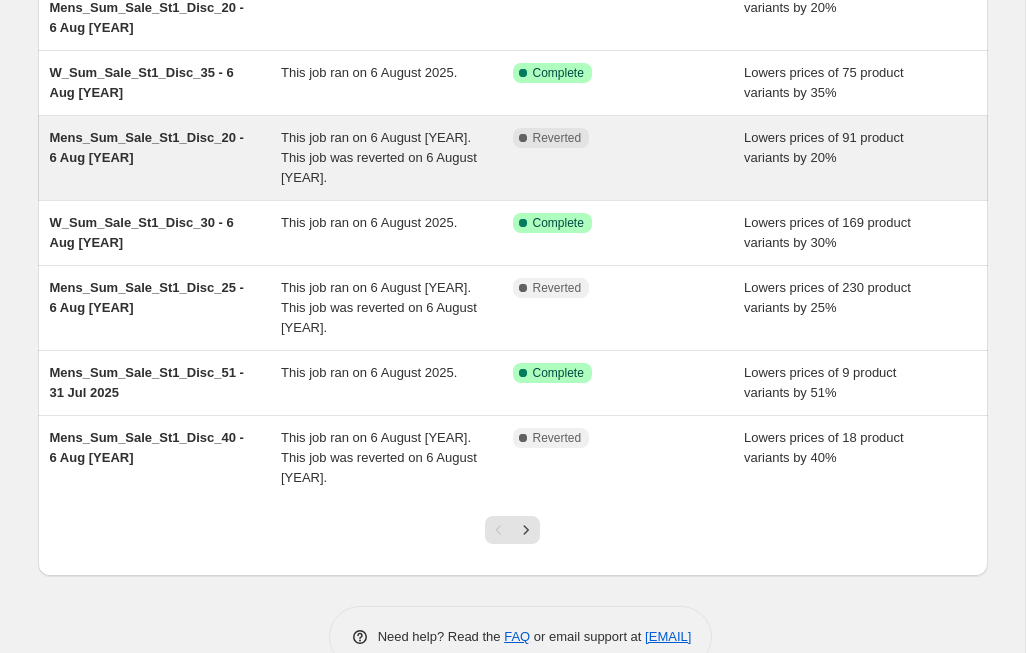 scroll, scrollTop: 415, scrollLeft: 0, axis: vertical 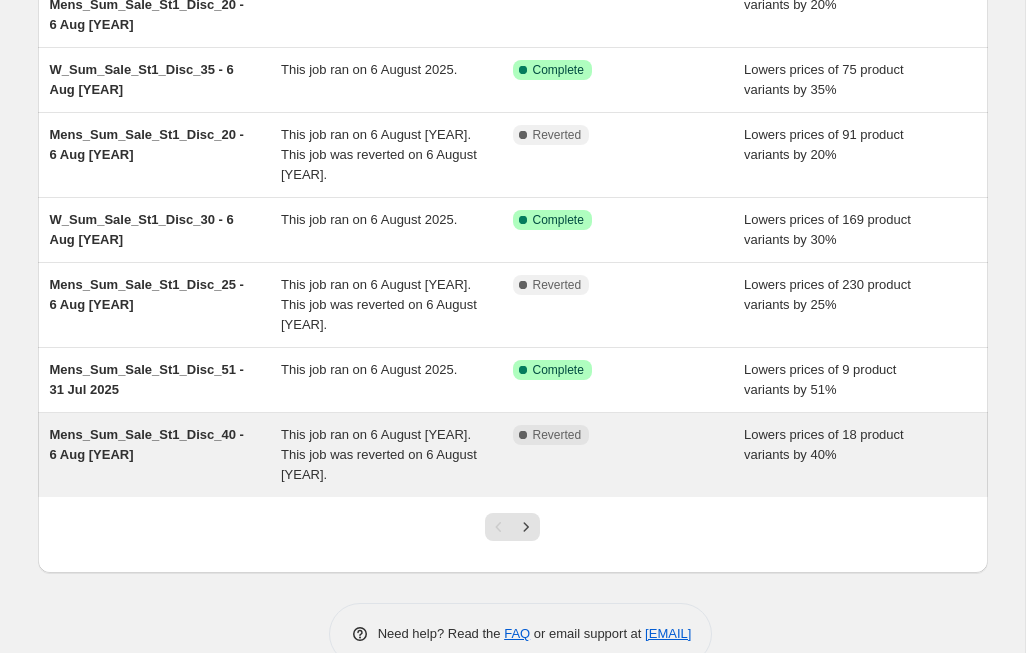 click on "Mens_Sum_Sale_St1_Disc_40 - 6 Aug [YEAR]" at bounding box center (147, 444) 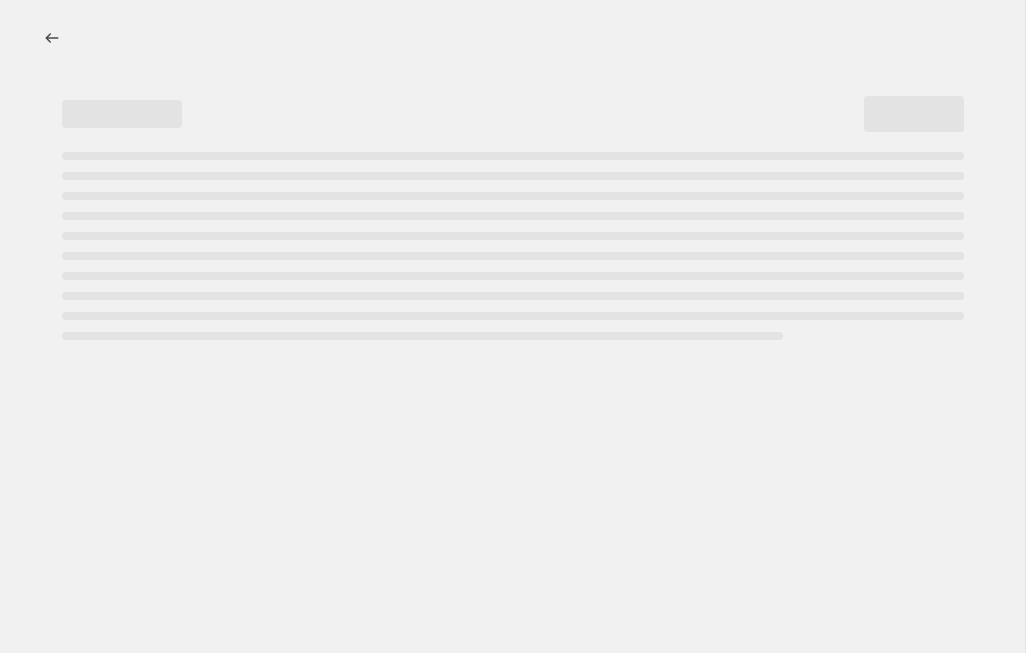 scroll, scrollTop: 0, scrollLeft: 0, axis: both 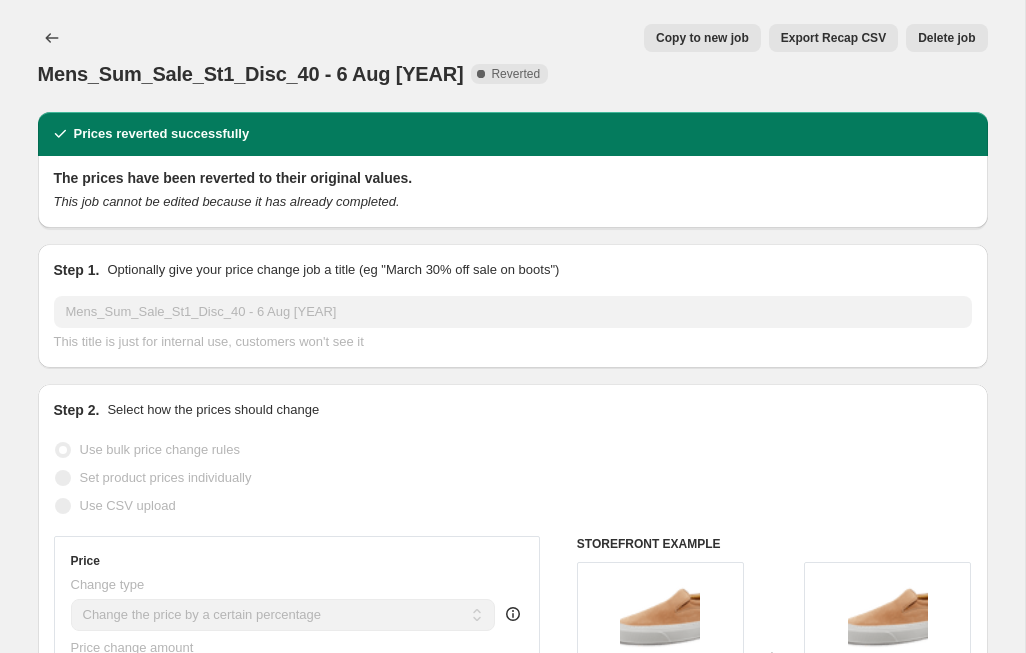 click on "Copy to new job" at bounding box center (702, 38) 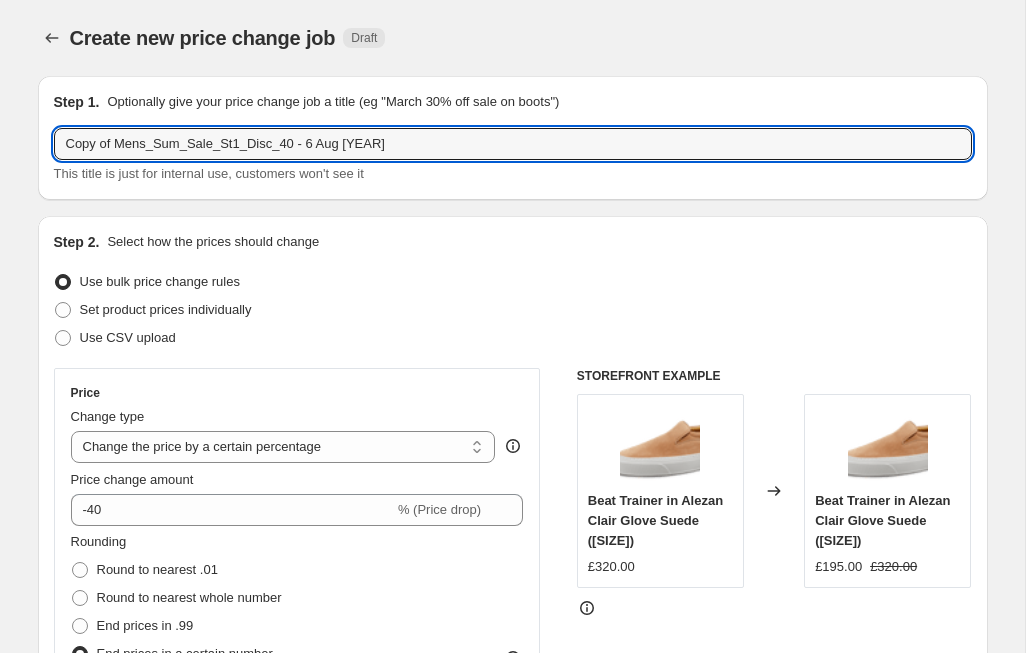 drag, startPoint x: 118, startPoint y: 144, endPoint x: 26, endPoint y: 143, distance: 92.00543 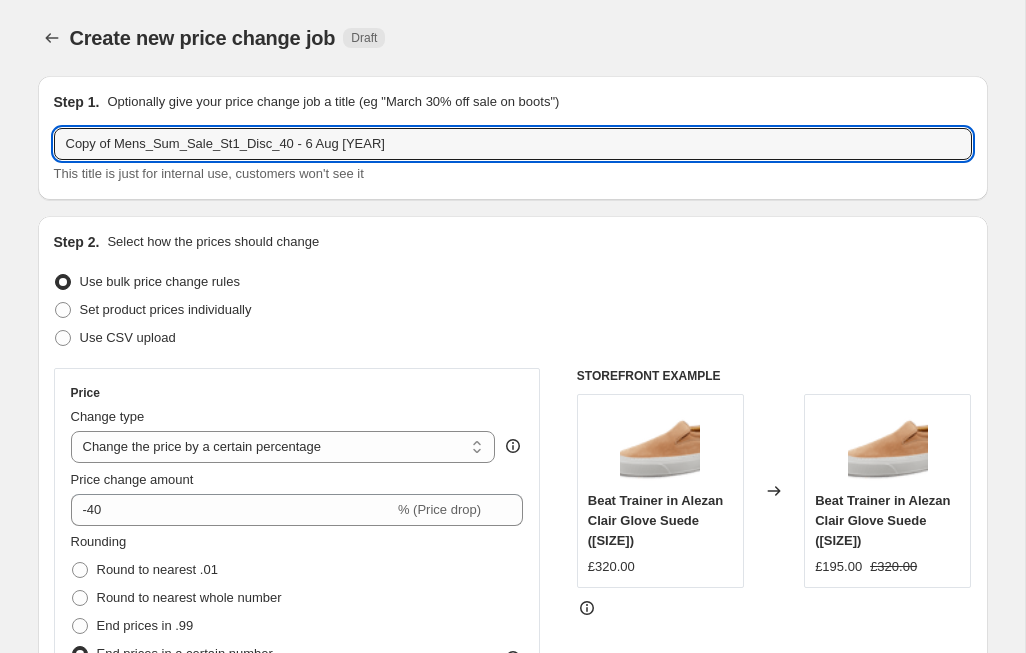 click on "Step 1. Optionally give your price change job a title (eg "March 30% off sale on boots") Copy of Mens_Sum_Sale_St1_Disc_40 - 6 Aug [YEAR] This title is just for internal use, customers won't see it Step 2. Select how the prices should change Use bulk price change rules Set product prices individually Use CSV upload Price Change type Change the price to a certain amount Change the price by a certain amount Change the price by a certain percentage Change the price to the current compare at price (price before sale) Change the price by a certain amount relative to the compare at price Change the price by a certain percentage relative to the compare at price Don't change the price Change the price by a certain percentage relative to the cost per item Change price to certain cost margin Change the price by a certain percentage Price change amount -40 % (Price drop) Rounding Round to nearest .01 Round to nearest whole number End prices in .99 End prices in a certain number 5 . 0 0 Add digit Remove digit 5.00 " "" at bounding box center [505, 1365] 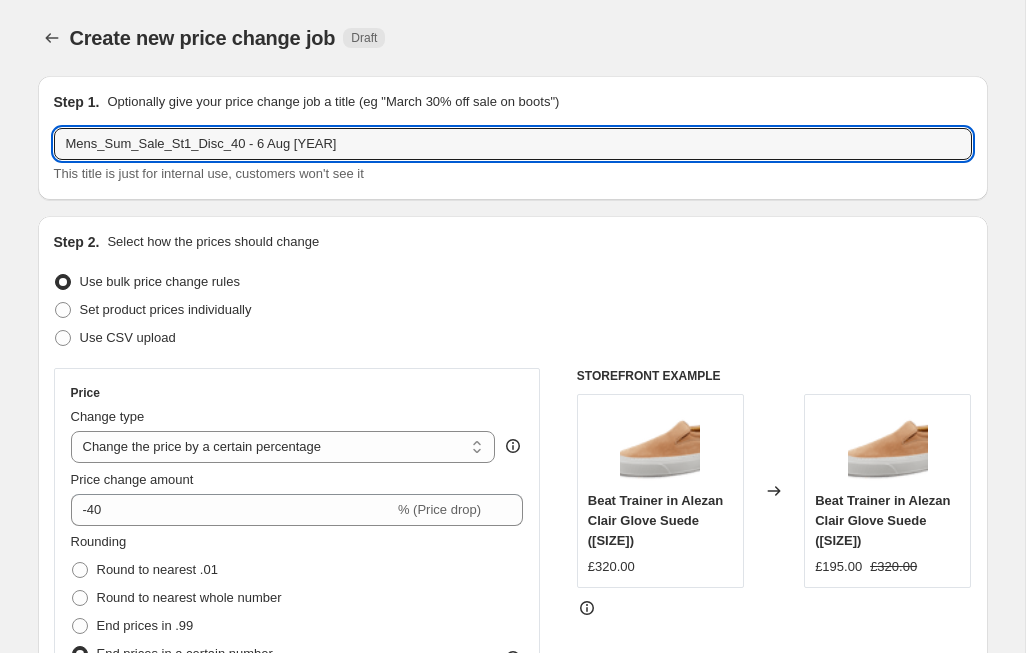 type on "Mens_Sum_Sale_St1_Disc_40 - 6 Aug [YEAR]" 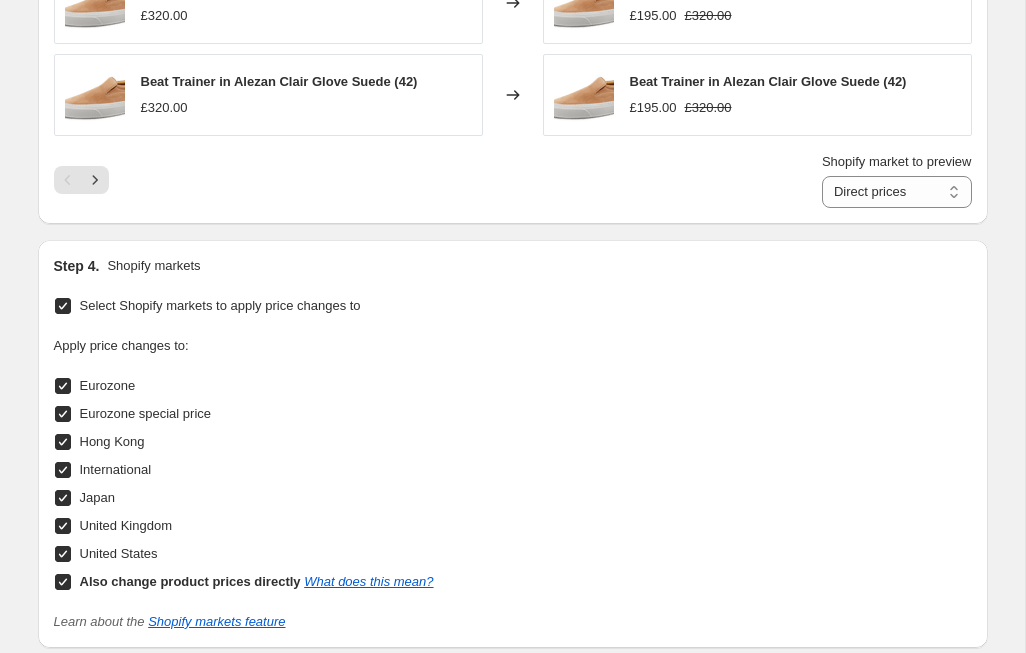 scroll, scrollTop: 2139, scrollLeft: 0, axis: vertical 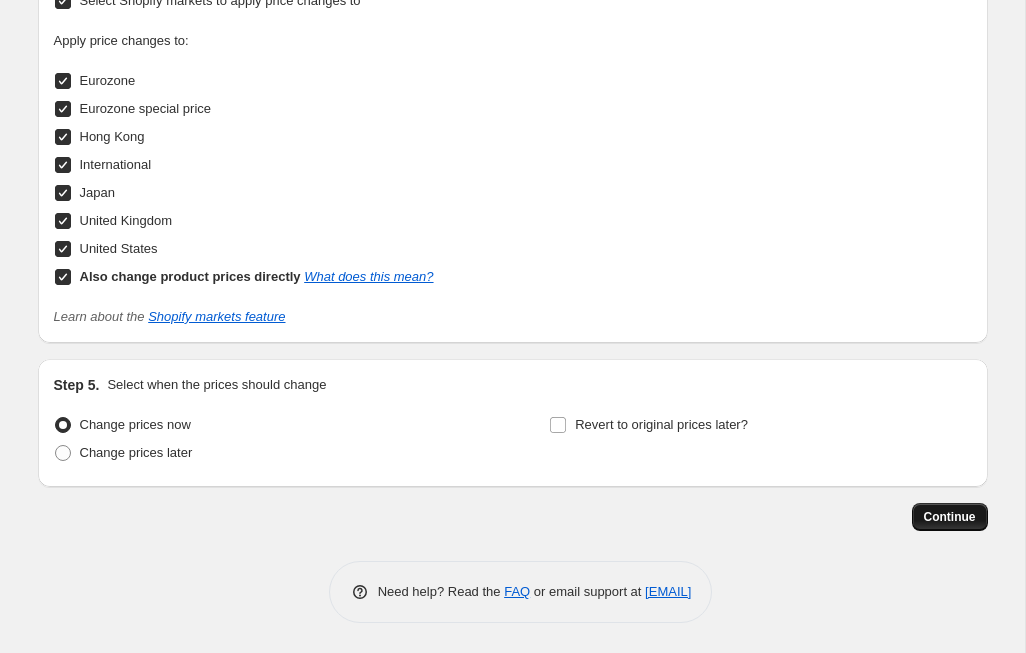 click on "Continue" at bounding box center (950, 517) 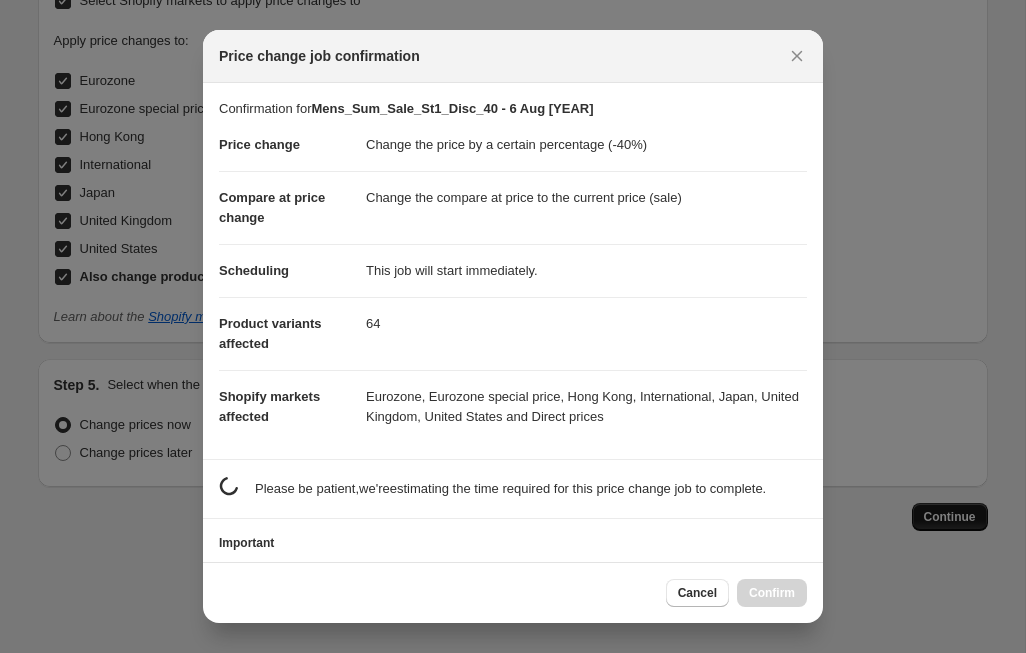 scroll, scrollTop: 0, scrollLeft: 0, axis: both 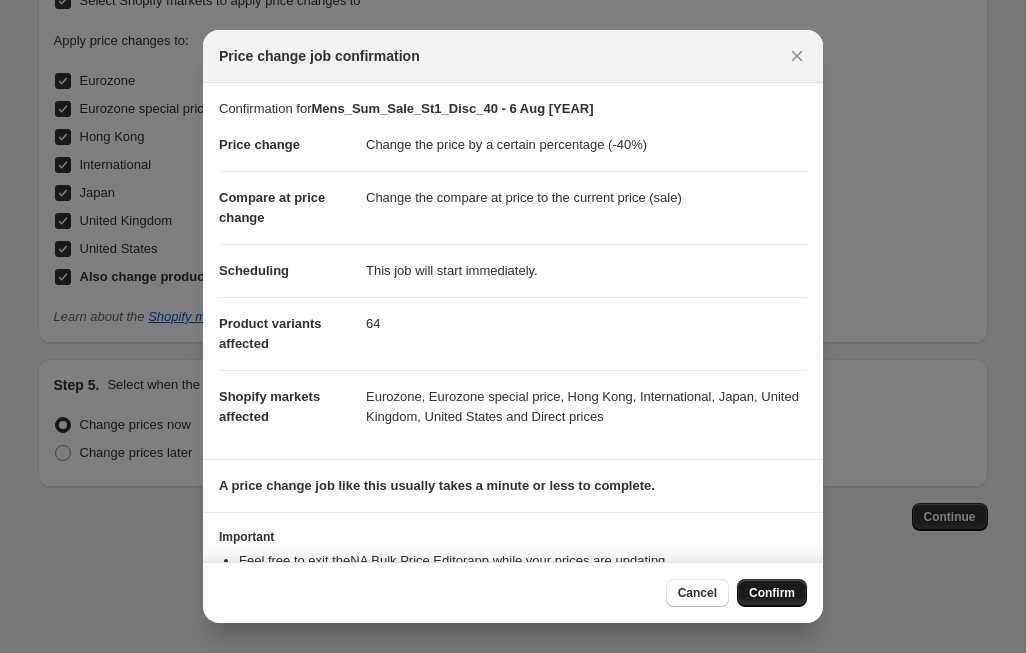 click on "Confirm" at bounding box center [772, 593] 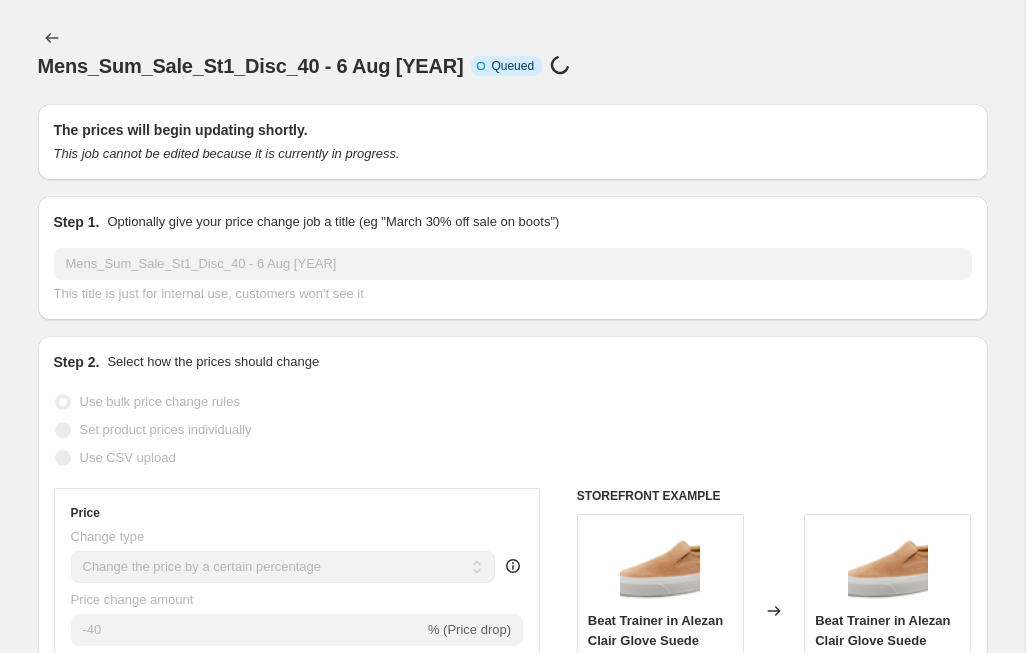 scroll, scrollTop: 2139, scrollLeft: 0, axis: vertical 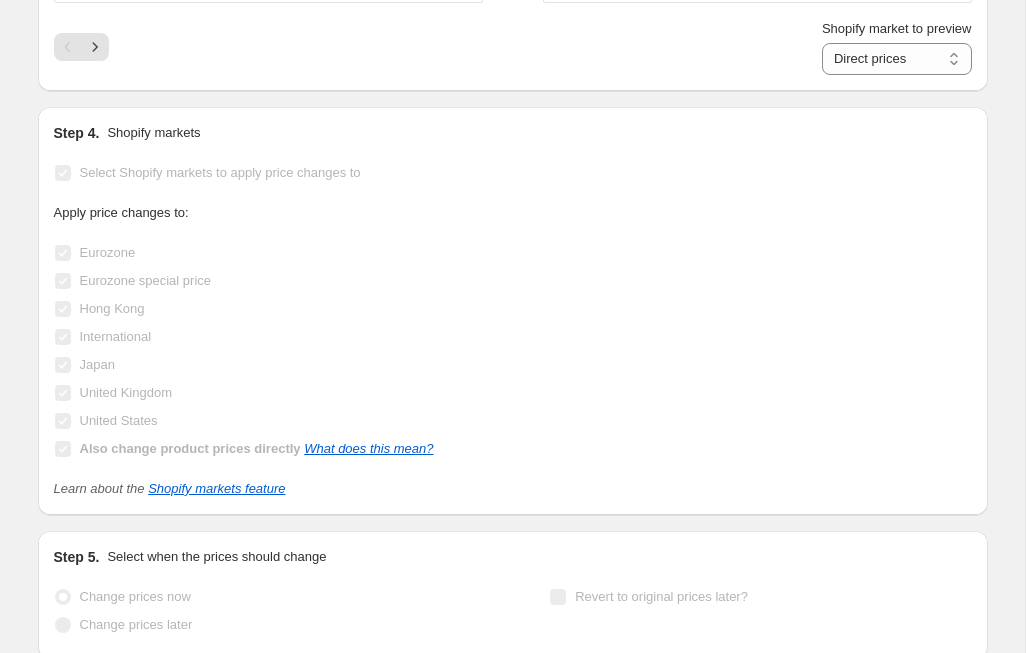 select on "percentage" 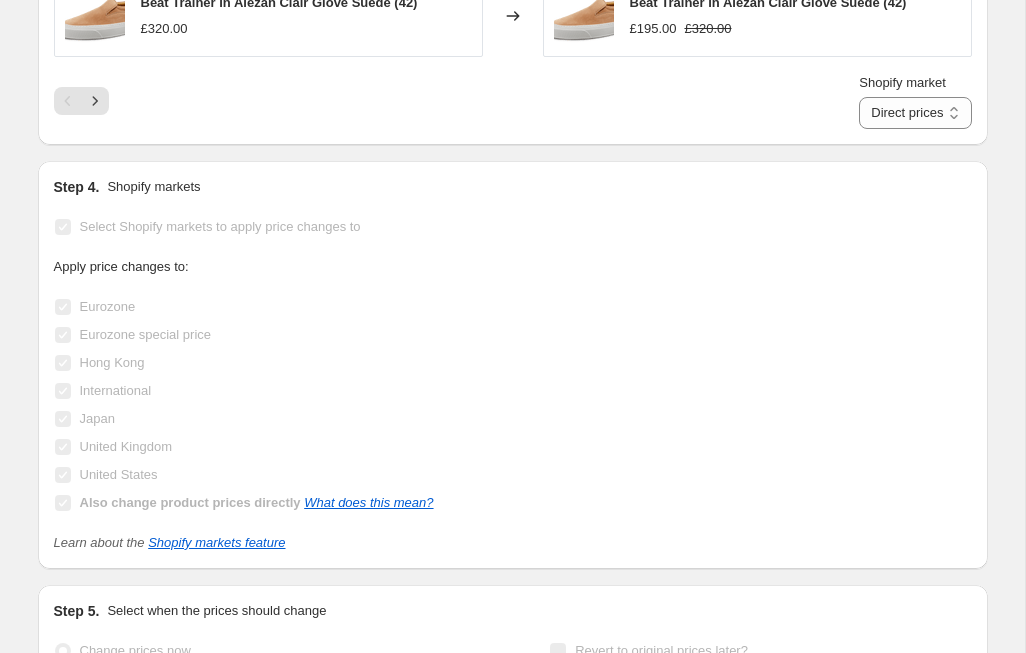 scroll, scrollTop: 0, scrollLeft: 0, axis: both 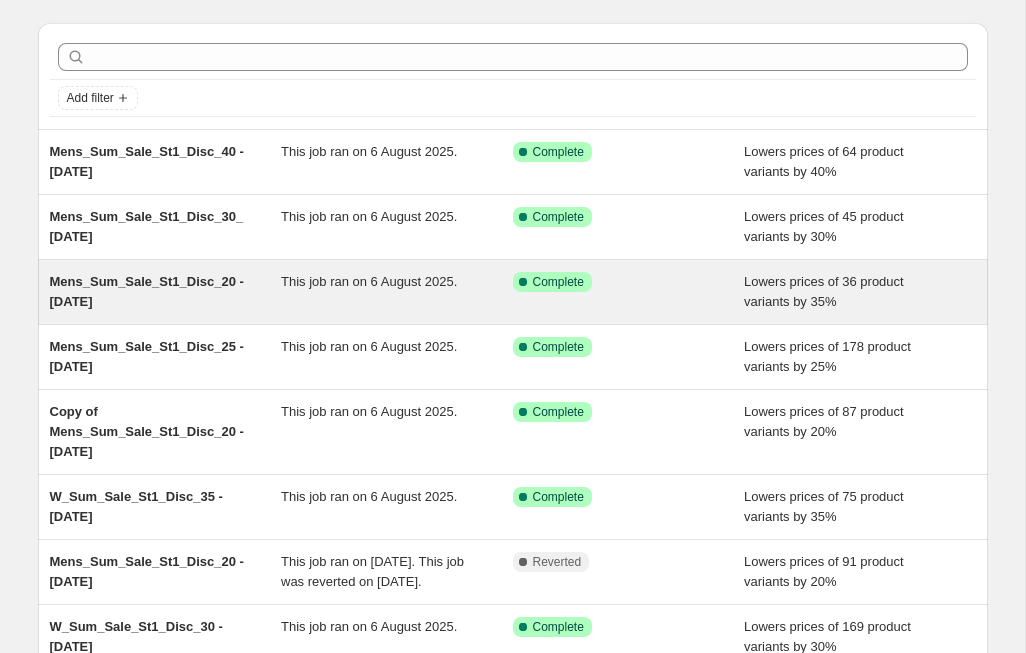 click on "Mens_Sum_Sale_St1_Disc_20 - [DATE]" at bounding box center [147, 291] 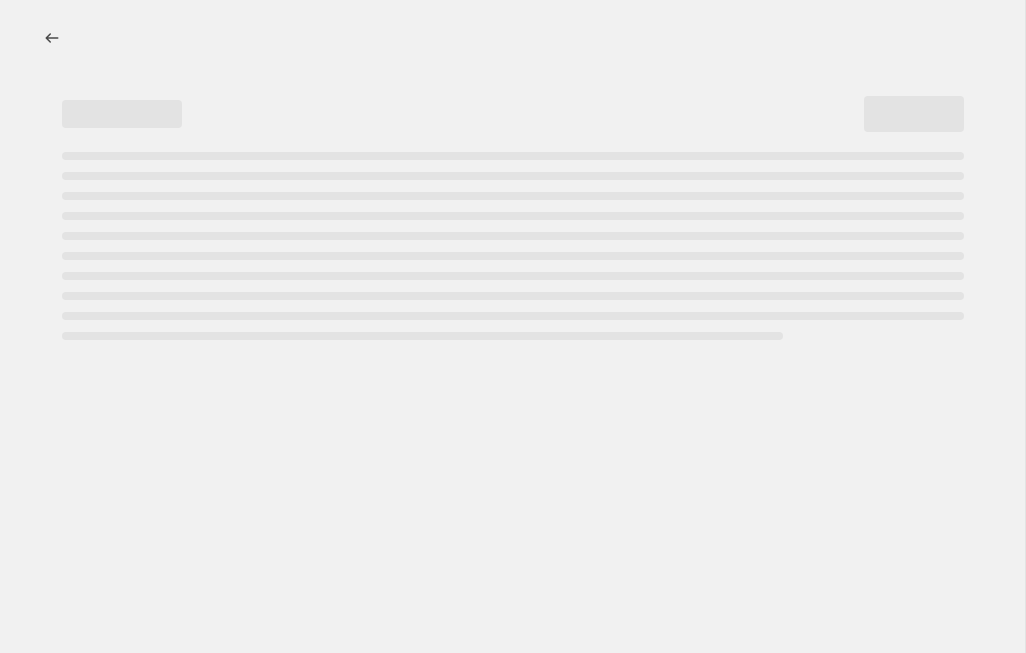 scroll, scrollTop: 0, scrollLeft: 0, axis: both 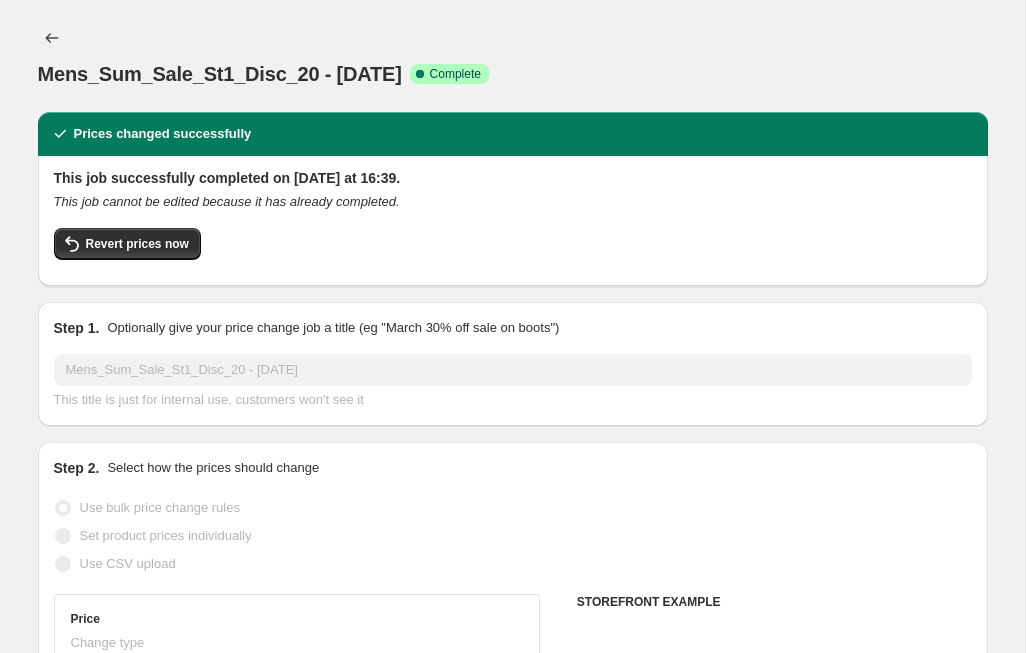 select on "tag" 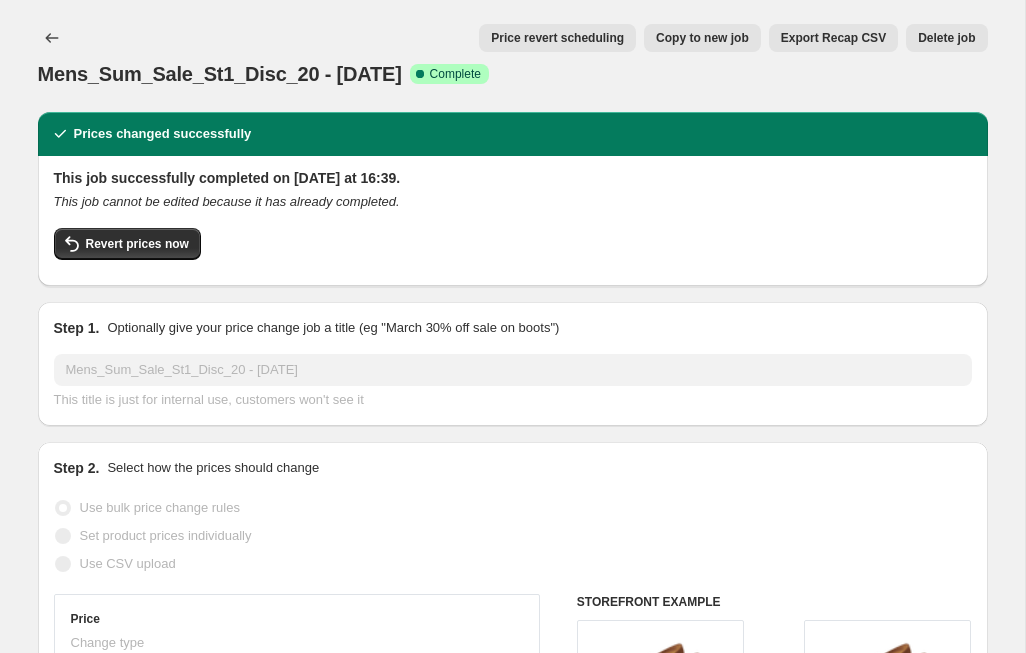 scroll, scrollTop: 0, scrollLeft: 0, axis: both 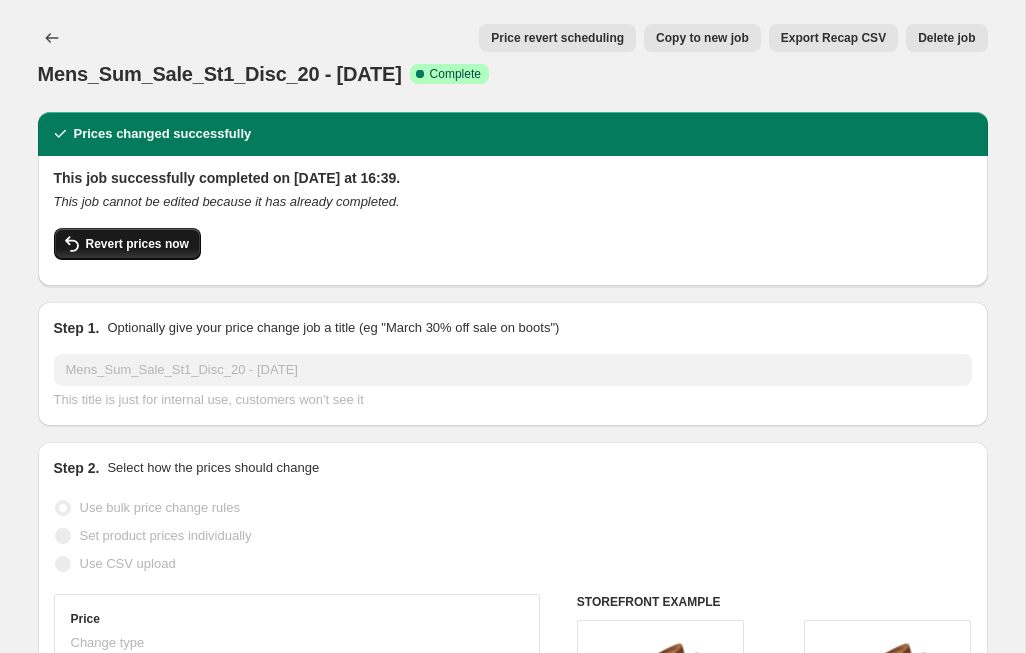 click on "Revert prices now" at bounding box center (137, 244) 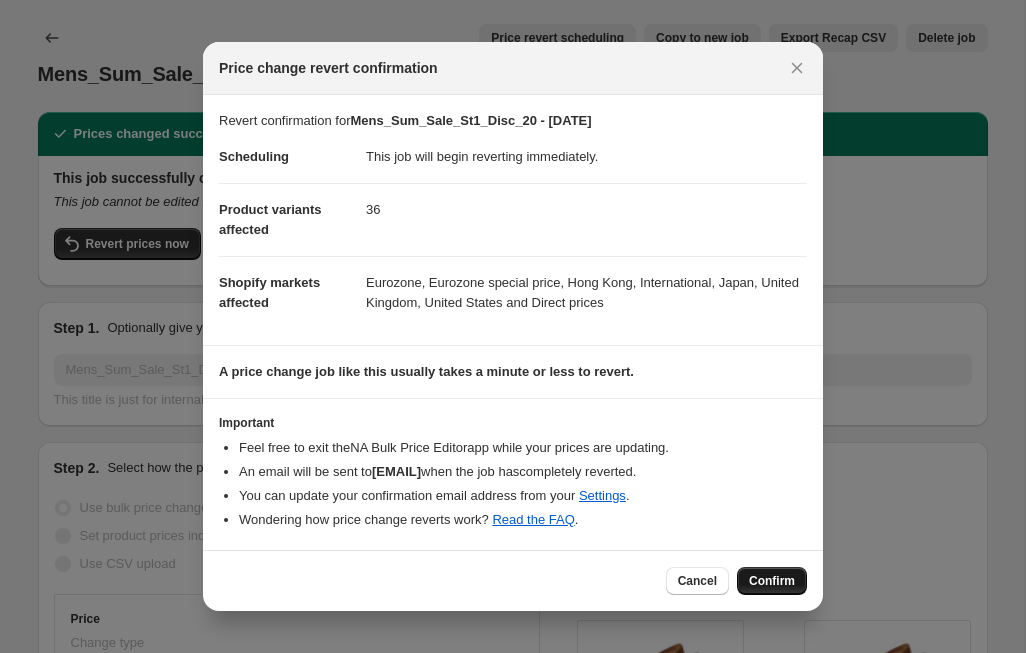 click on "Confirm" at bounding box center [772, 581] 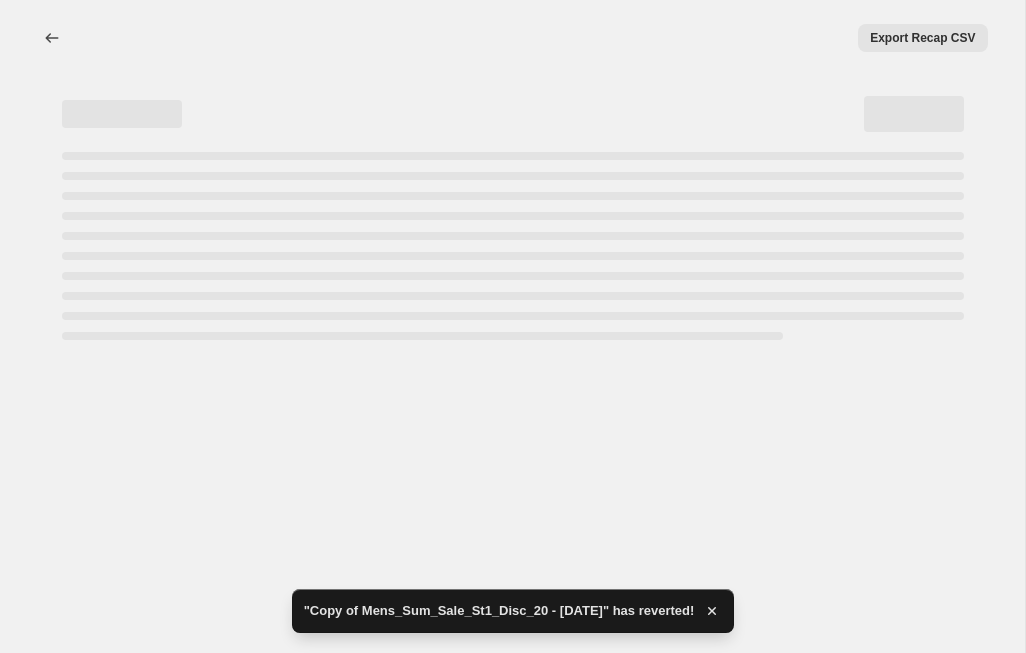 select on "percentage" 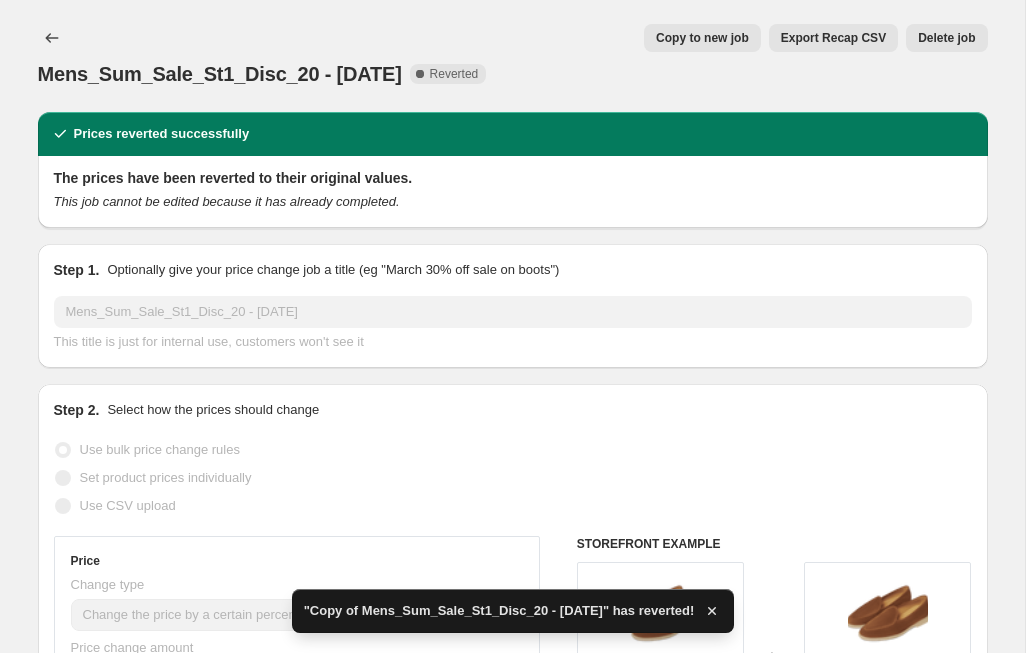 click on "Copy to new job" at bounding box center (702, 38) 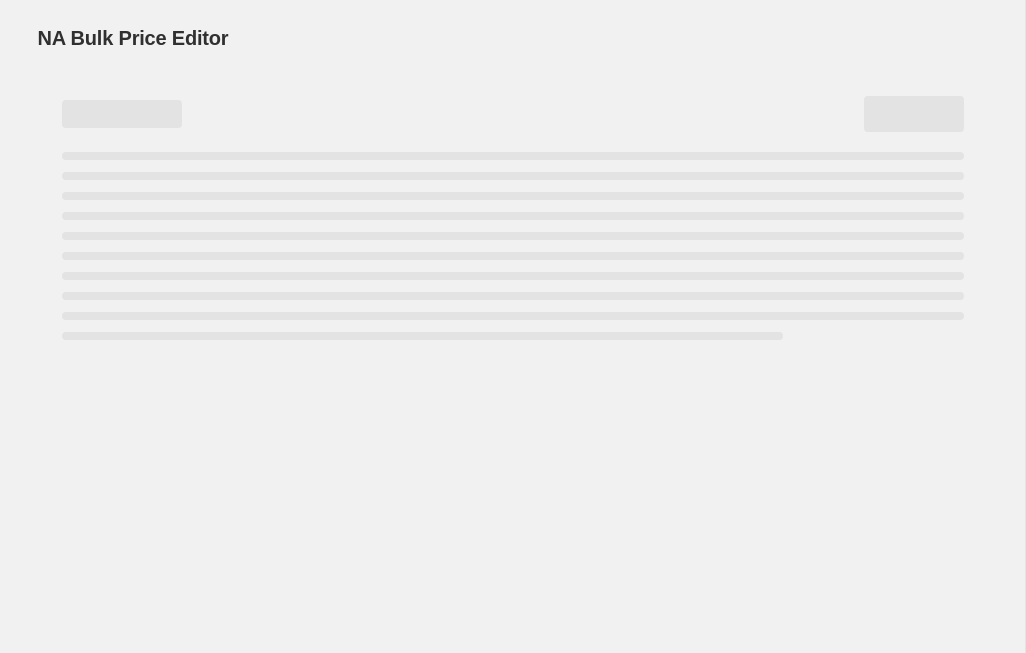 select on "percentage" 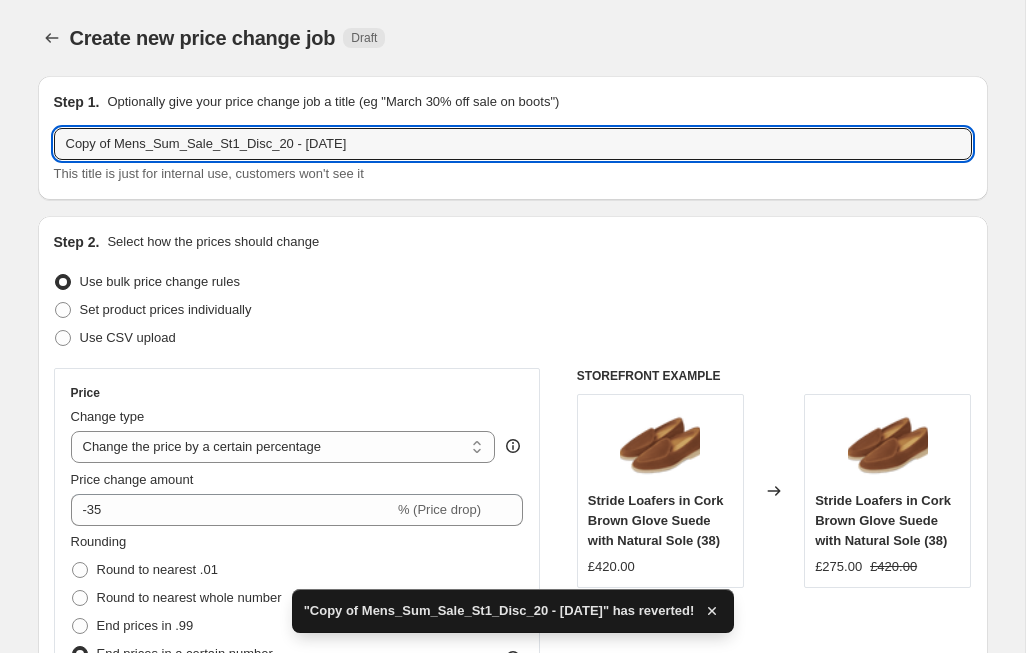 drag, startPoint x: 115, startPoint y: 145, endPoint x: 42, endPoint y: 146, distance: 73.00685 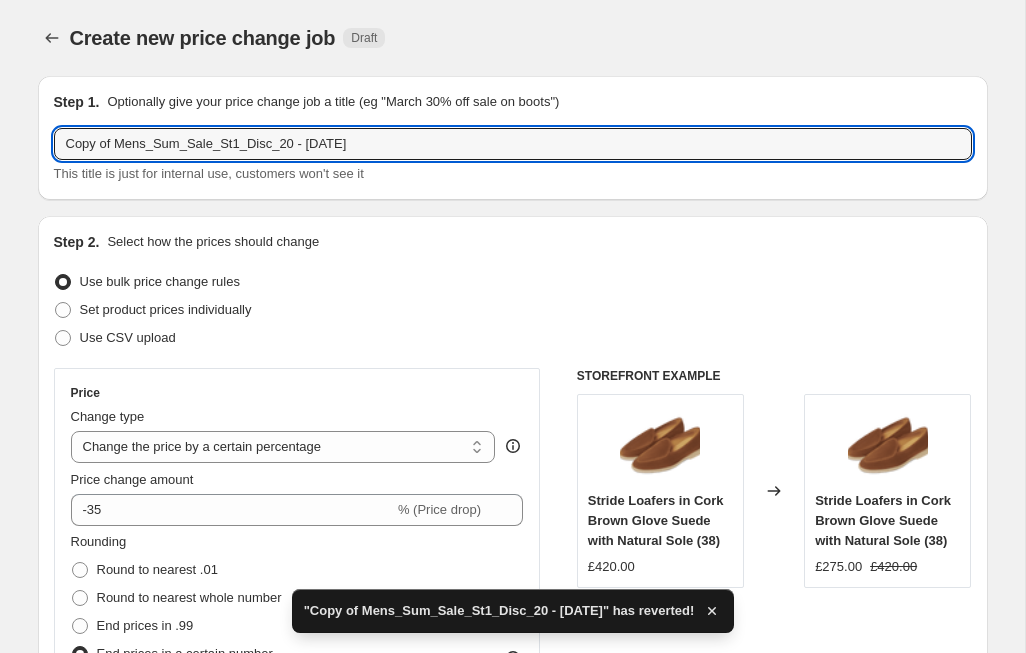 click on "Step 1. Optionally give your price change job a title (eg "March 30% off sale on boots") Copy of Mens_Sum_Sale_St1_Disc_20 - 6 Aug [YEAR] This title is just for internal use, customers won't see it" at bounding box center (513, 138) 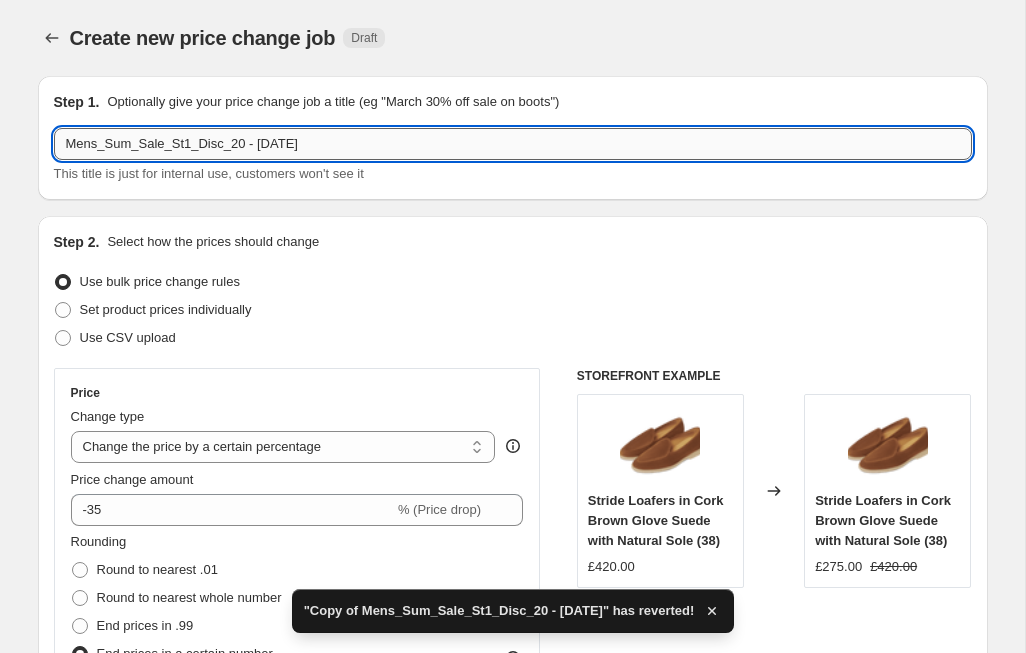 click on "Mens_Sum_Sale_St1_Disc_20 - 6 Aug [YEAR]" at bounding box center [513, 144] 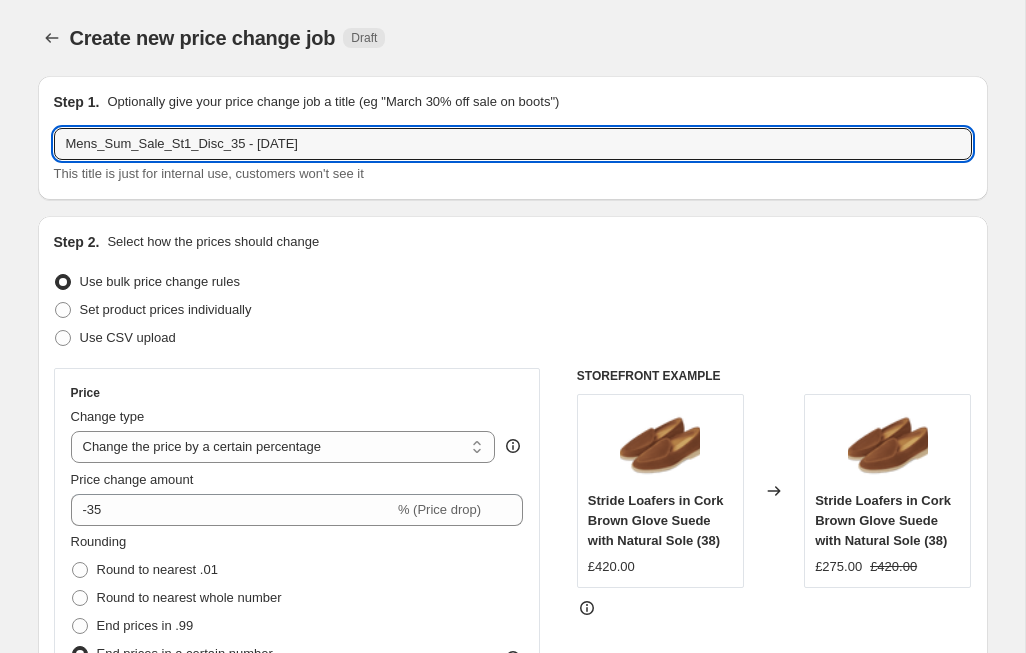 type on "Mens_Sum_Sale_St1_Disc_35 - 6 Aug 2025" 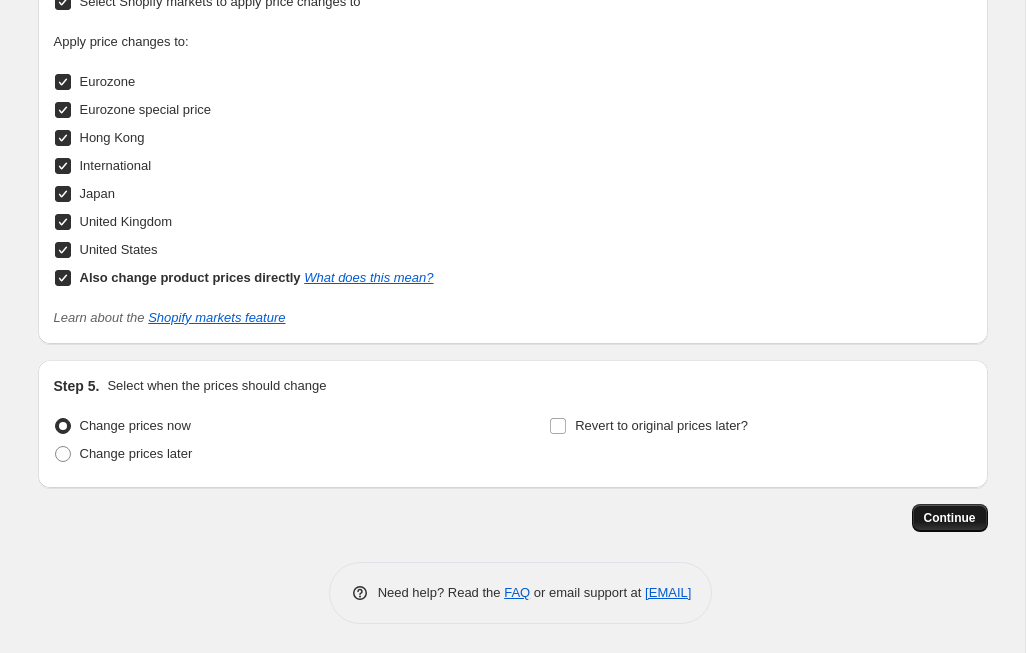 scroll, scrollTop: 2171, scrollLeft: 0, axis: vertical 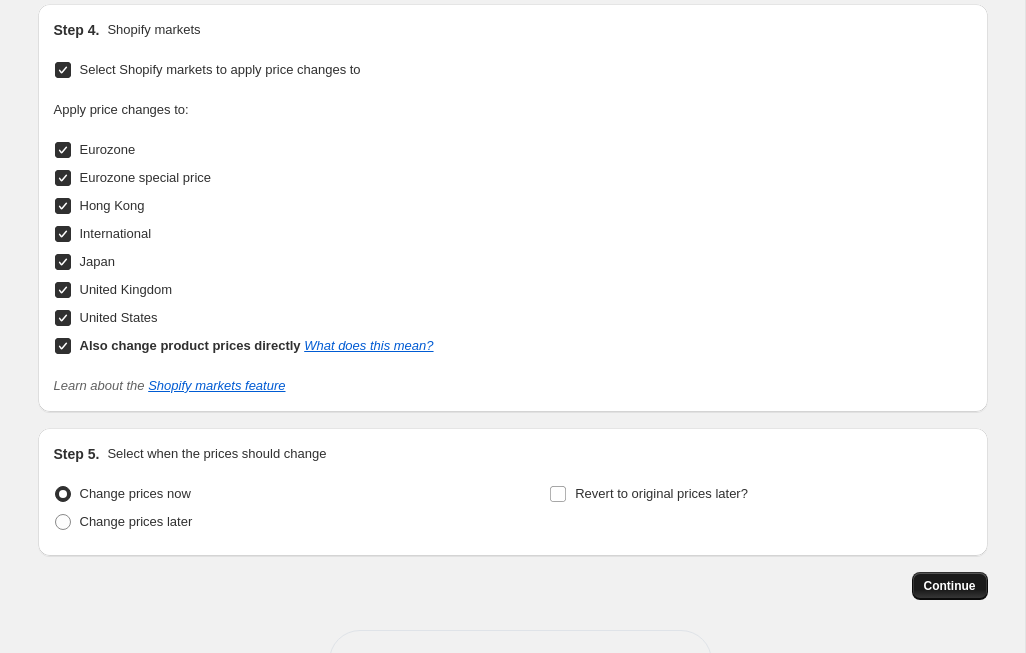 click on "Continue" at bounding box center [950, 586] 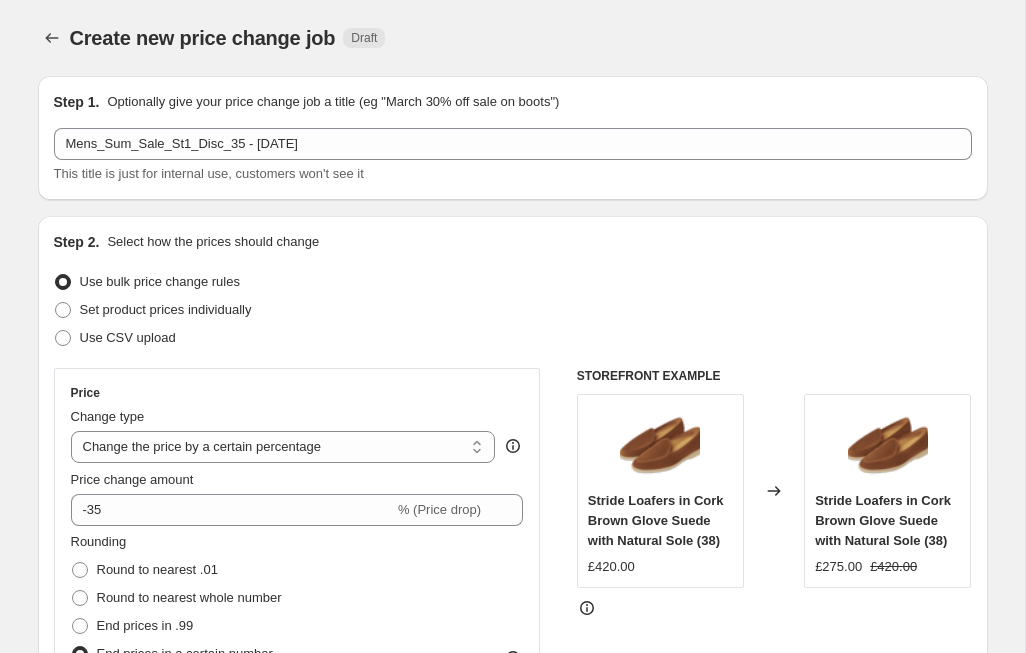 scroll, scrollTop: 2168, scrollLeft: 0, axis: vertical 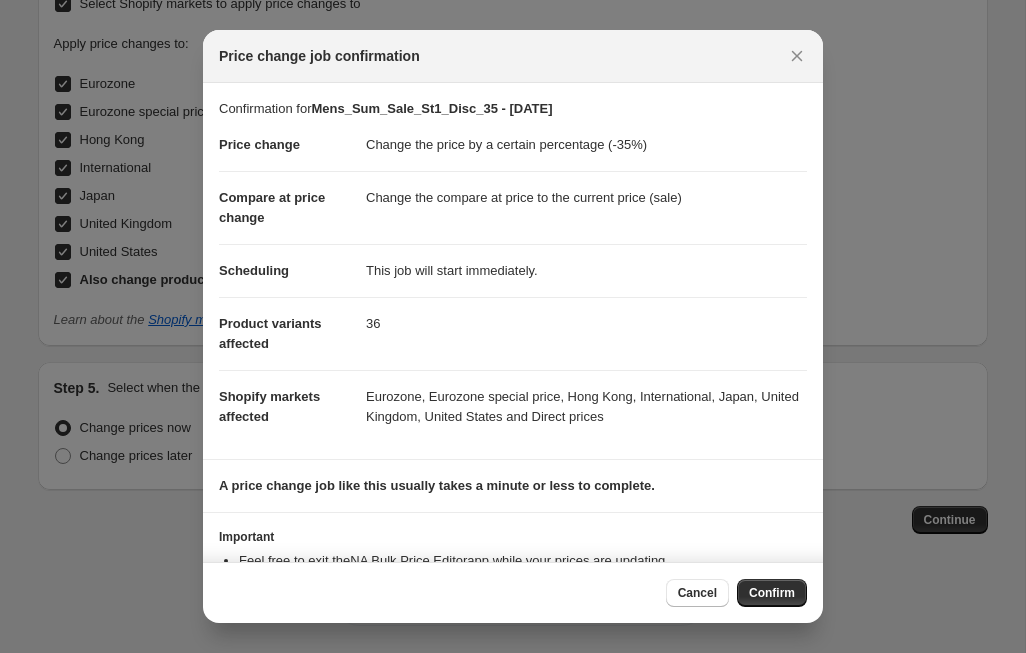 click on "Confirm" at bounding box center (772, 593) 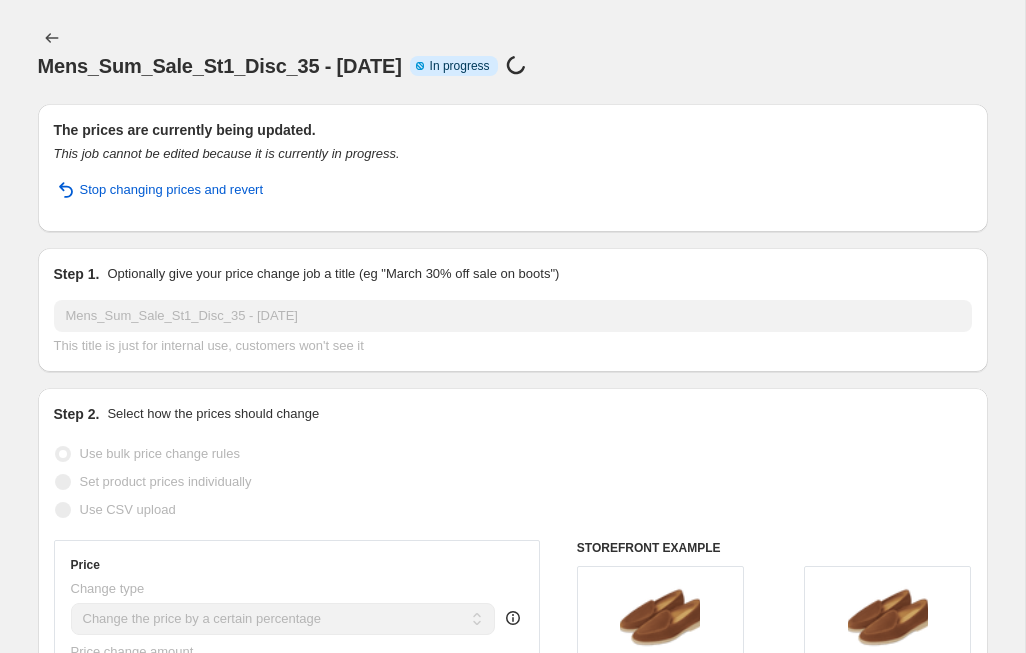 scroll, scrollTop: 0, scrollLeft: 0, axis: both 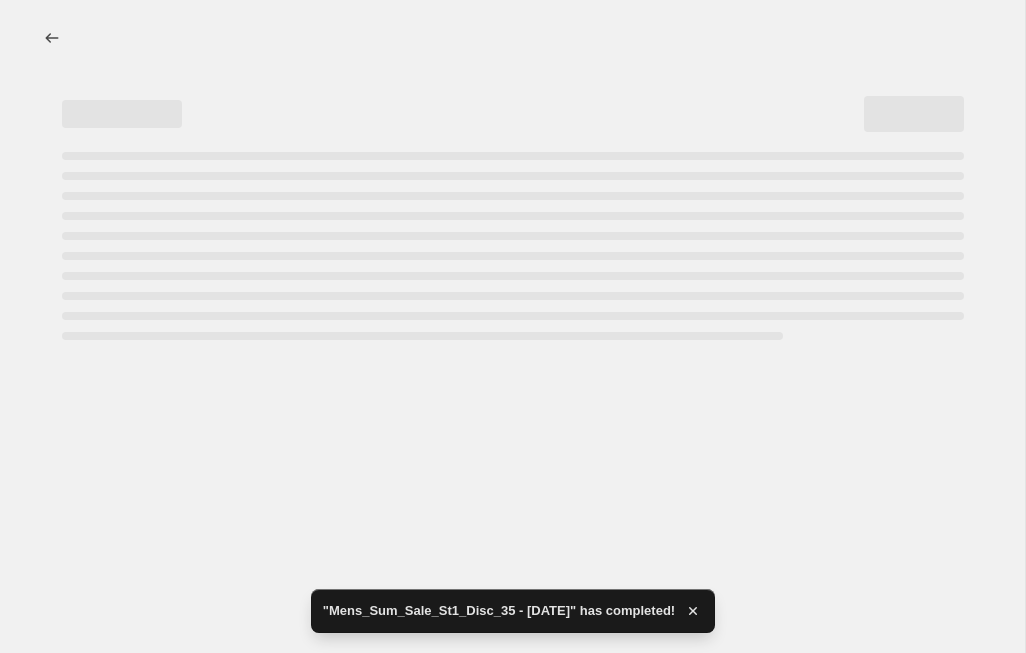 select on "percentage" 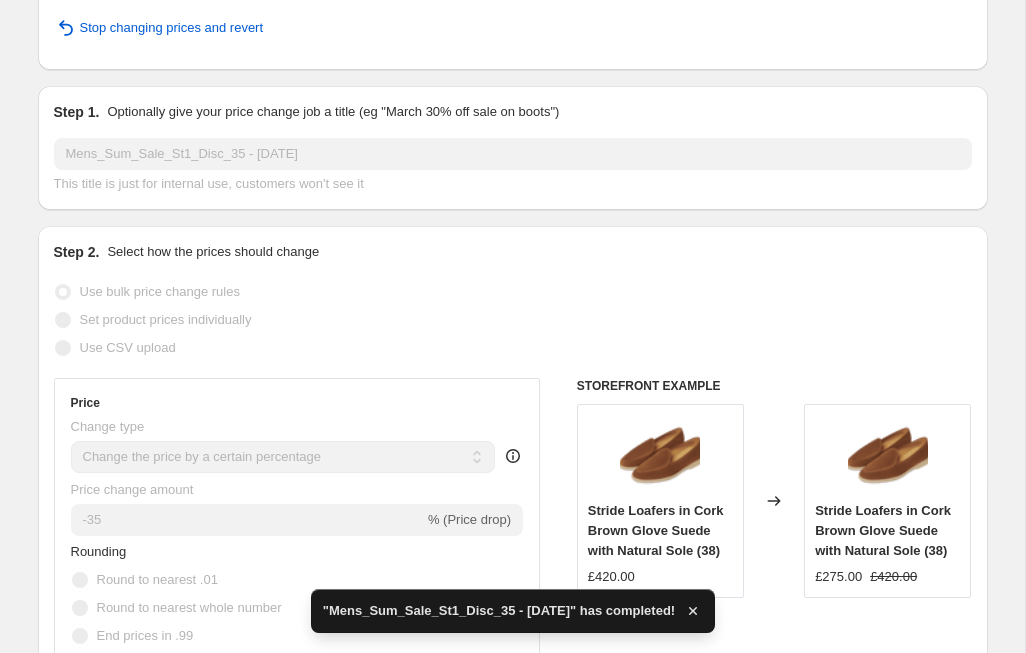 scroll, scrollTop: 229, scrollLeft: 0, axis: vertical 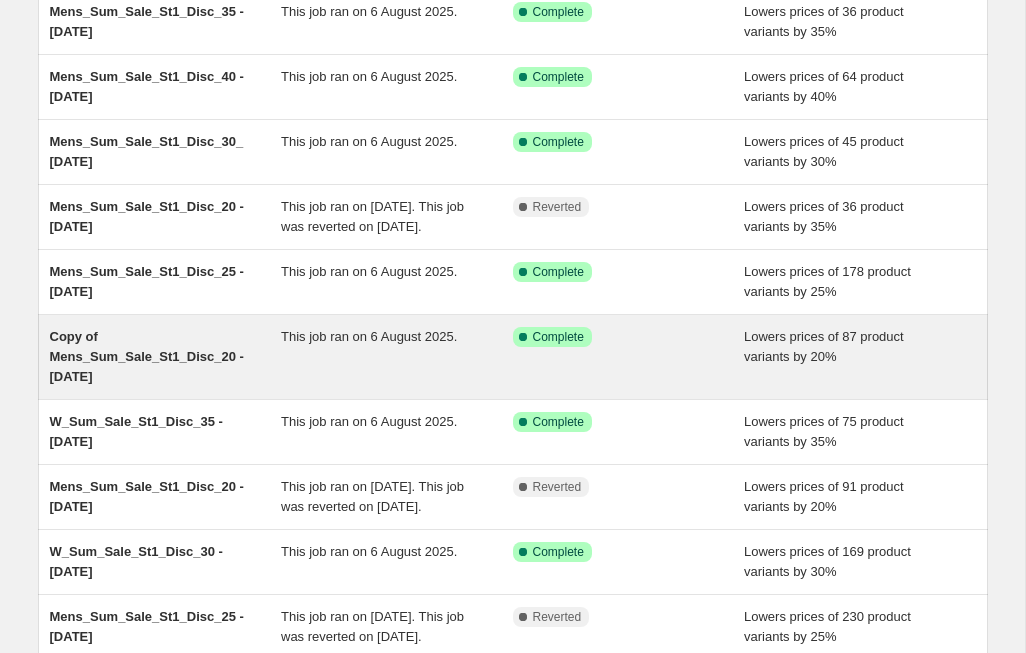 click on "Copy of Mens_Sum_Sale_St1_Disc_20 - 6 Aug [YEAR]" at bounding box center [147, 356] 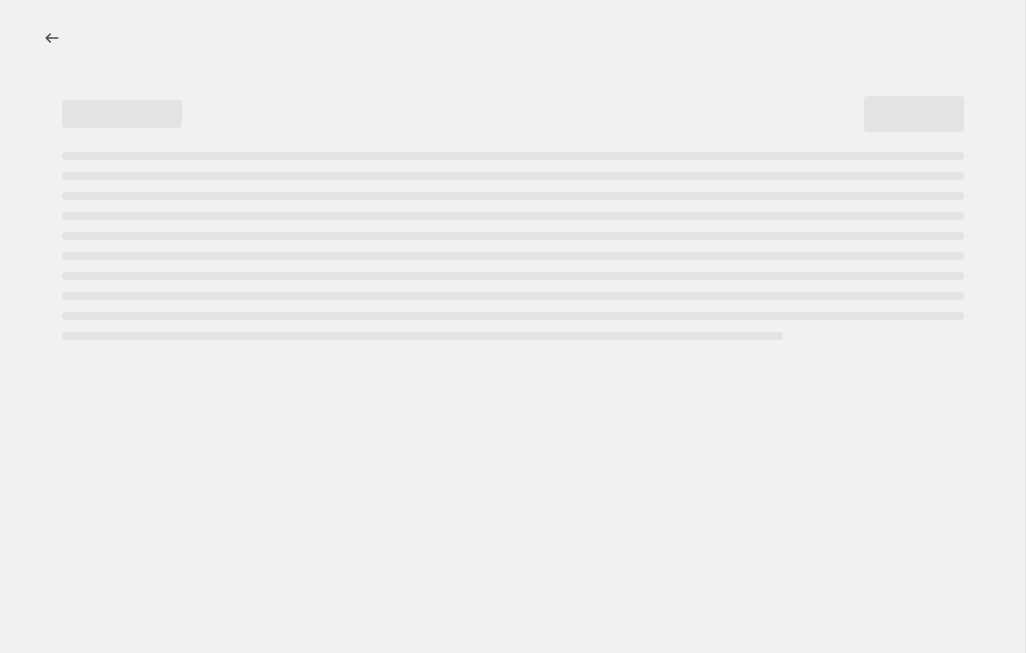 scroll, scrollTop: 0, scrollLeft: 0, axis: both 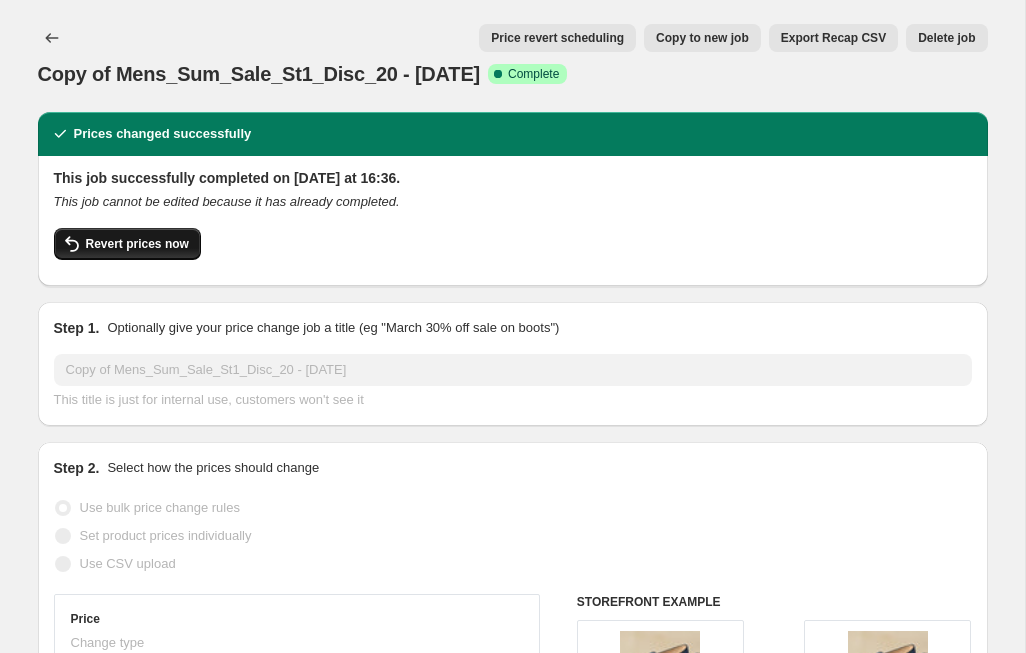 click on "Revert prices now" at bounding box center (137, 244) 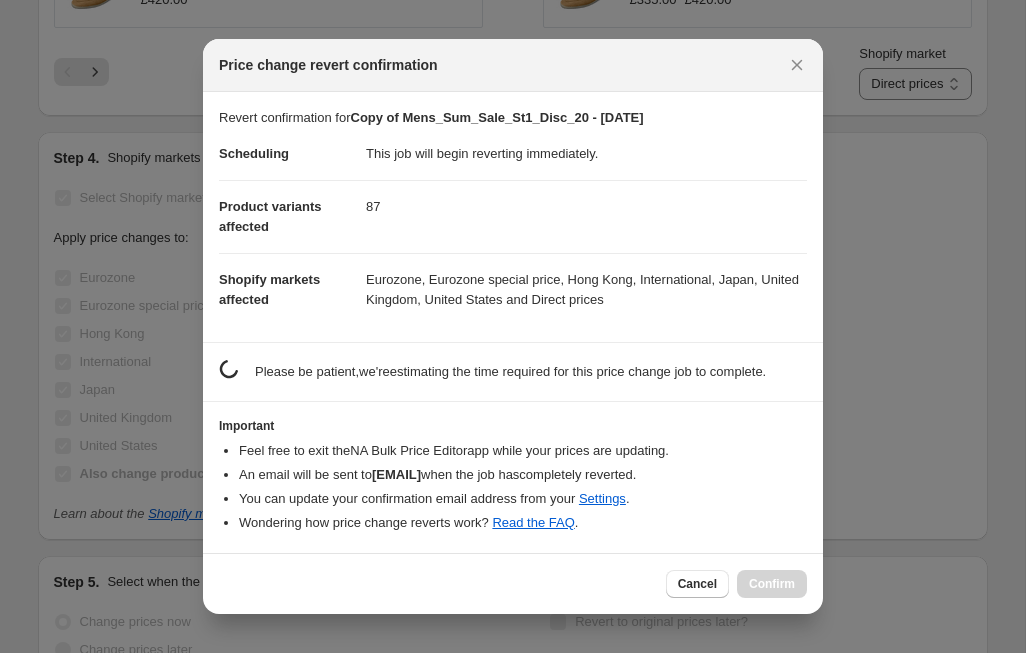 scroll, scrollTop: 0, scrollLeft: 0, axis: both 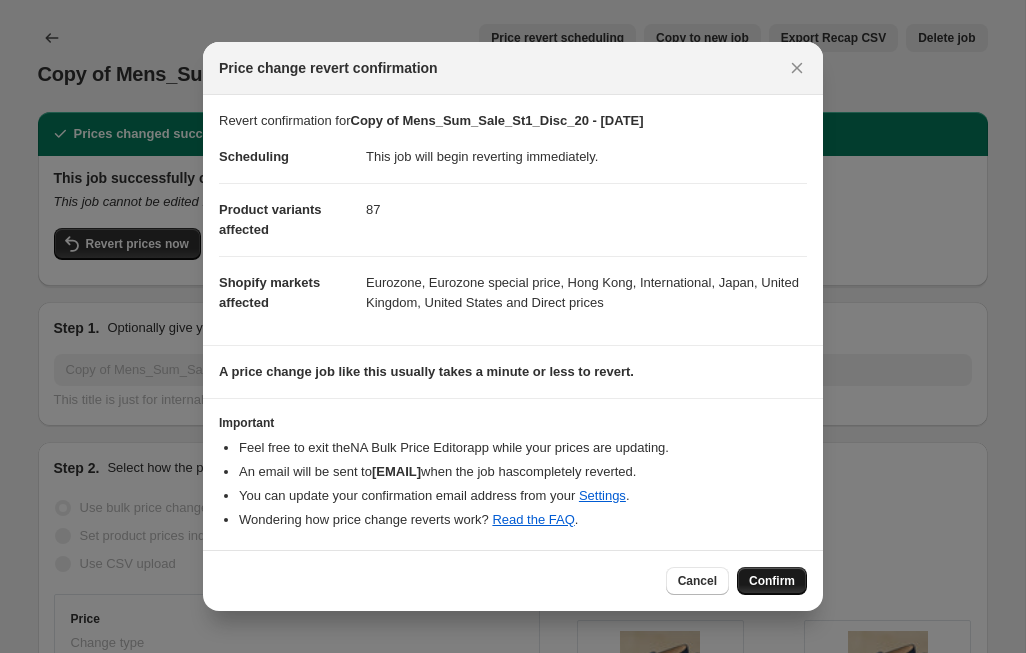 click on "Confirm" at bounding box center [772, 581] 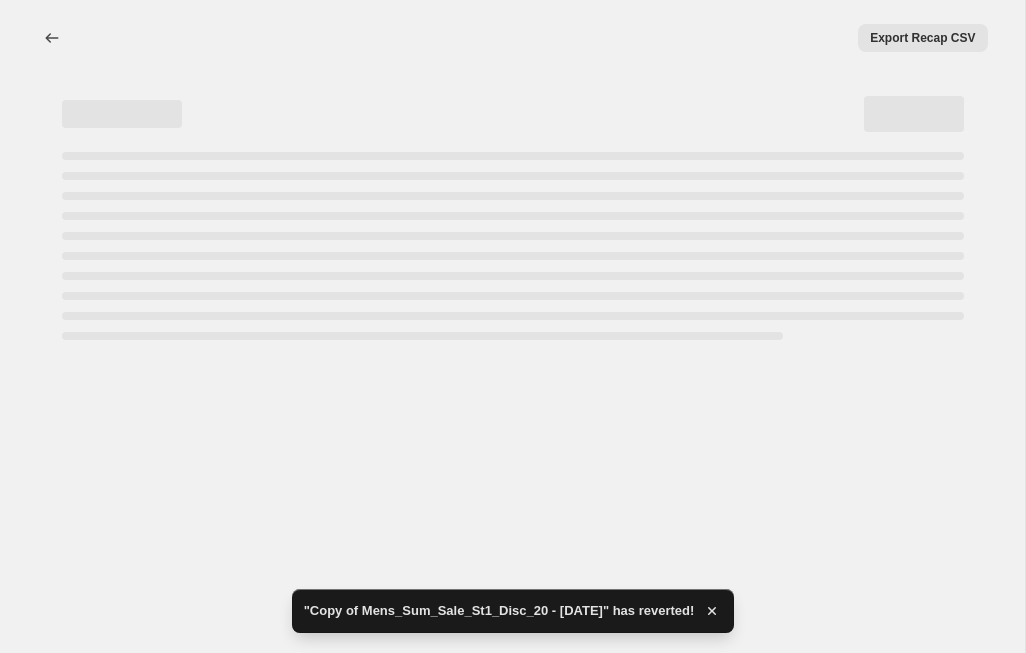 select on "percentage" 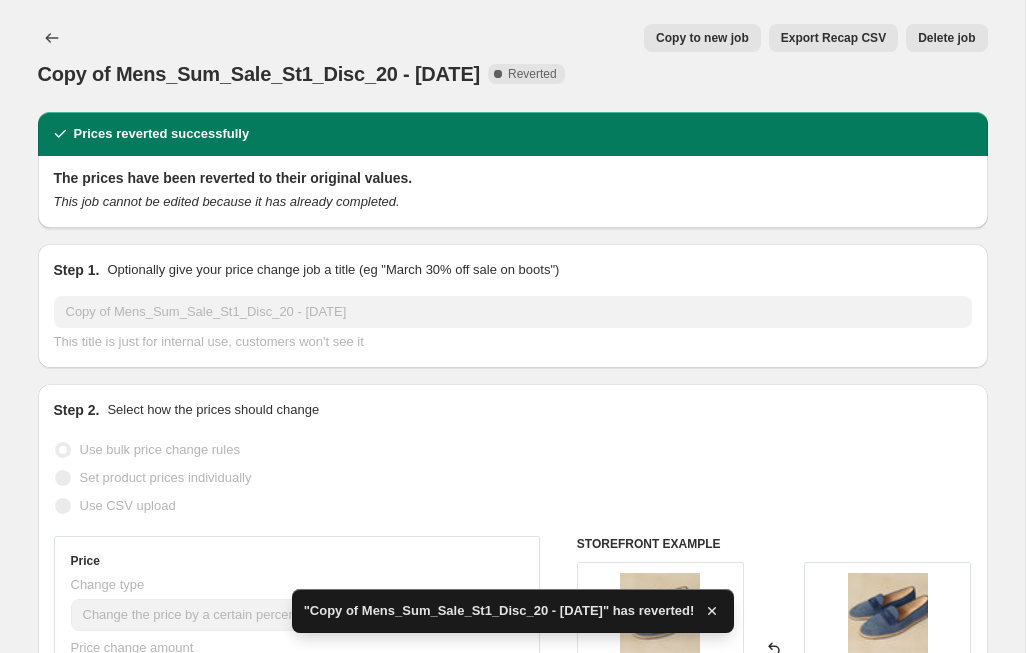 scroll, scrollTop: 0, scrollLeft: 0, axis: both 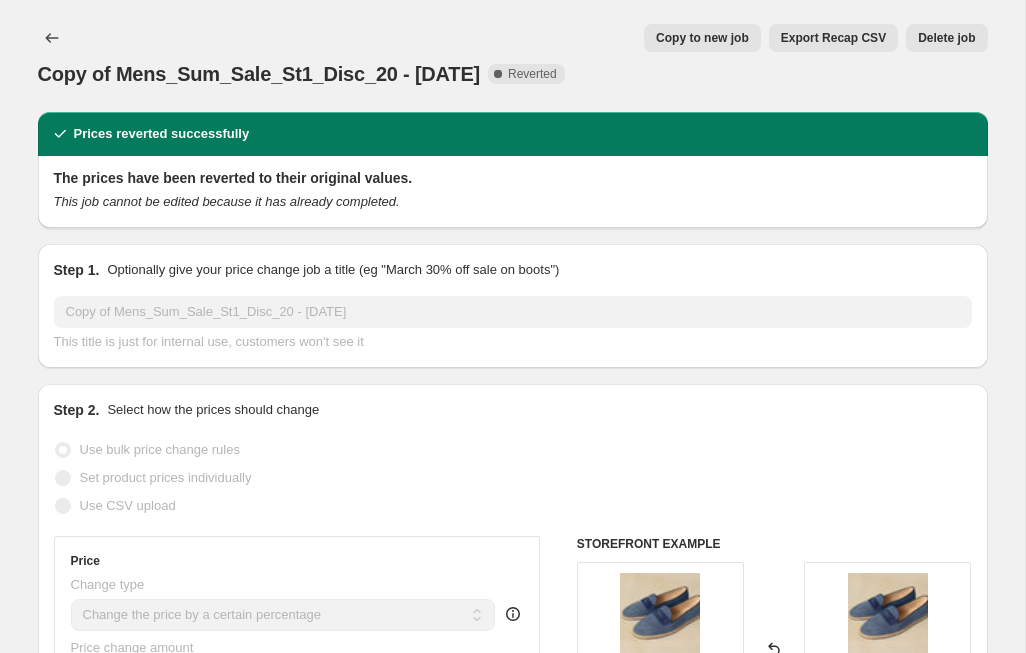click on "Copy to new job" at bounding box center [702, 38] 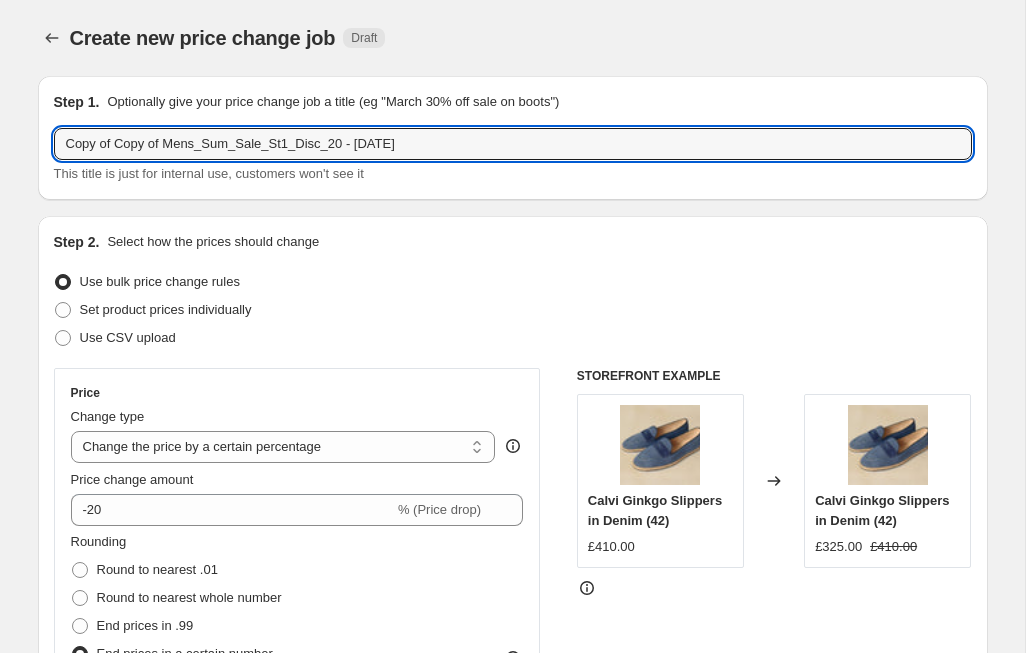 drag, startPoint x: 169, startPoint y: 144, endPoint x: 16, endPoint y: 137, distance: 153.16005 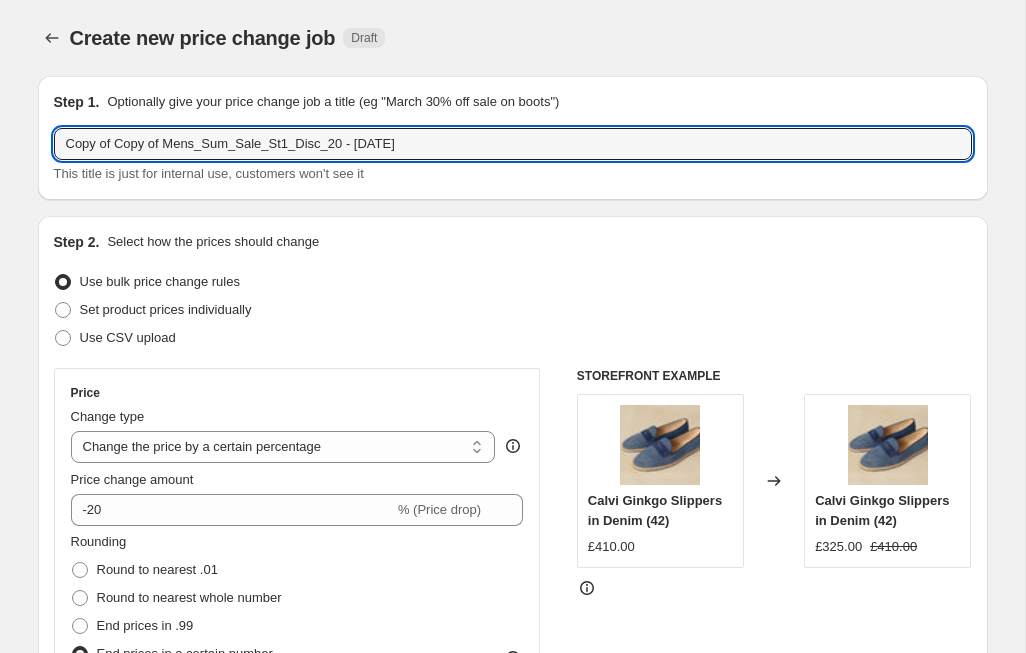 click on "Create new price change job. This page is ready Create new price change job Draft Step 1. Optionally give your price change job a title (eg "March 30% off sale on boots") Copy of Copy of Mens_Sum_Sale_St1_Disc_20 - 6 Aug 2025 This title is just for internal use, customers won't see it Step 2. Select how the prices should change Use bulk price change rules Set product prices individually Use CSV upload Price Change type Change the price to a certain amount Change the price by a certain amount Change the price by a certain percentage Change the price to the current compare at price (price before sale) Change the price by a certain amount relative to the compare at price Change the price by a certain percentage relative to the compare at price Don't change the price Change the price by a certain percentage relative to the cost per item Change price to certain cost margin Change the price by a certain percentage Price change amount -20 % (Price drop) Rounding Round to nearest .01 Round to nearest whole number 5 ." at bounding box center (513, 1396) 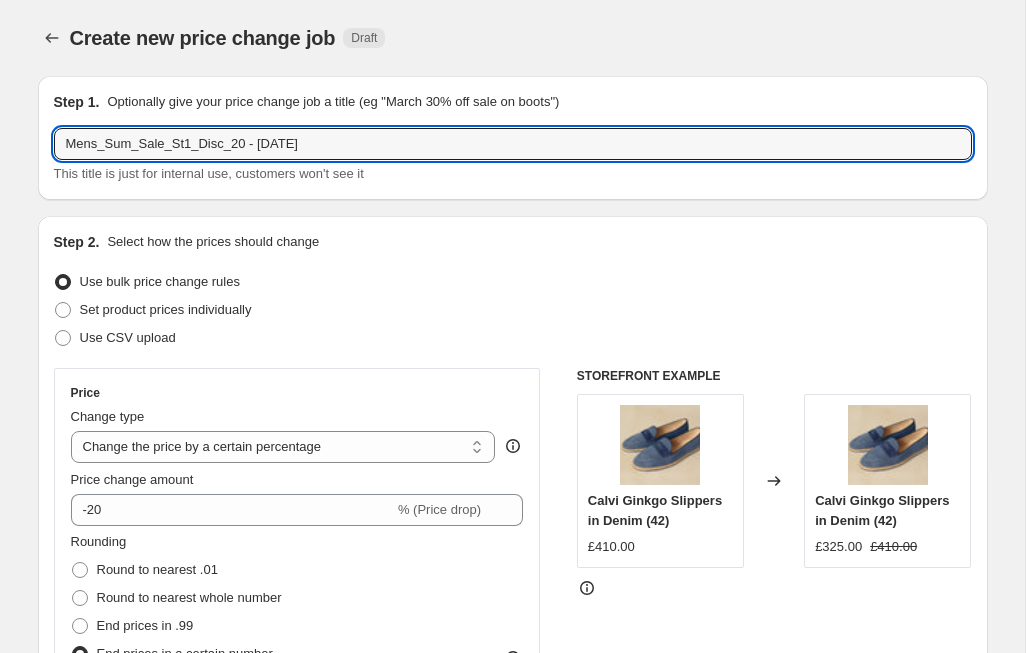 type on "Mens_Sum_Sale_St1_Disc_20 - 6 Aug [YEAR]" 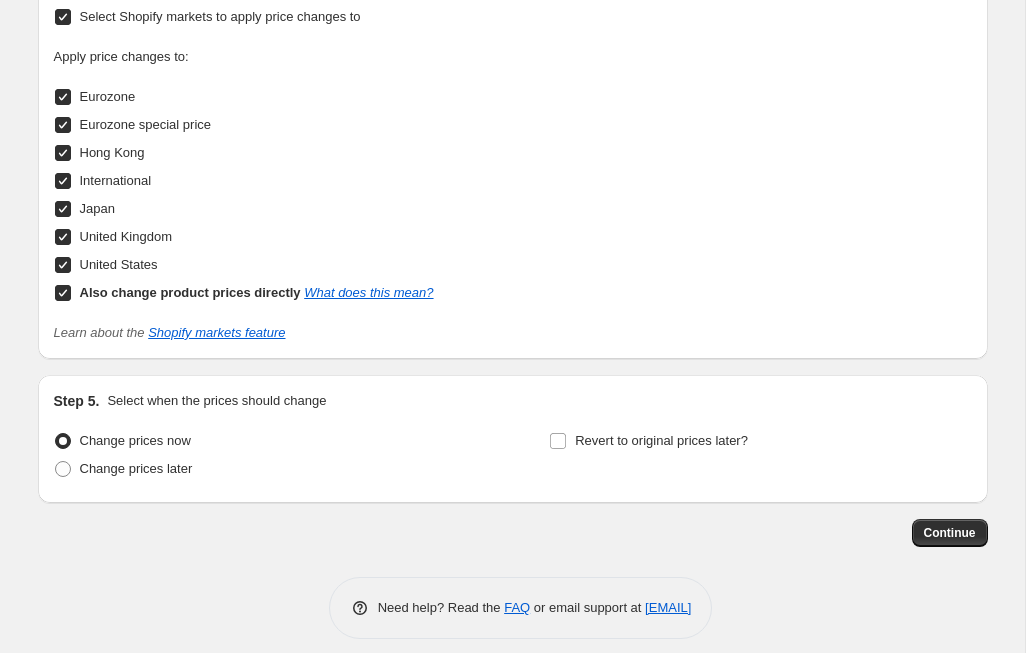scroll, scrollTop: 2158, scrollLeft: 0, axis: vertical 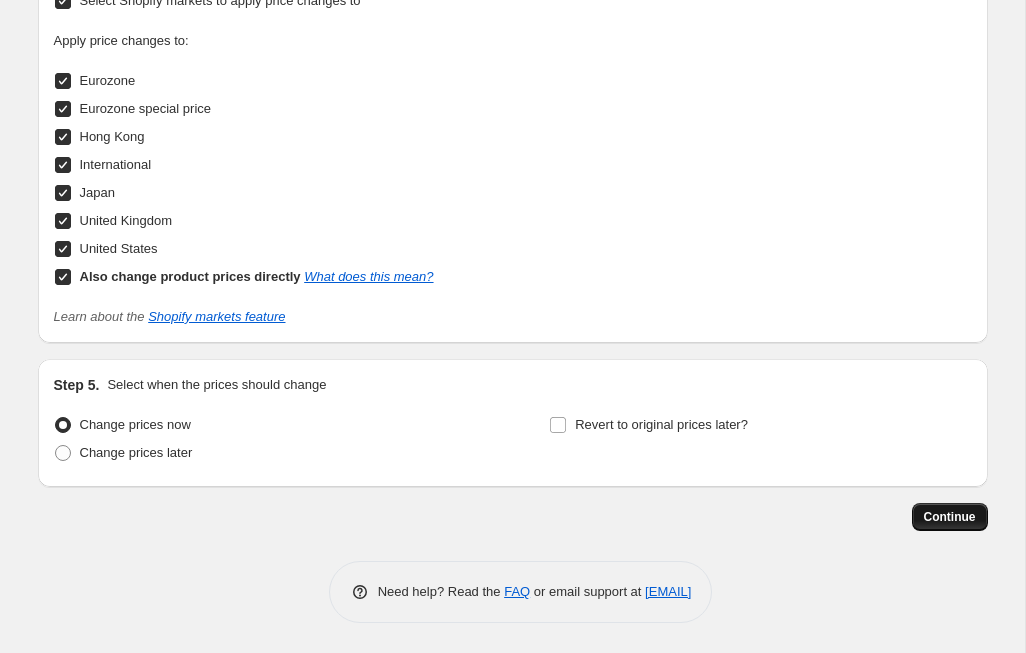 click on "Continue" at bounding box center (950, 517) 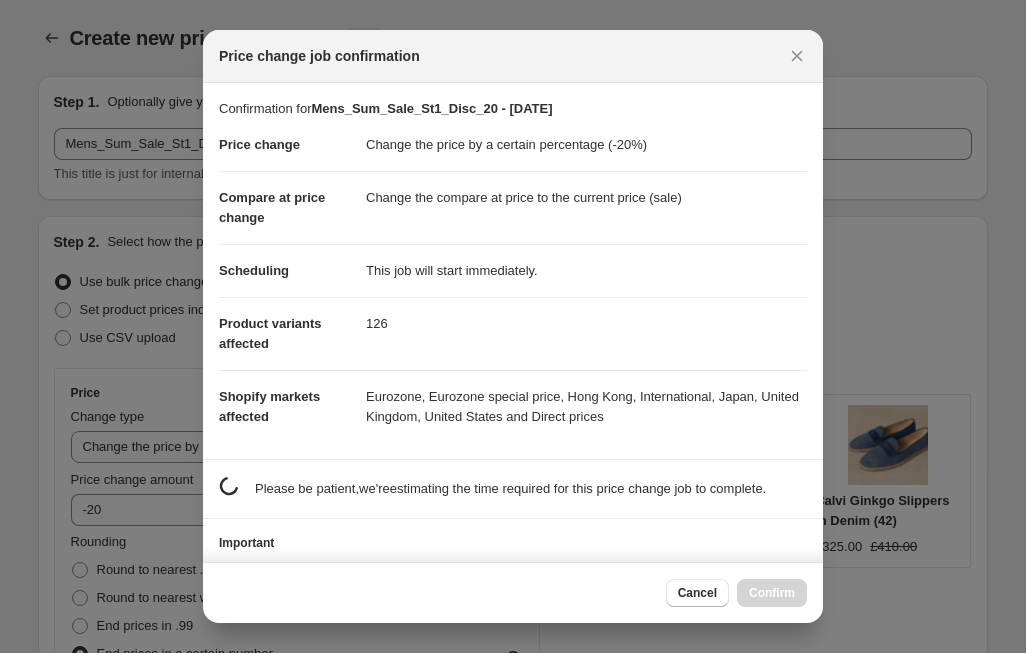scroll, scrollTop: 0, scrollLeft: 0, axis: both 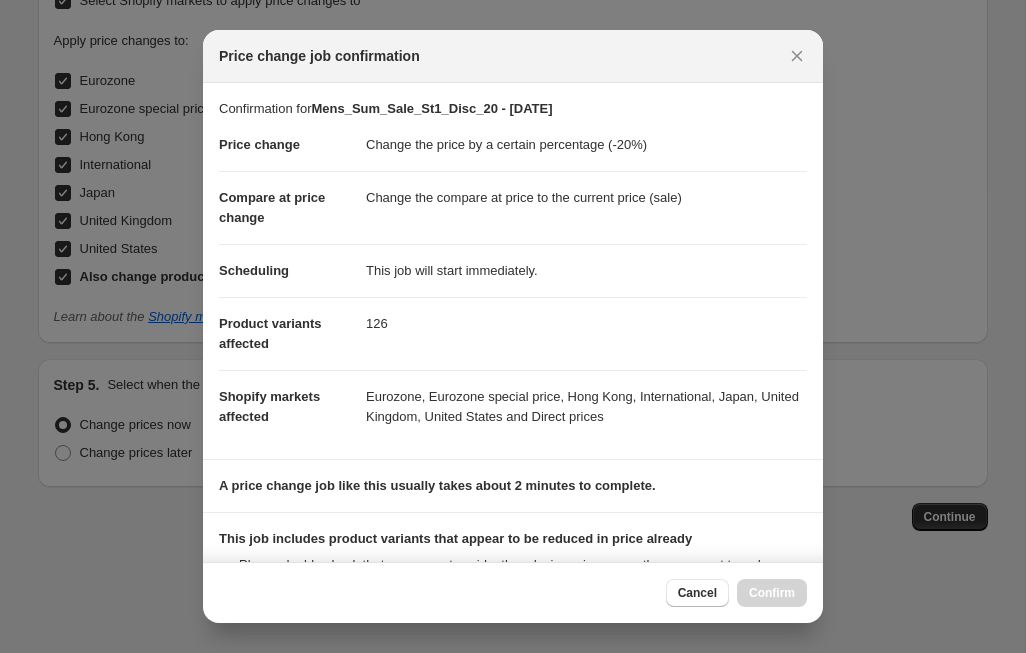 drag, startPoint x: 692, startPoint y: 590, endPoint x: 703, endPoint y: 579, distance: 15.556349 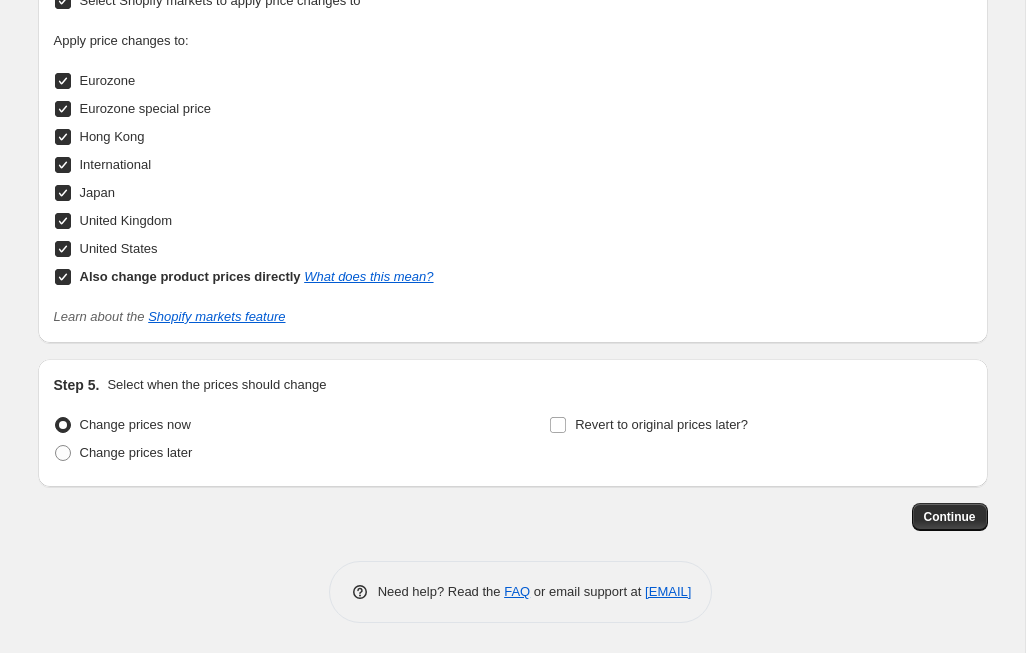 scroll, scrollTop: 2158, scrollLeft: 0, axis: vertical 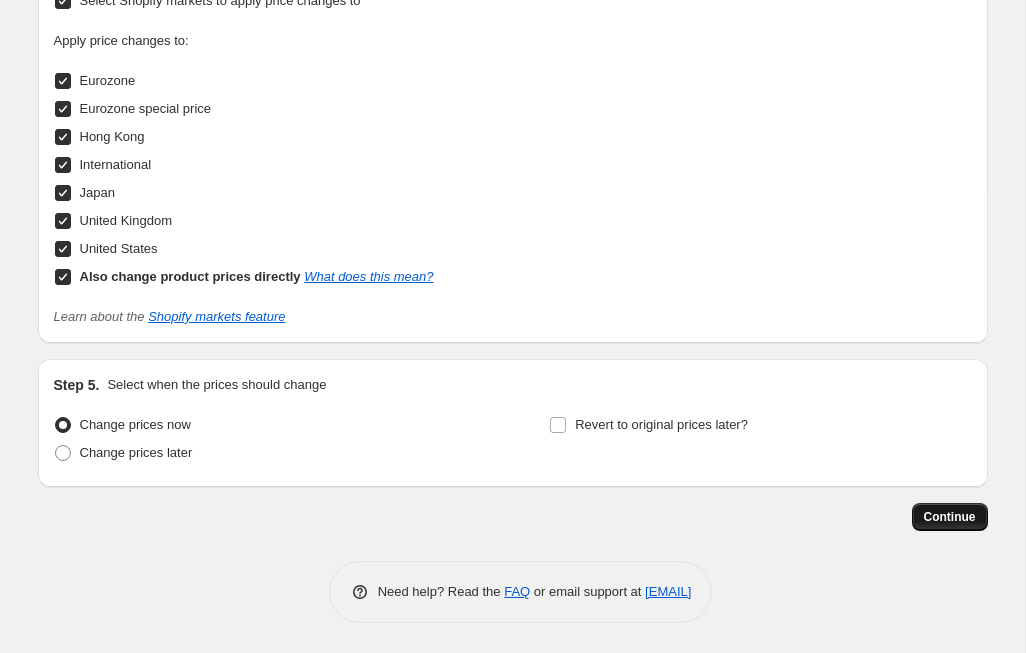 click on "Continue" at bounding box center (950, 517) 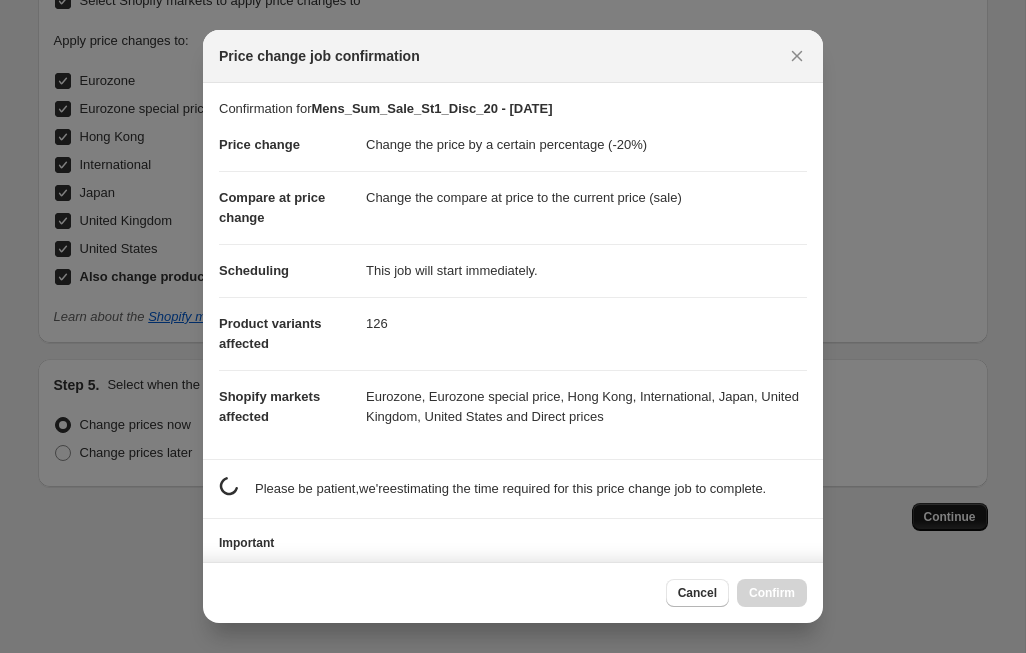 scroll, scrollTop: 0, scrollLeft: 0, axis: both 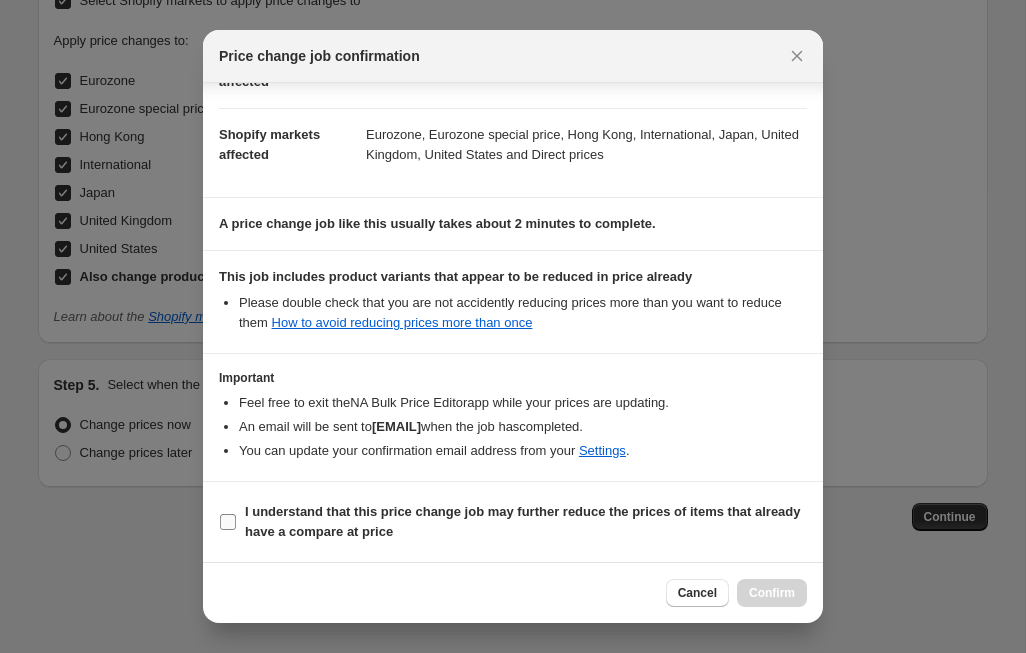 drag, startPoint x: 296, startPoint y: 525, endPoint x: 319, endPoint y: 523, distance: 23.086792 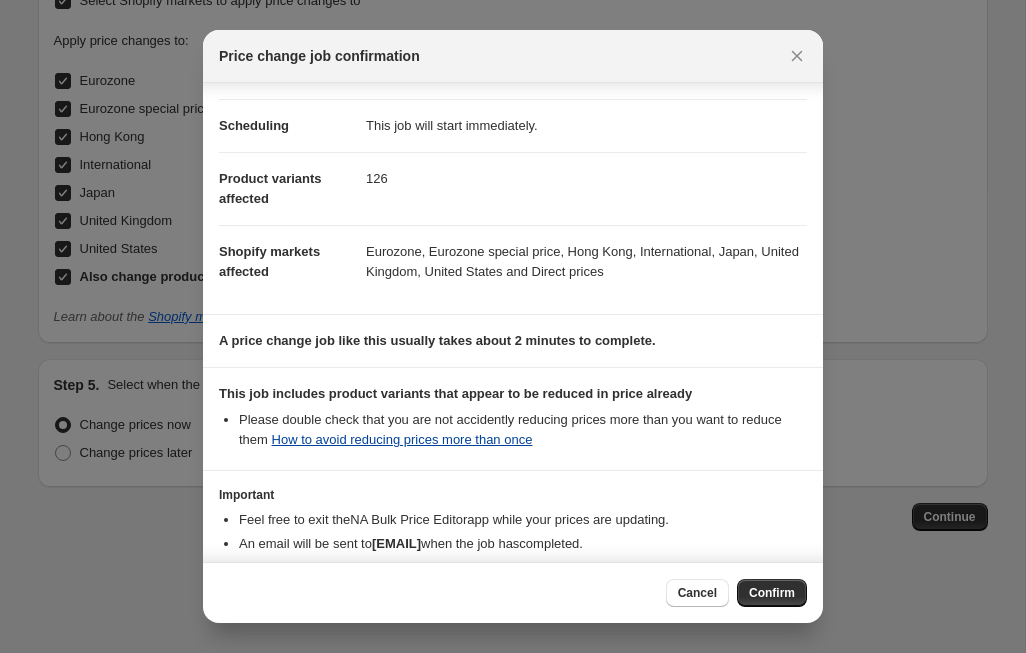 scroll, scrollTop: 204, scrollLeft: 0, axis: vertical 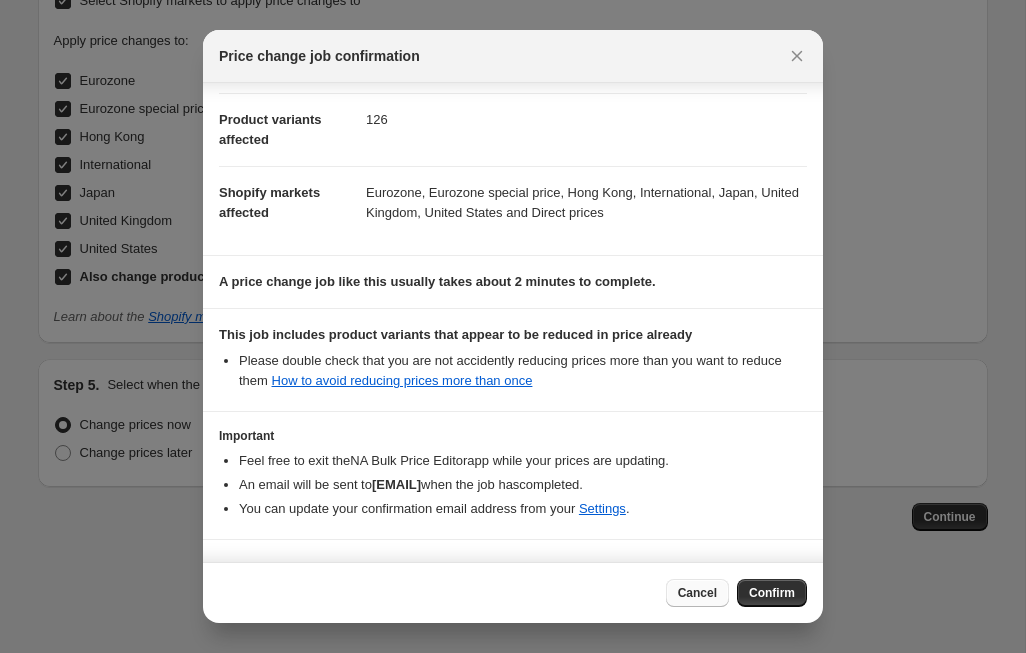 click on "Cancel" at bounding box center (697, 593) 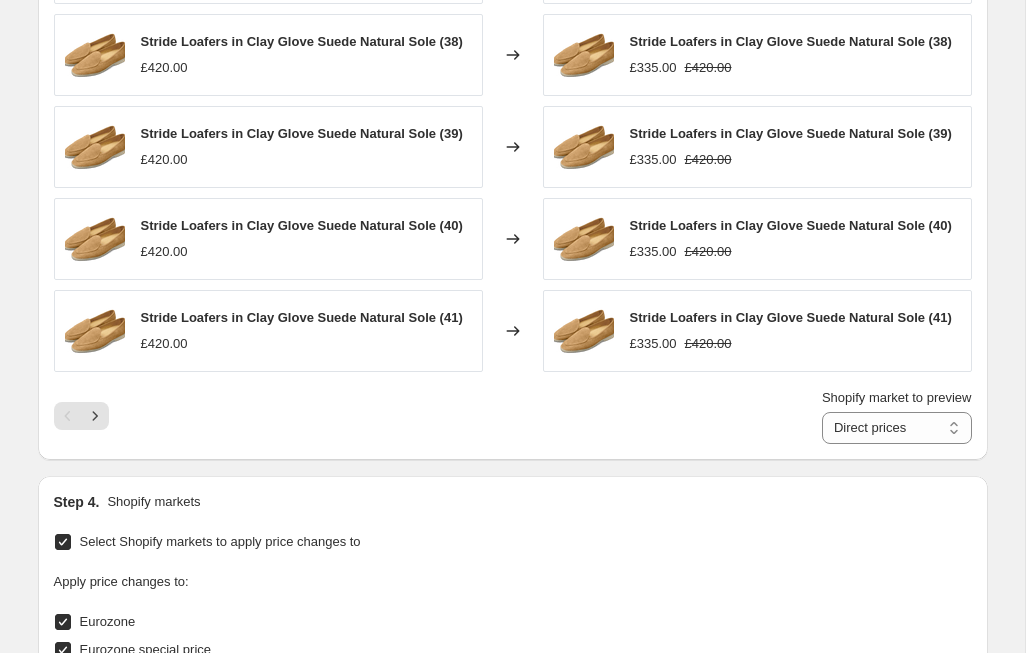 scroll, scrollTop: 1623, scrollLeft: 0, axis: vertical 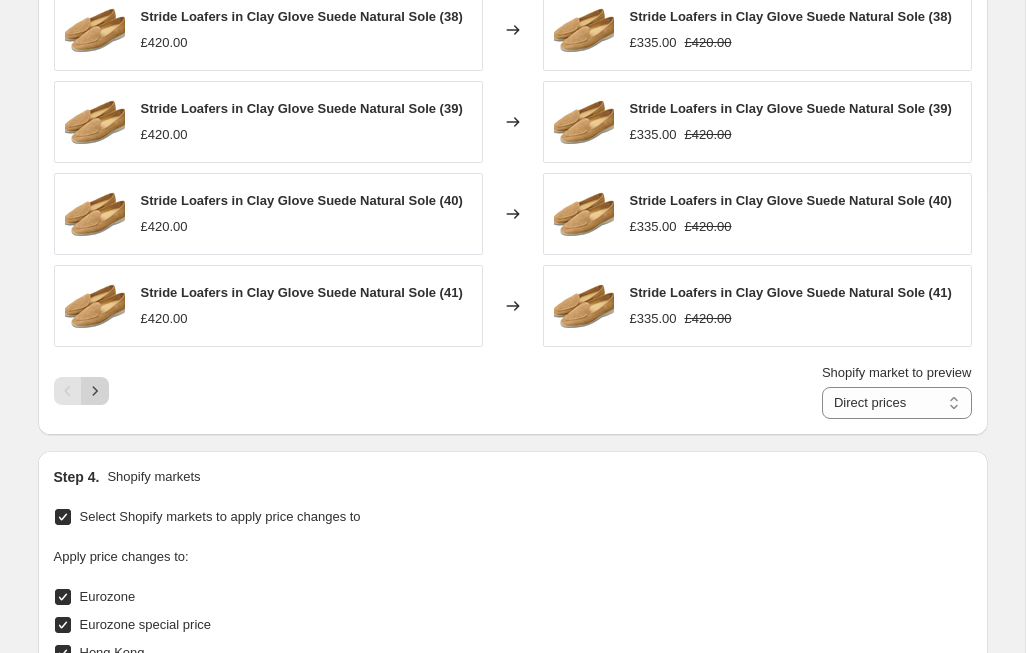 click at bounding box center (95, 391) 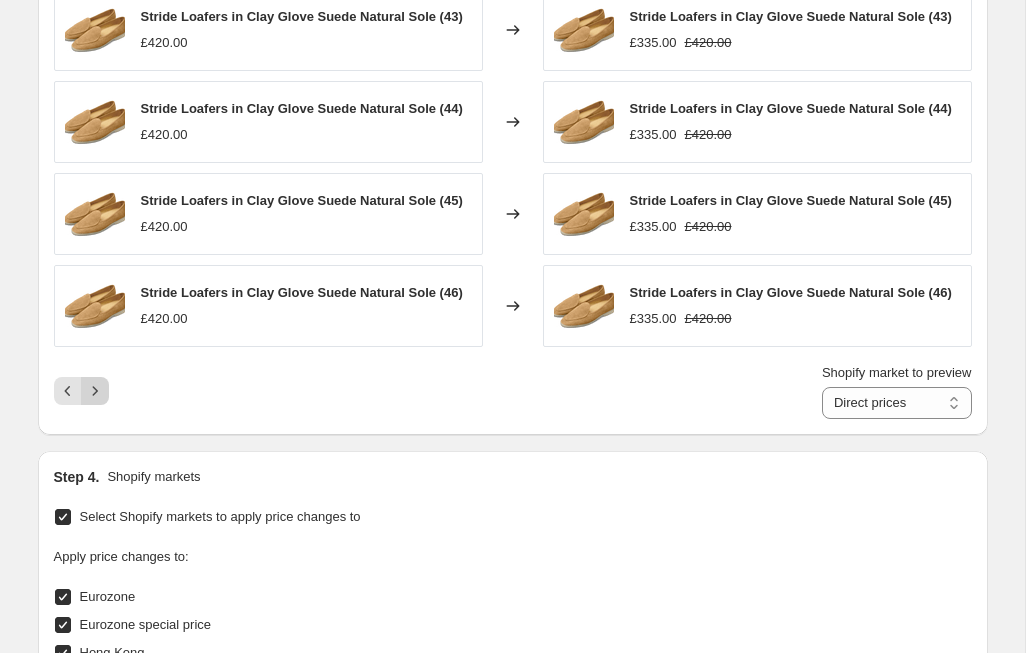 click 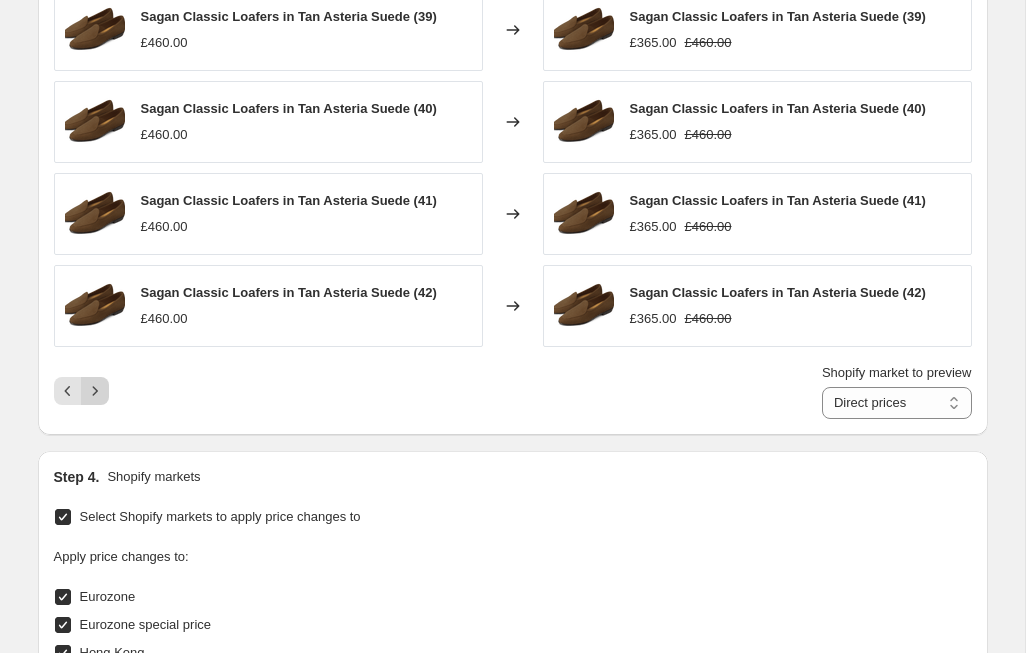 click 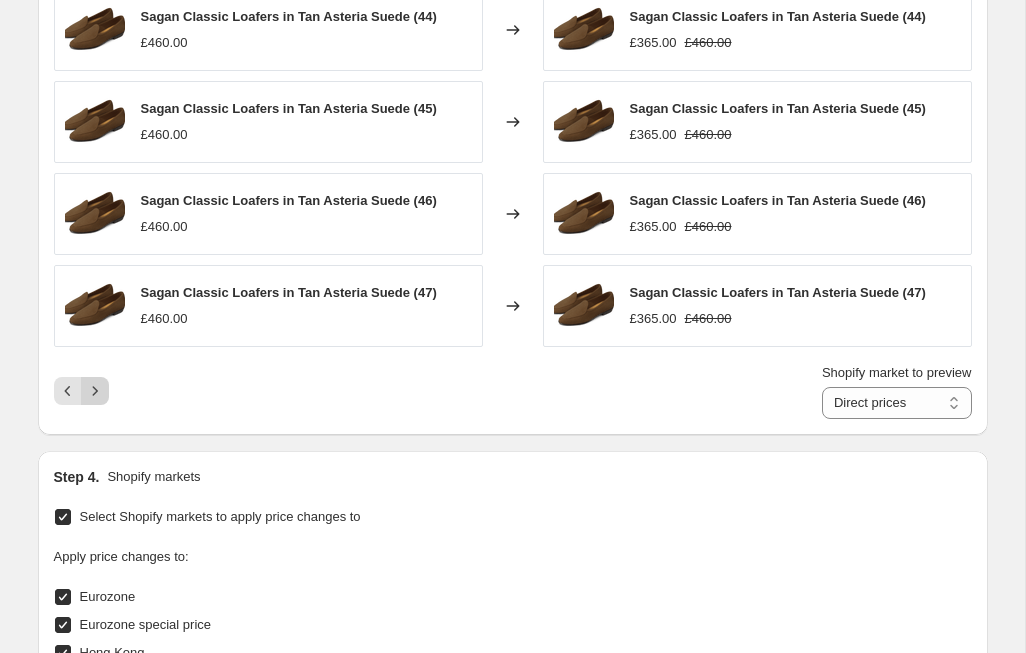 click 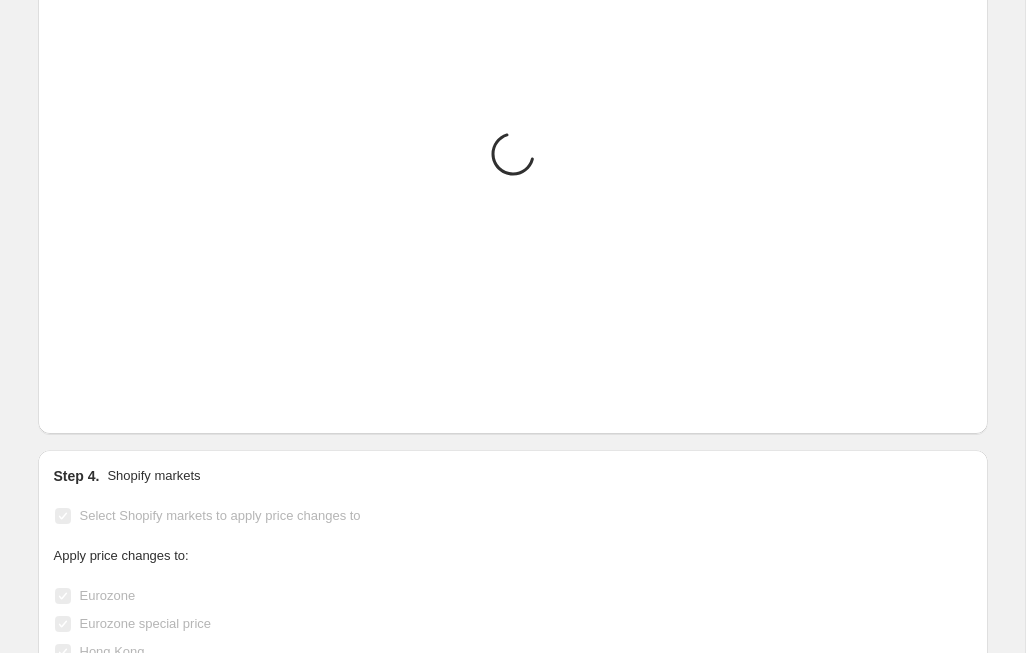 scroll, scrollTop: 1625, scrollLeft: 0, axis: vertical 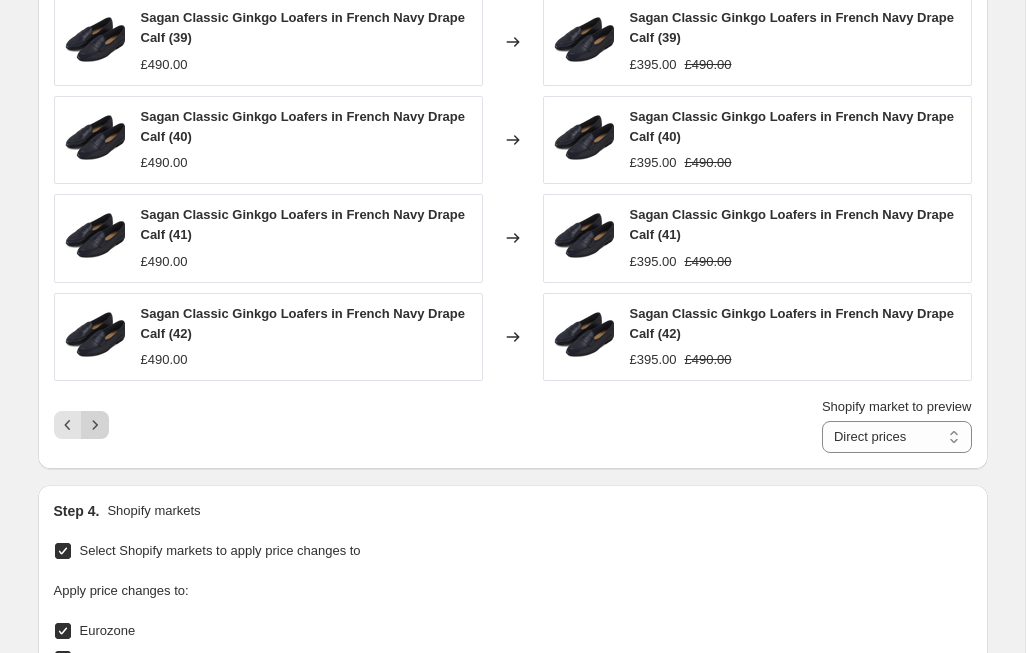 click on "Shopify market to preview Direct prices Eurozone Eurozone special price Hong Kong International Japan United Kingdom United States Direct prices" at bounding box center (513, 425) 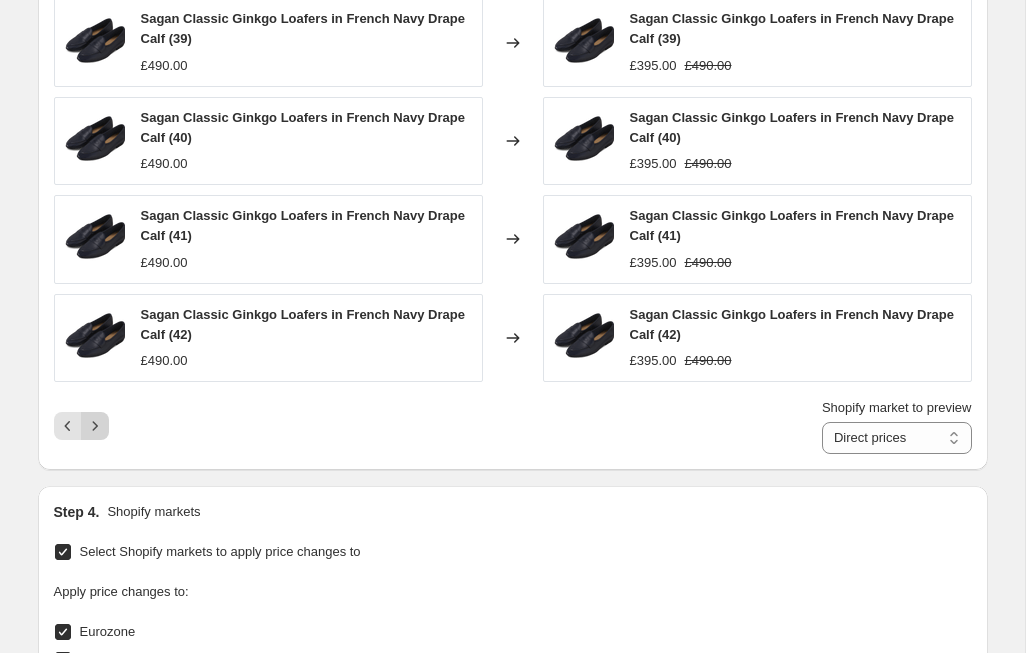 click 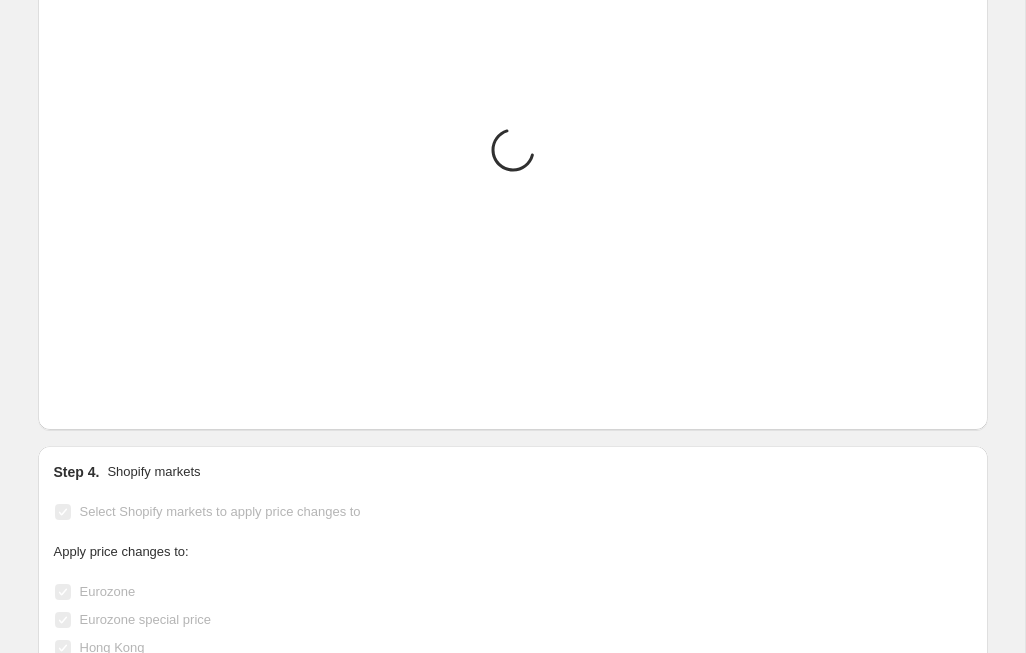 scroll, scrollTop: 1629, scrollLeft: 0, axis: vertical 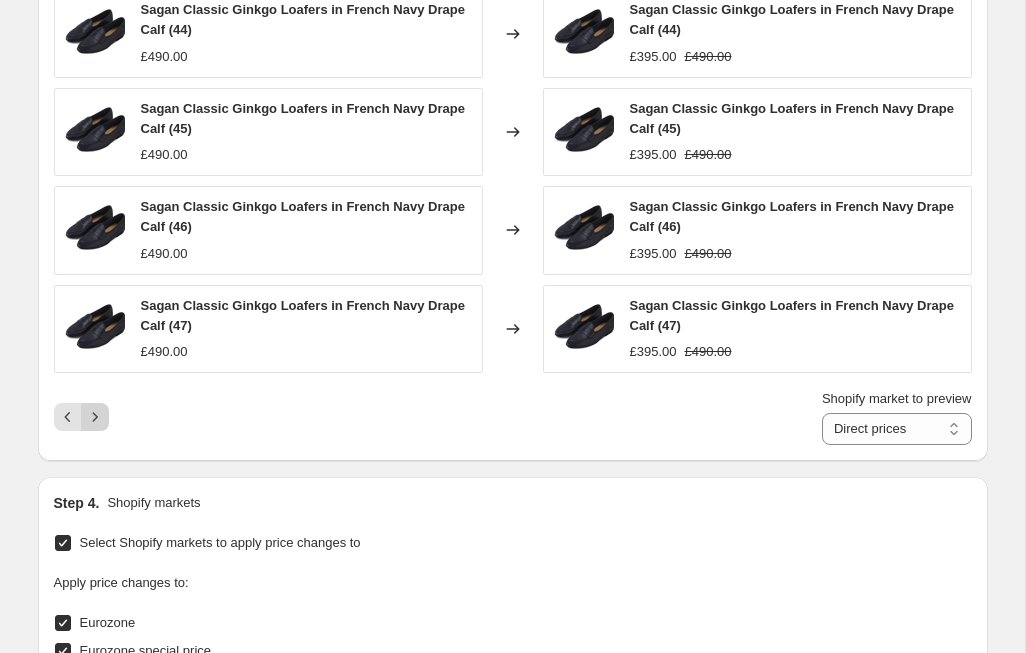 click 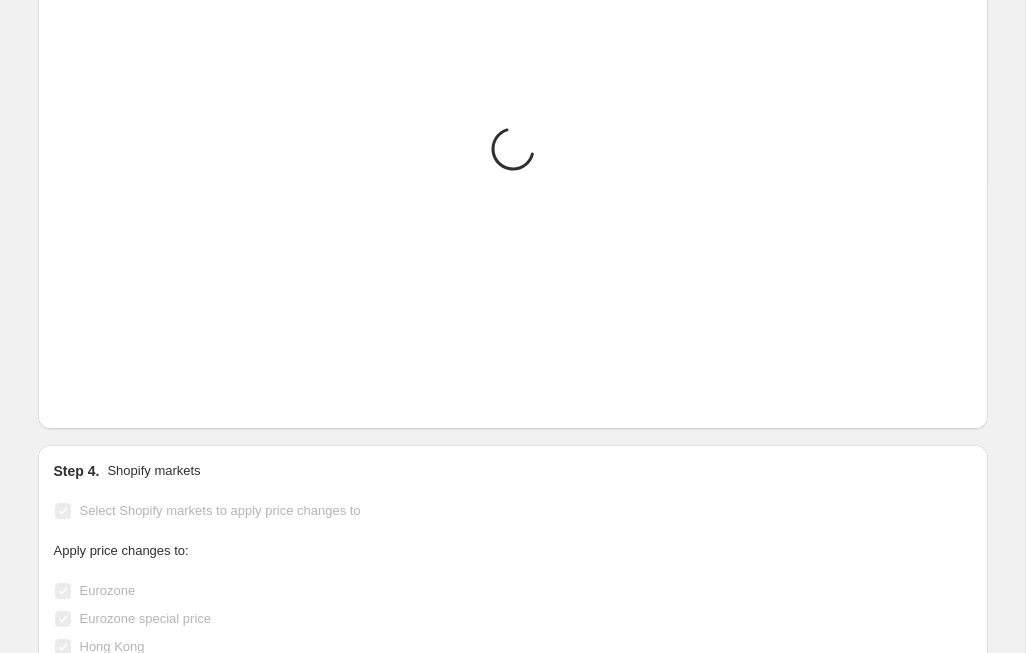 scroll, scrollTop: 1630, scrollLeft: 0, axis: vertical 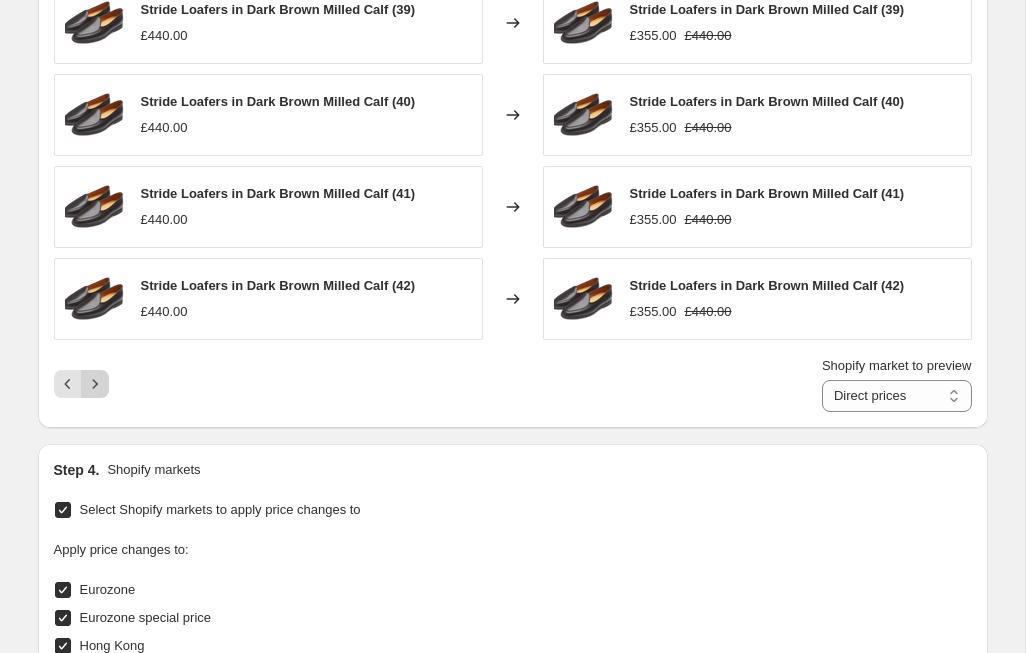 click at bounding box center (95, 384) 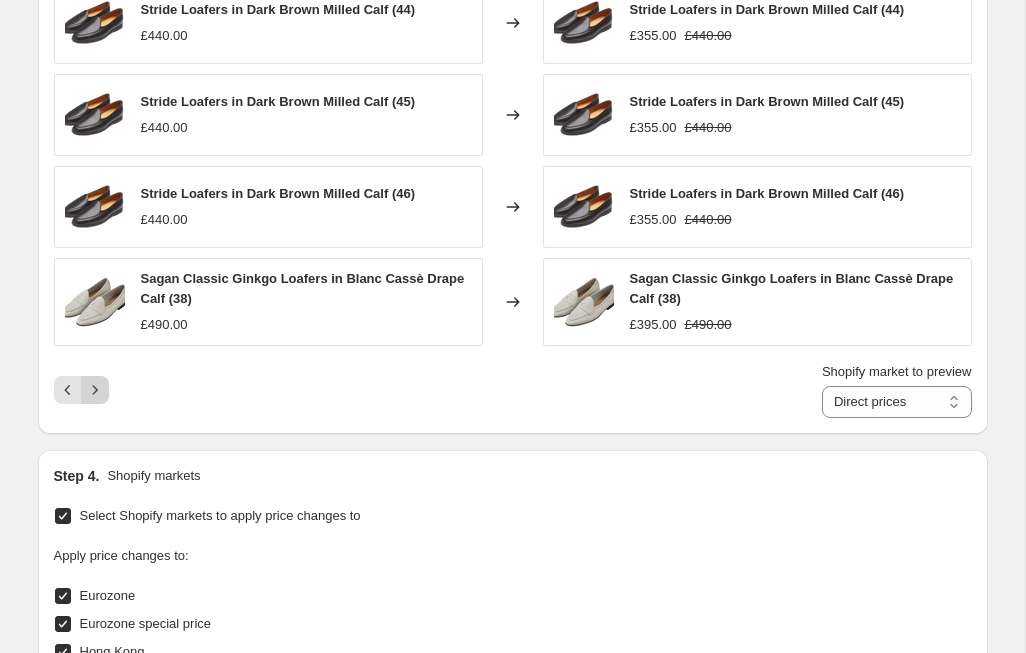 click 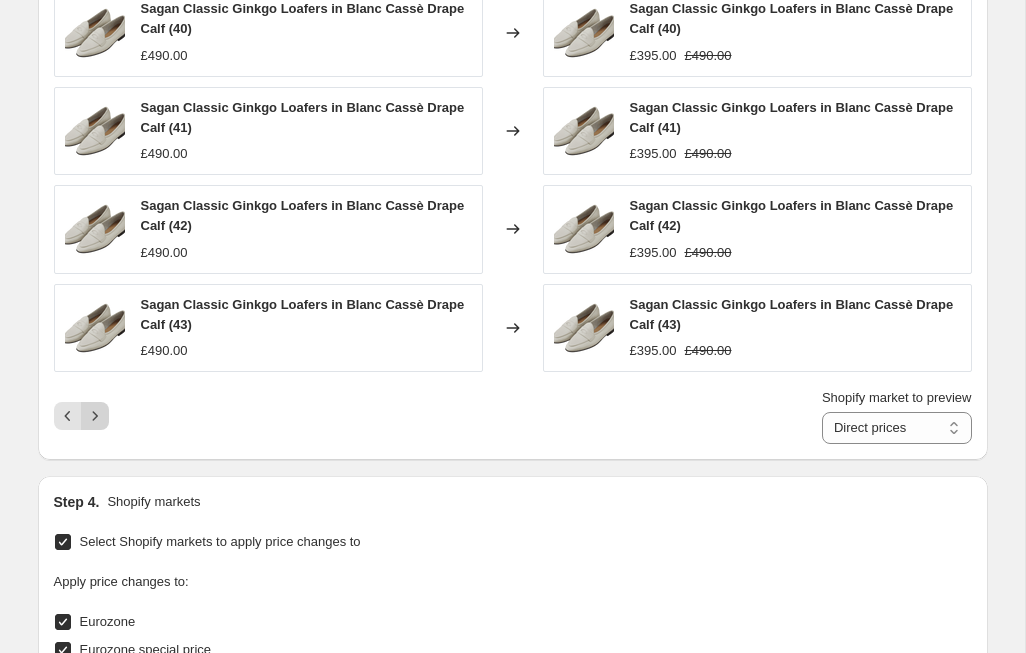 scroll, scrollTop: 1628, scrollLeft: 0, axis: vertical 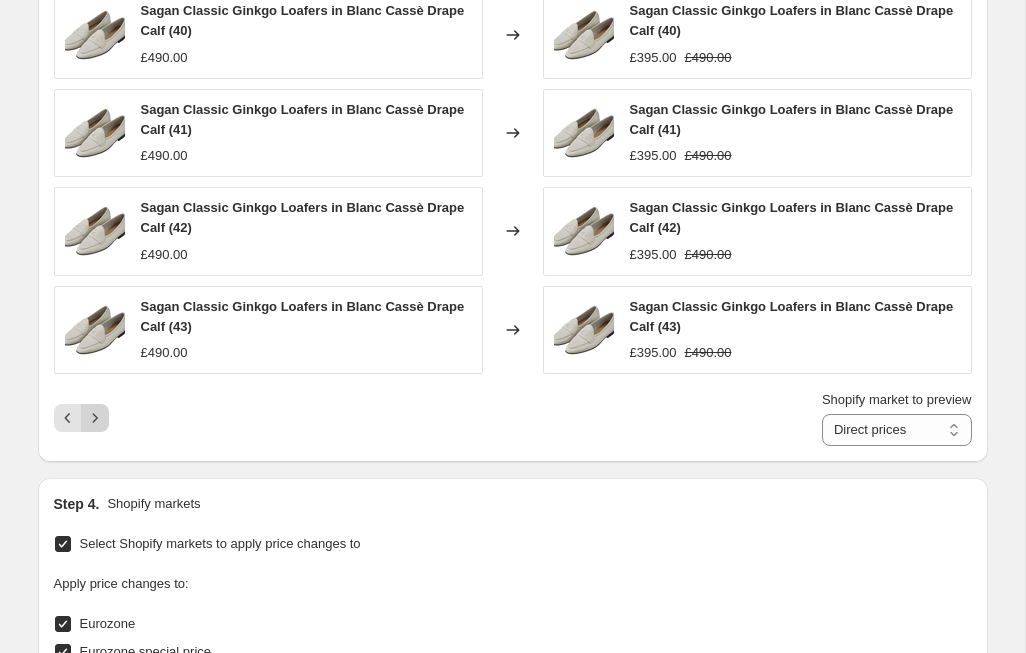 click 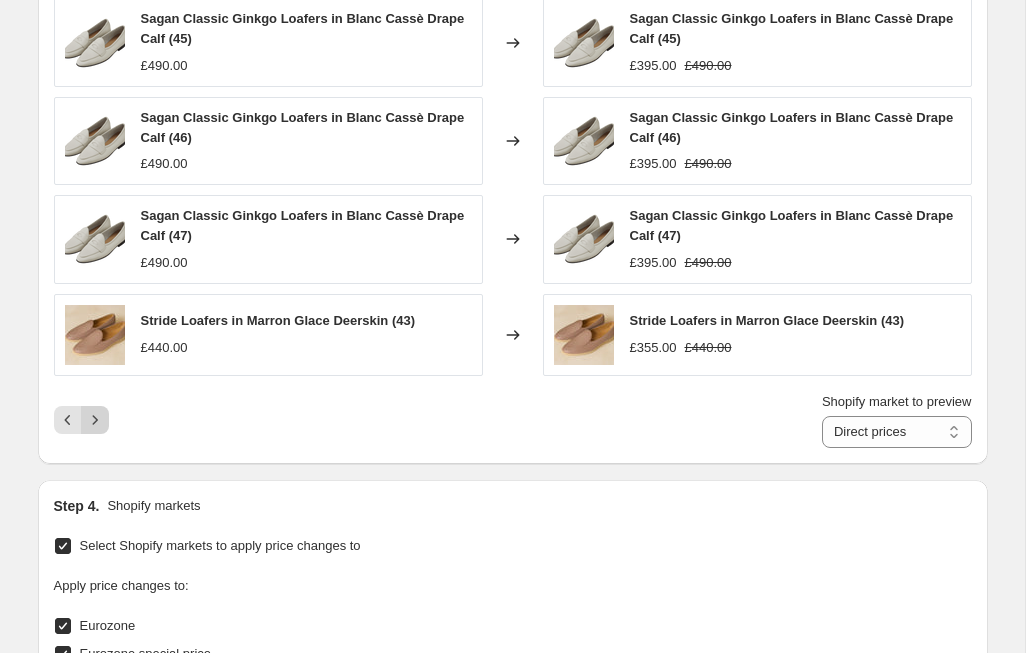 click 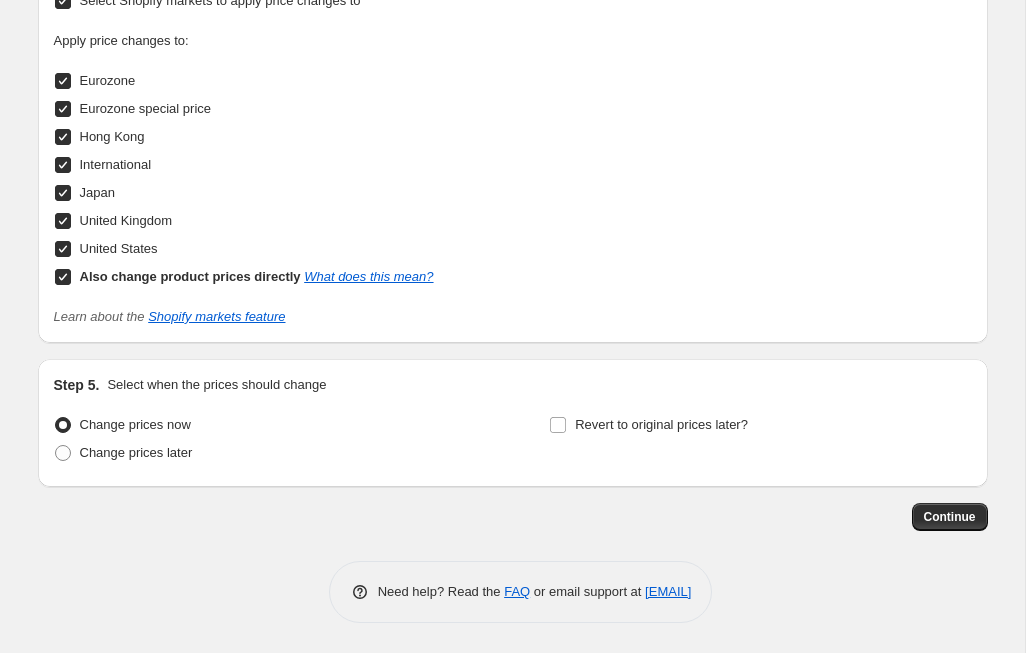 scroll, scrollTop: 2145, scrollLeft: 0, axis: vertical 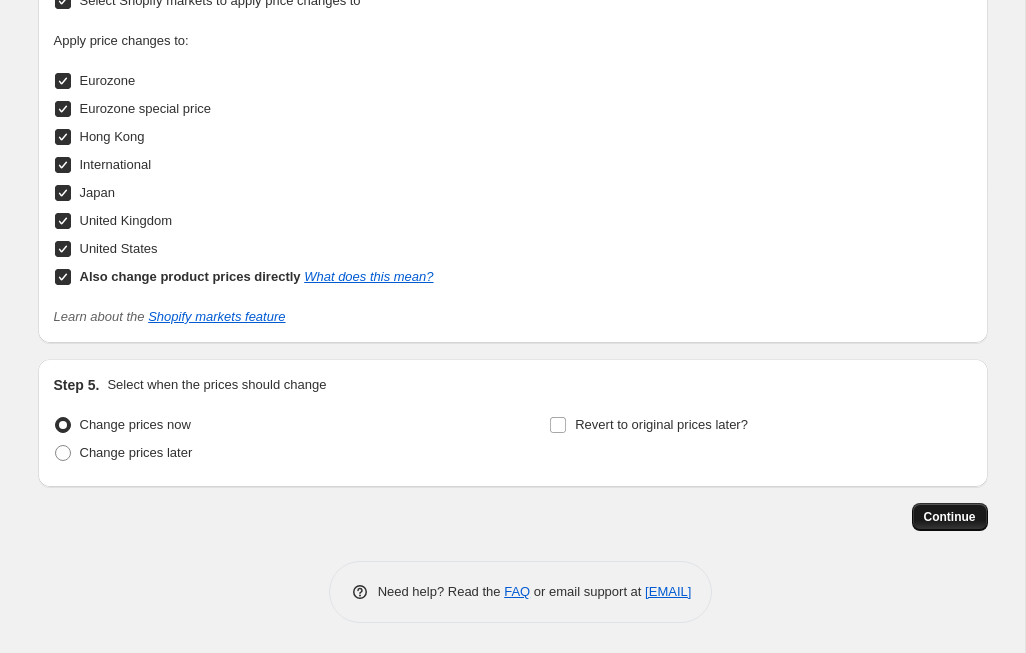 click on "Continue" at bounding box center (950, 517) 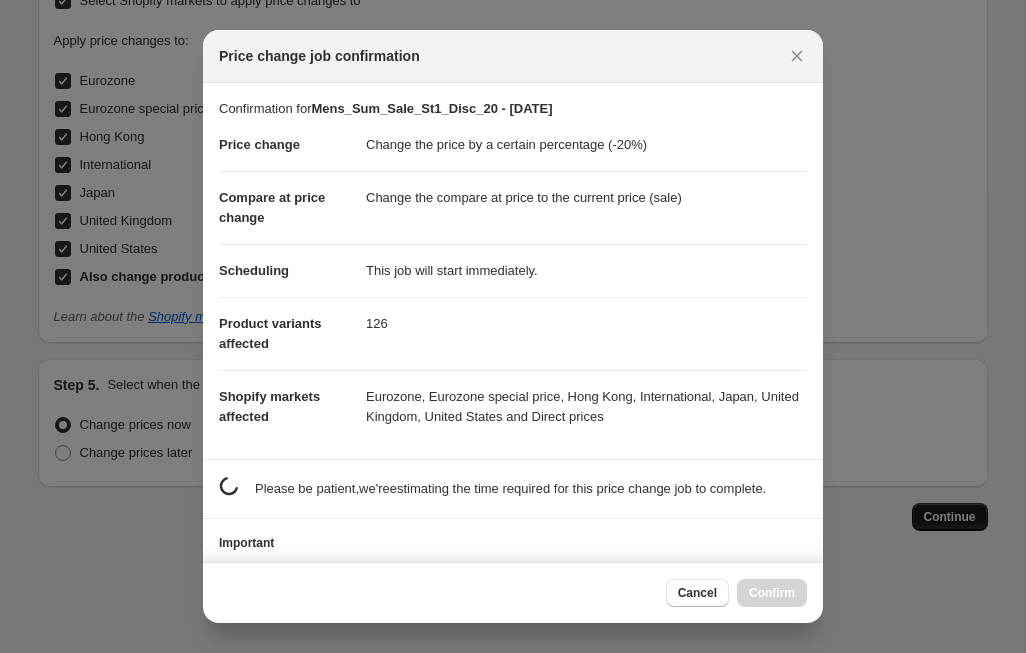 scroll, scrollTop: 0, scrollLeft: 0, axis: both 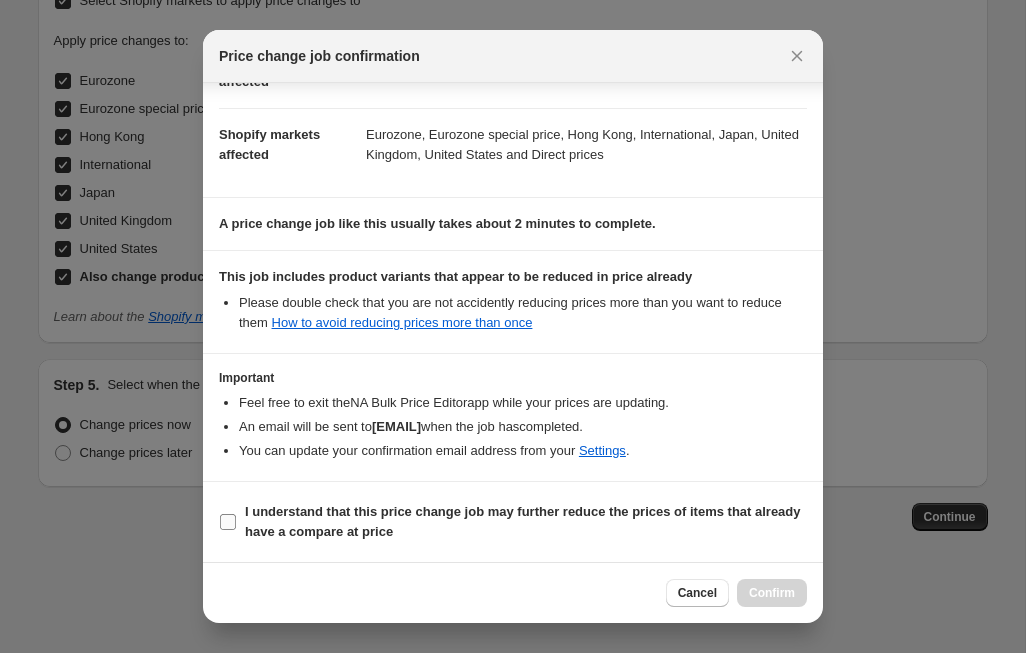 click on "I understand that this price change job may further reduce the prices of items that already have a compare at price" at bounding box center [523, 521] 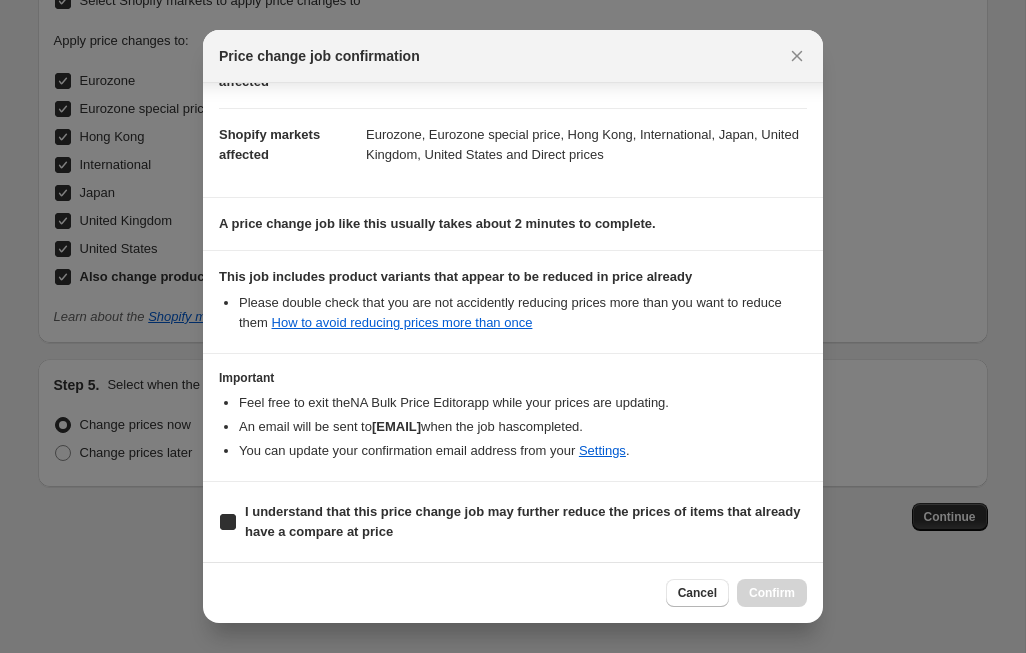 checkbox on "true" 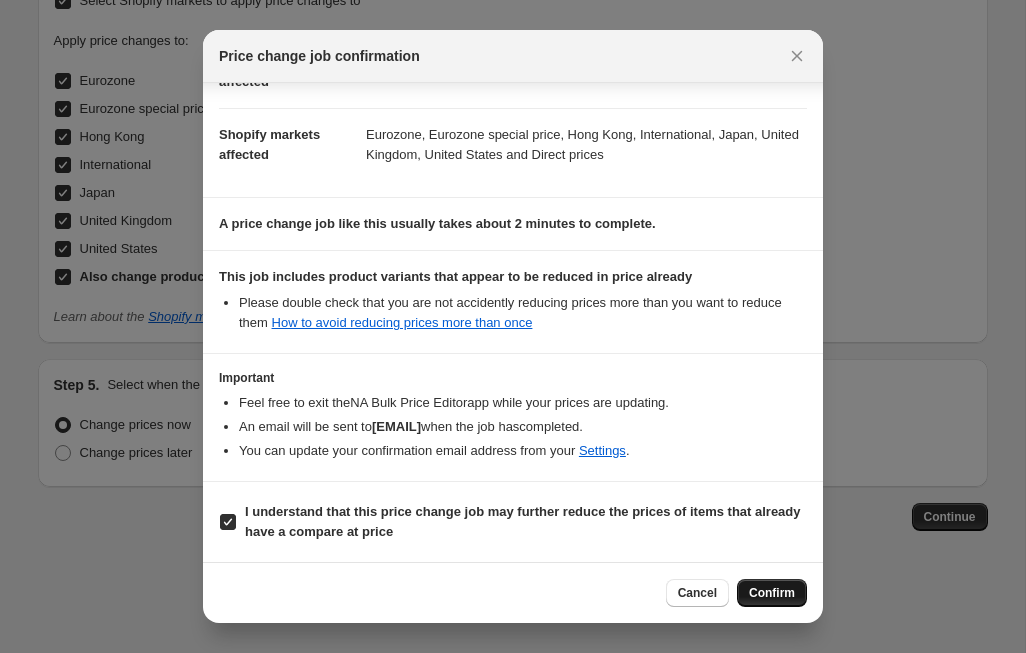 click on "Confirm" at bounding box center (772, 593) 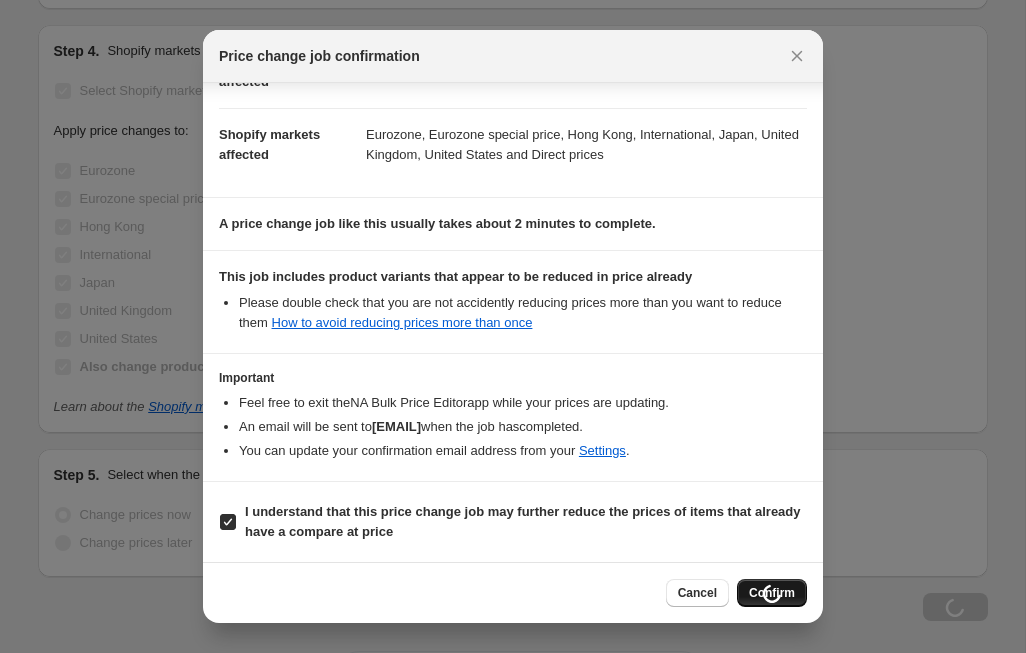 scroll, scrollTop: 2145, scrollLeft: 0, axis: vertical 